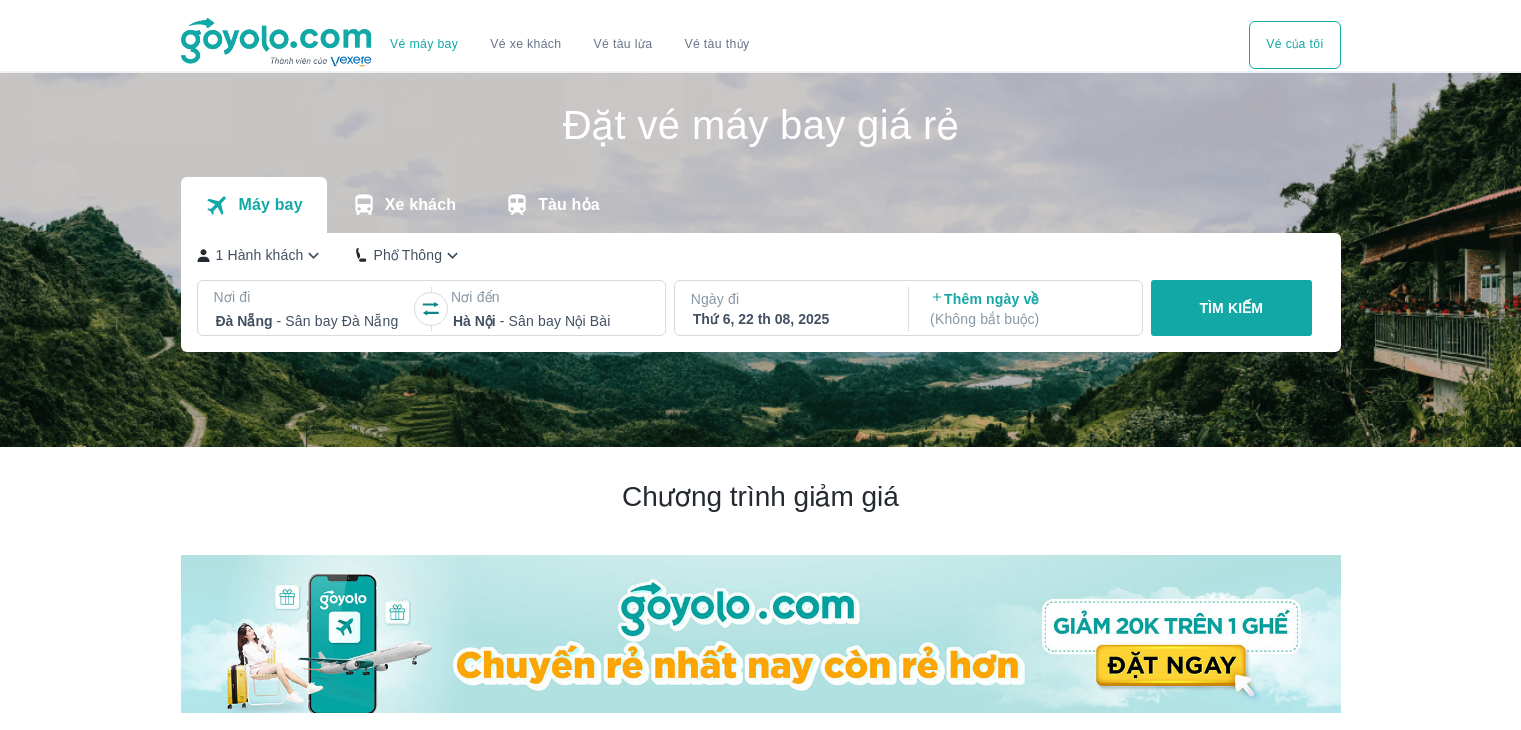 scroll, scrollTop: 0, scrollLeft: 0, axis: both 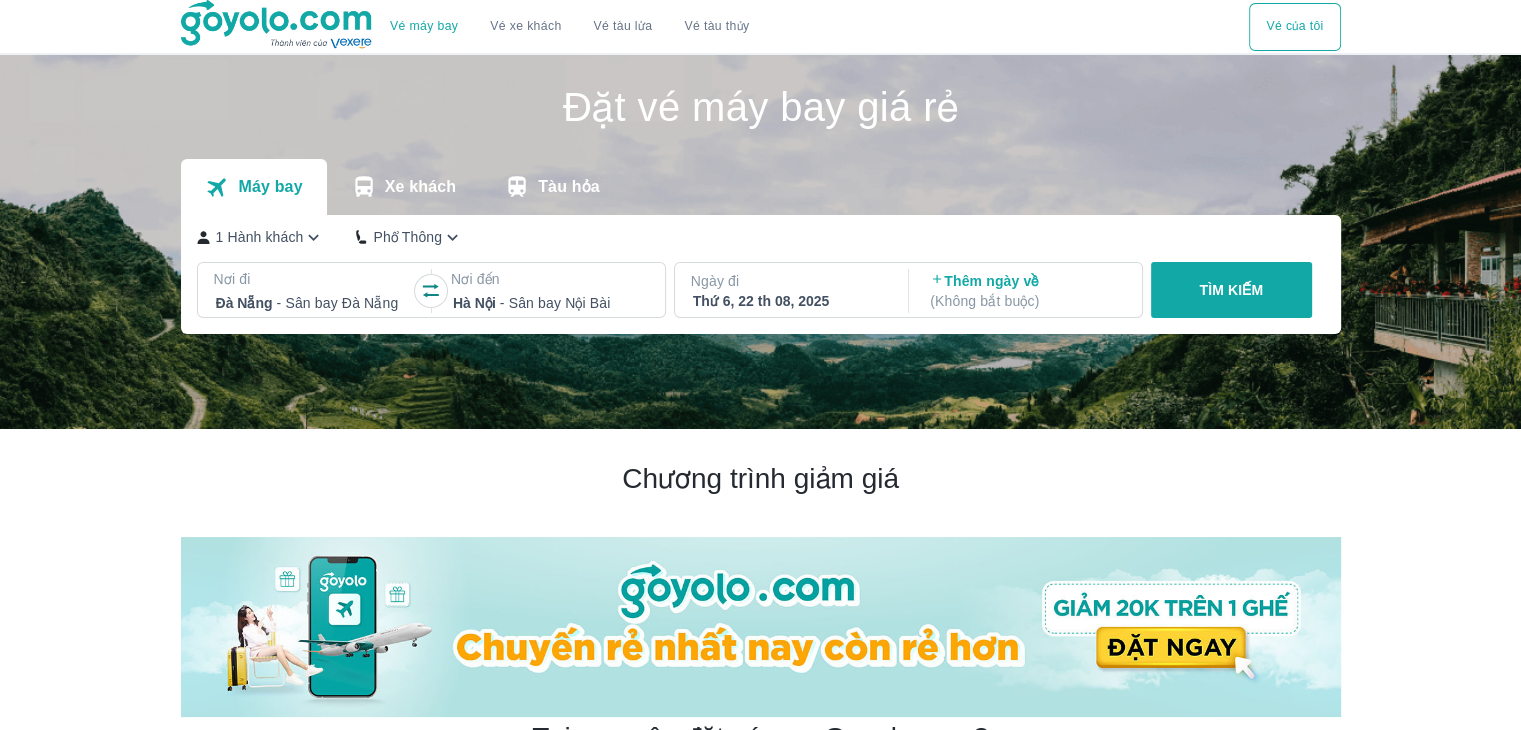 click on "Thêm ngày về ( Không bắt buộc )" at bounding box center [1027, 291] 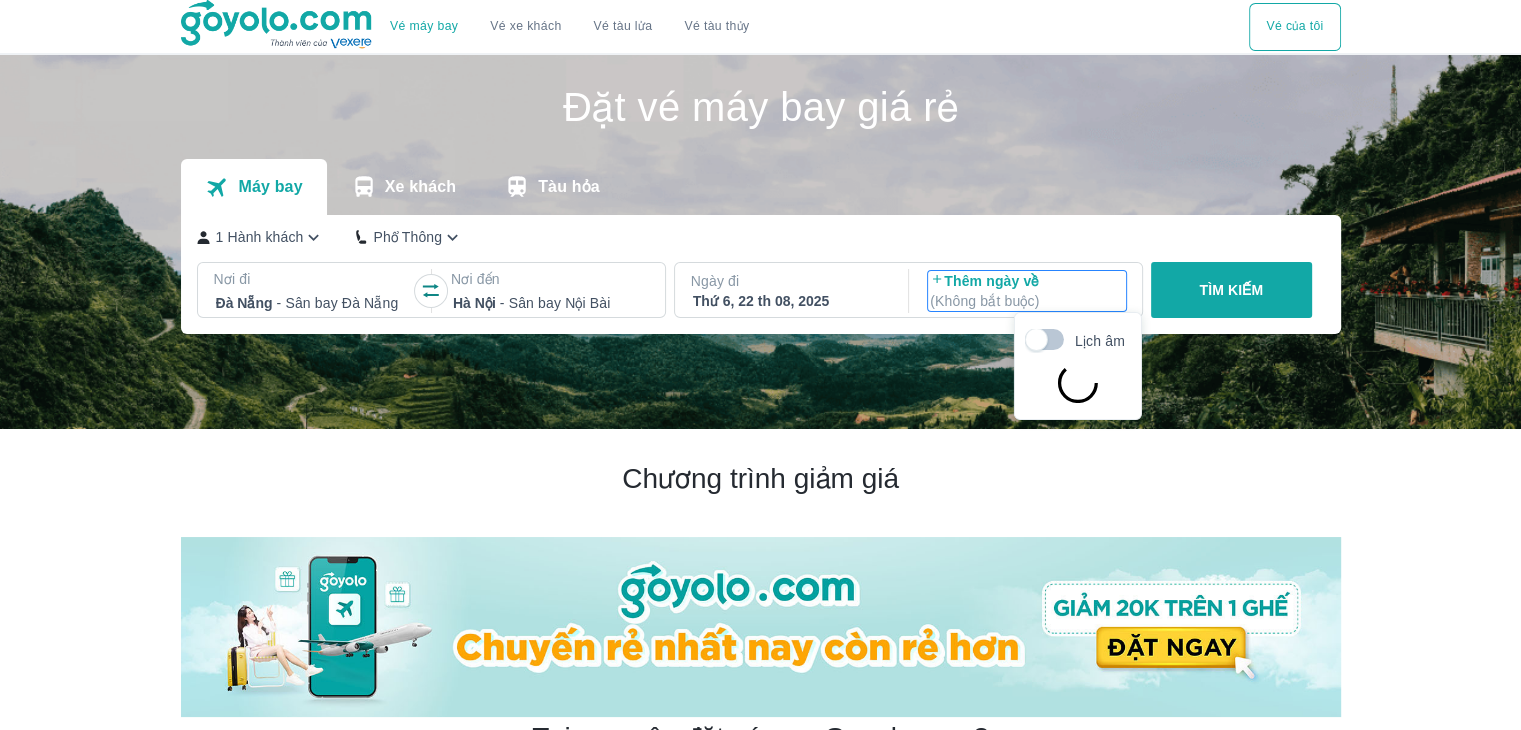 scroll, scrollTop: 115, scrollLeft: 0, axis: vertical 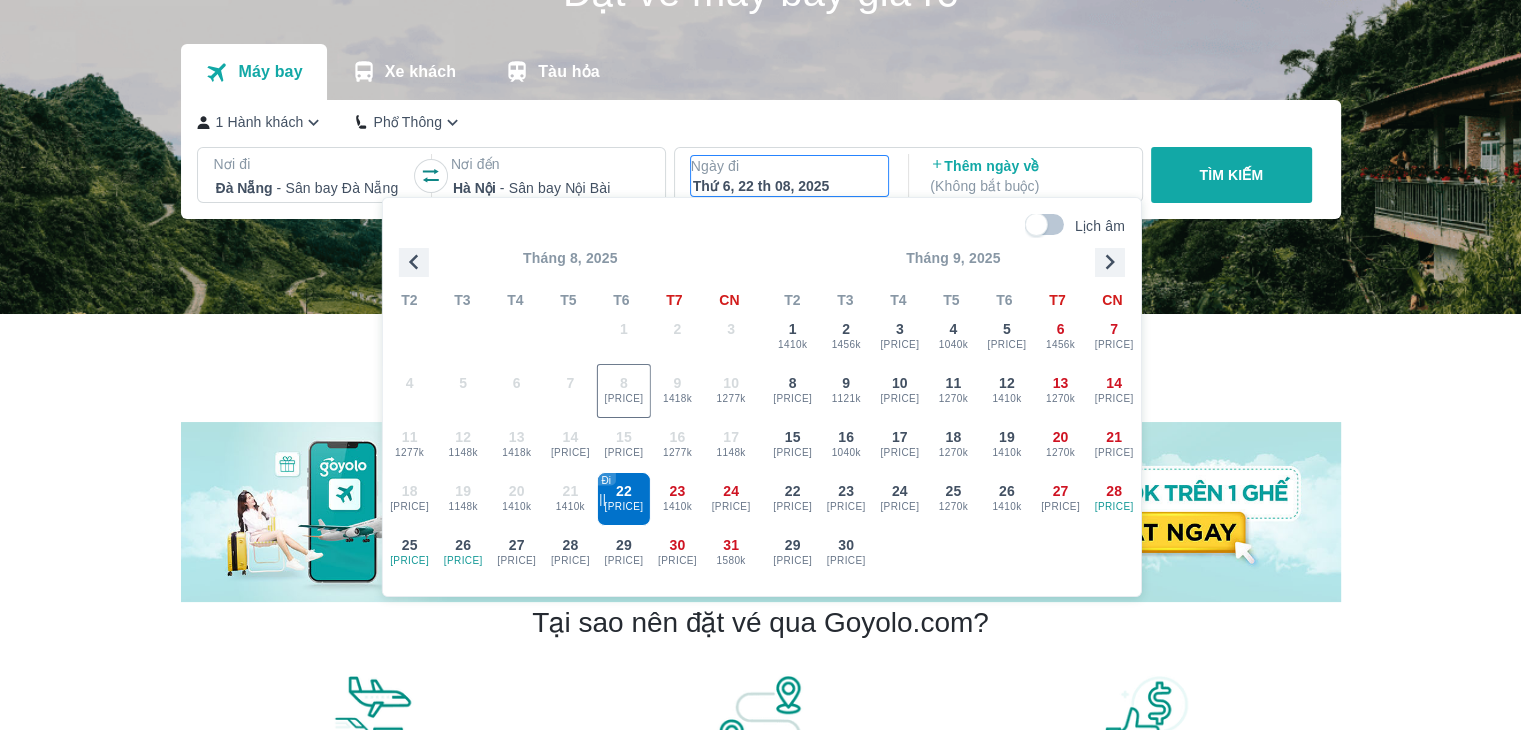 click on "Thứ 6, 22 th 08, 2025" at bounding box center (790, 186) 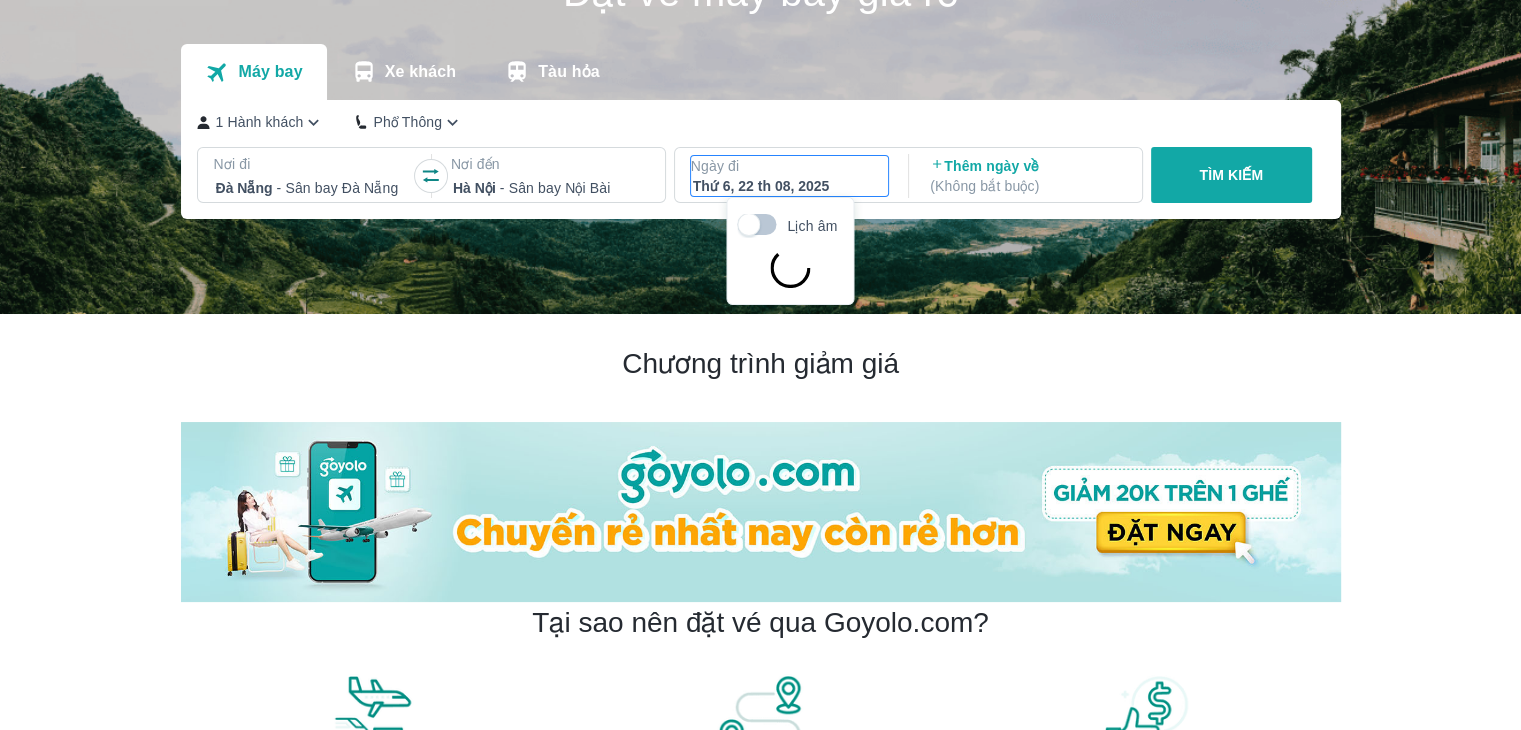 click on "Thứ 6, 22 th 08, 2025" at bounding box center (790, 186) 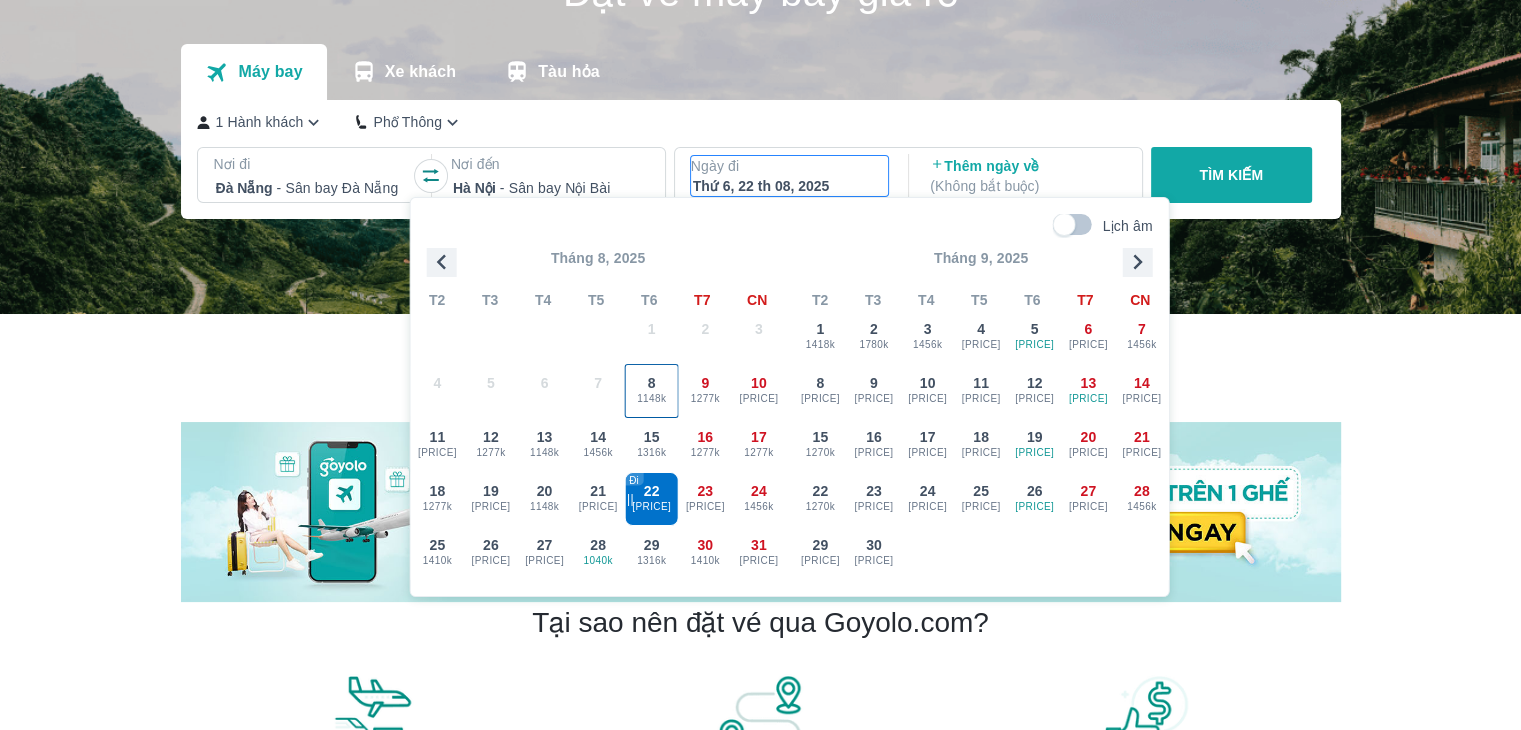 click on "1148k" at bounding box center [652, 399] 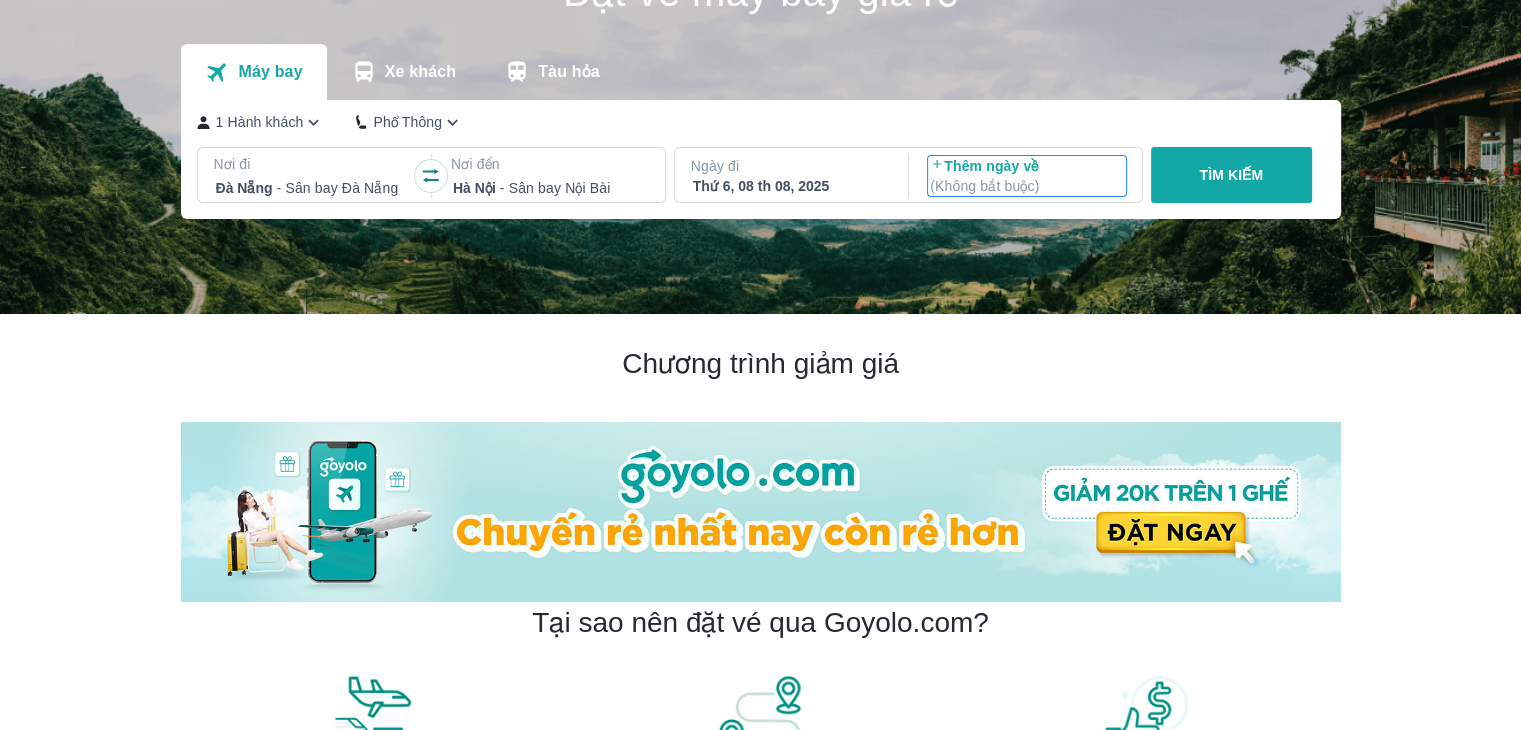 click on "( Không bắt buộc )" at bounding box center (1027, 186) 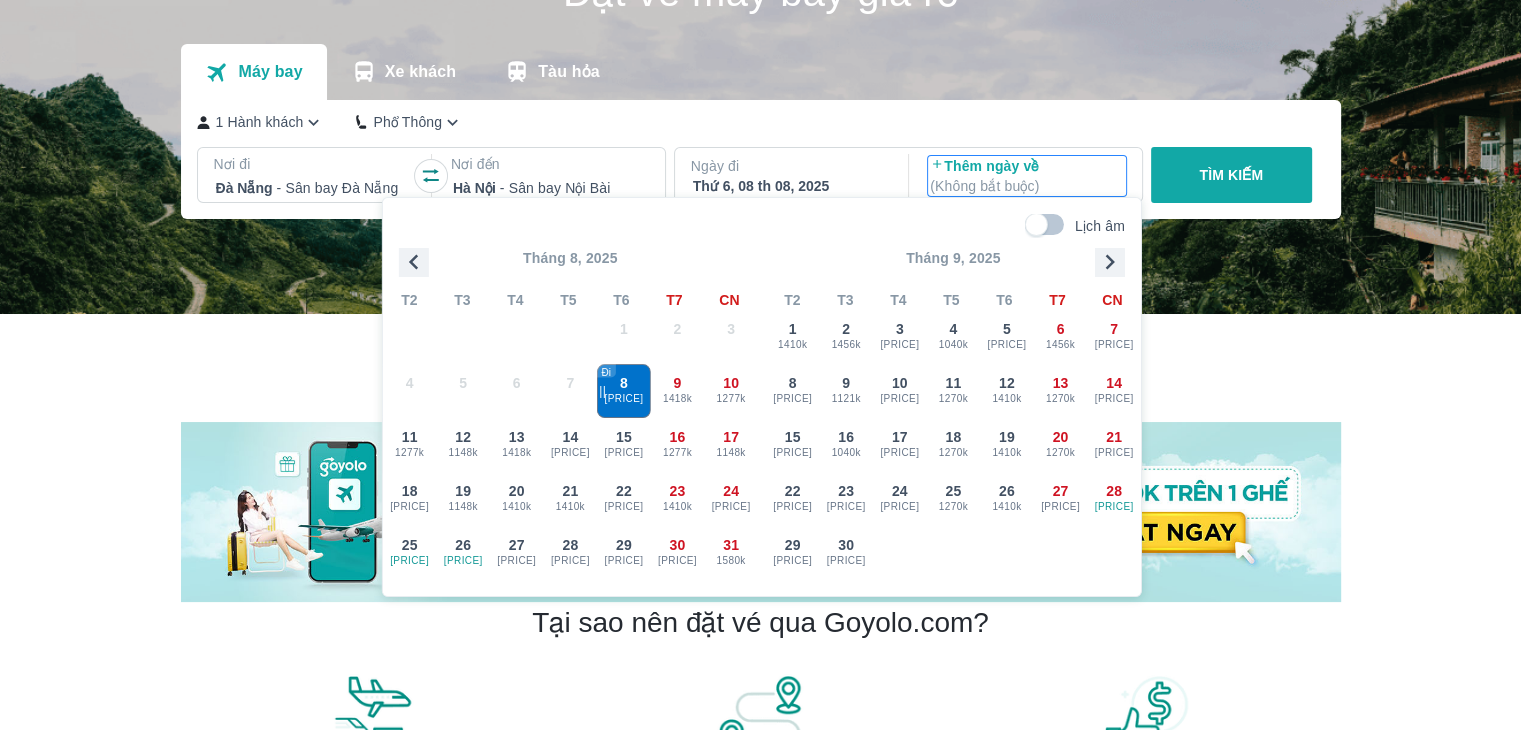 click on "1968k" at bounding box center (624, 399) 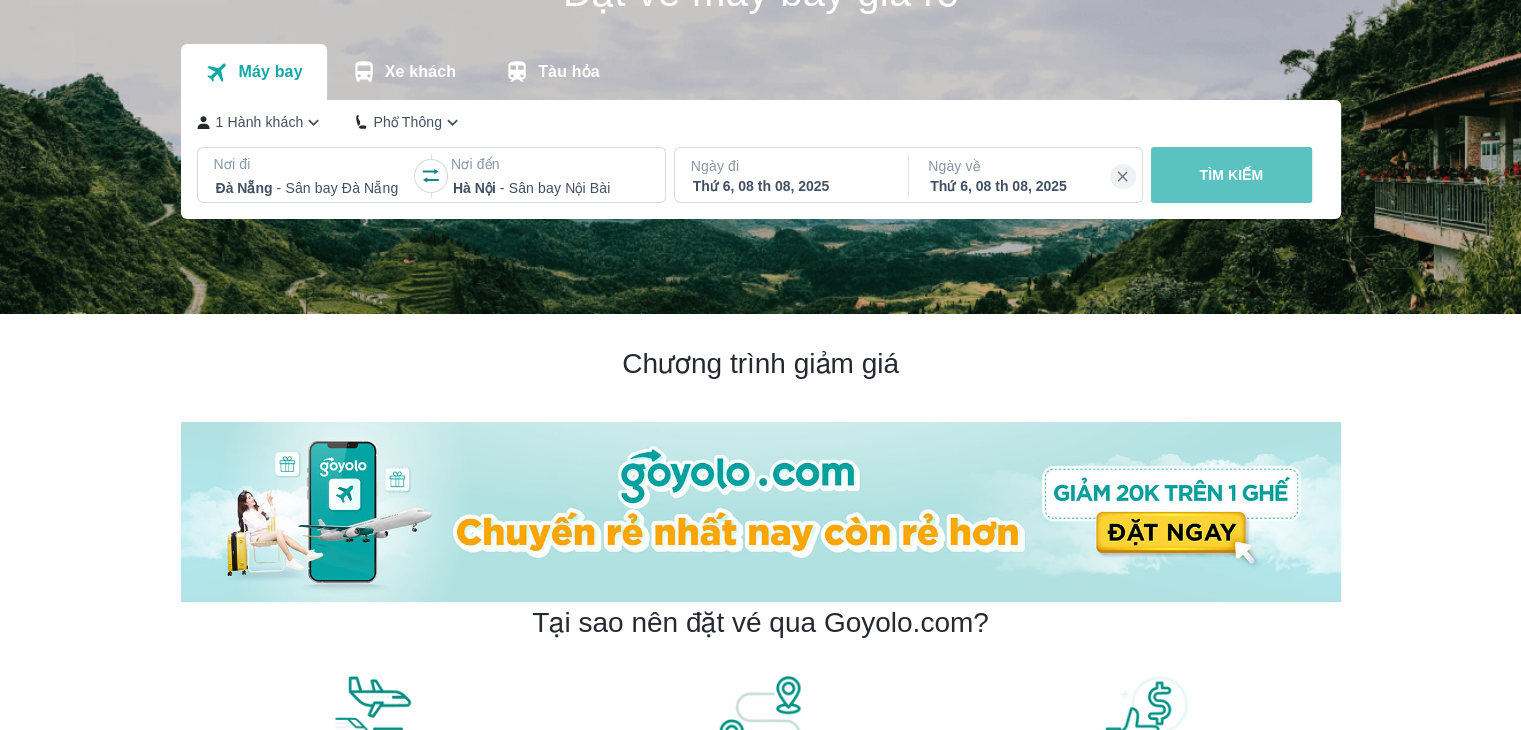 click on "TÌM KIẾM" at bounding box center (1231, 175) 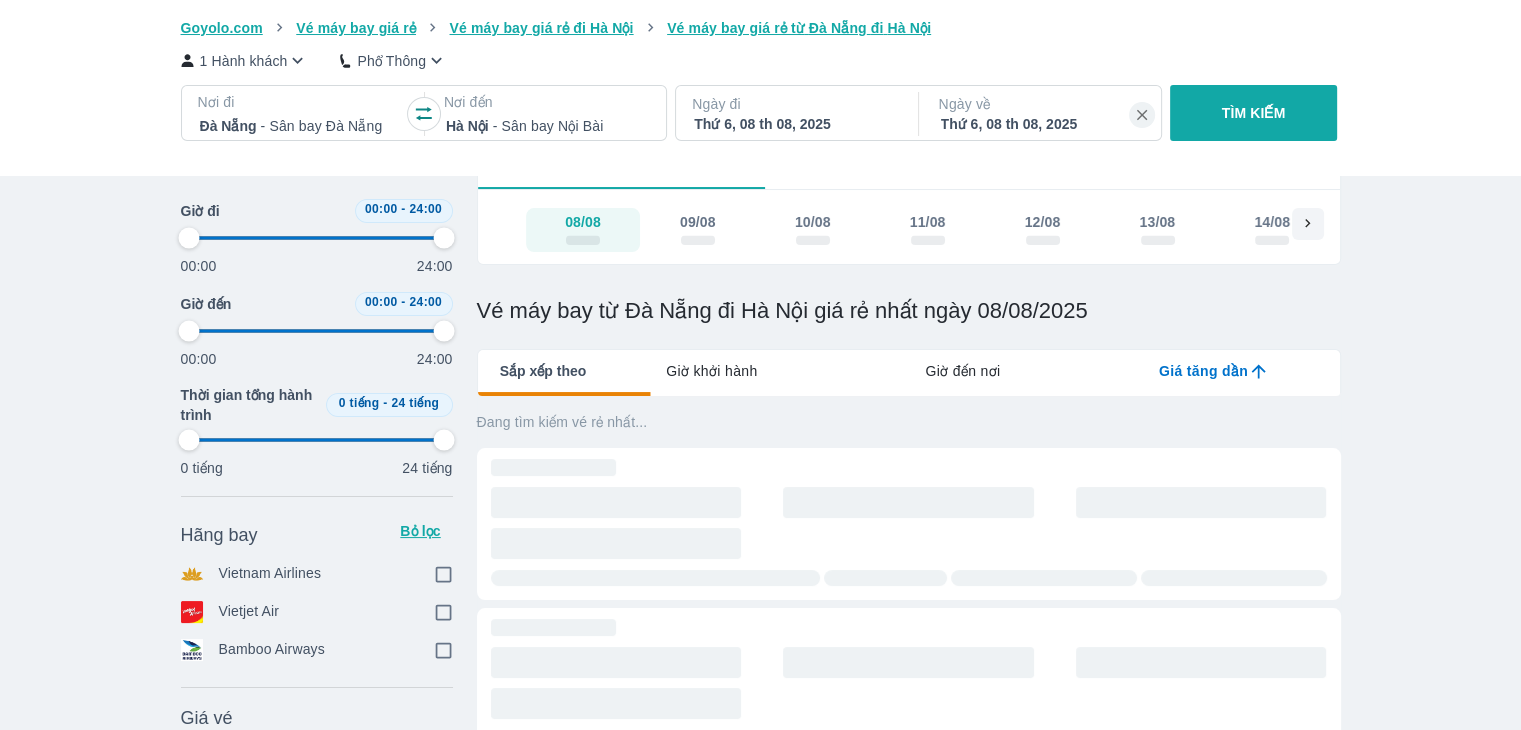 scroll, scrollTop: 0, scrollLeft: 0, axis: both 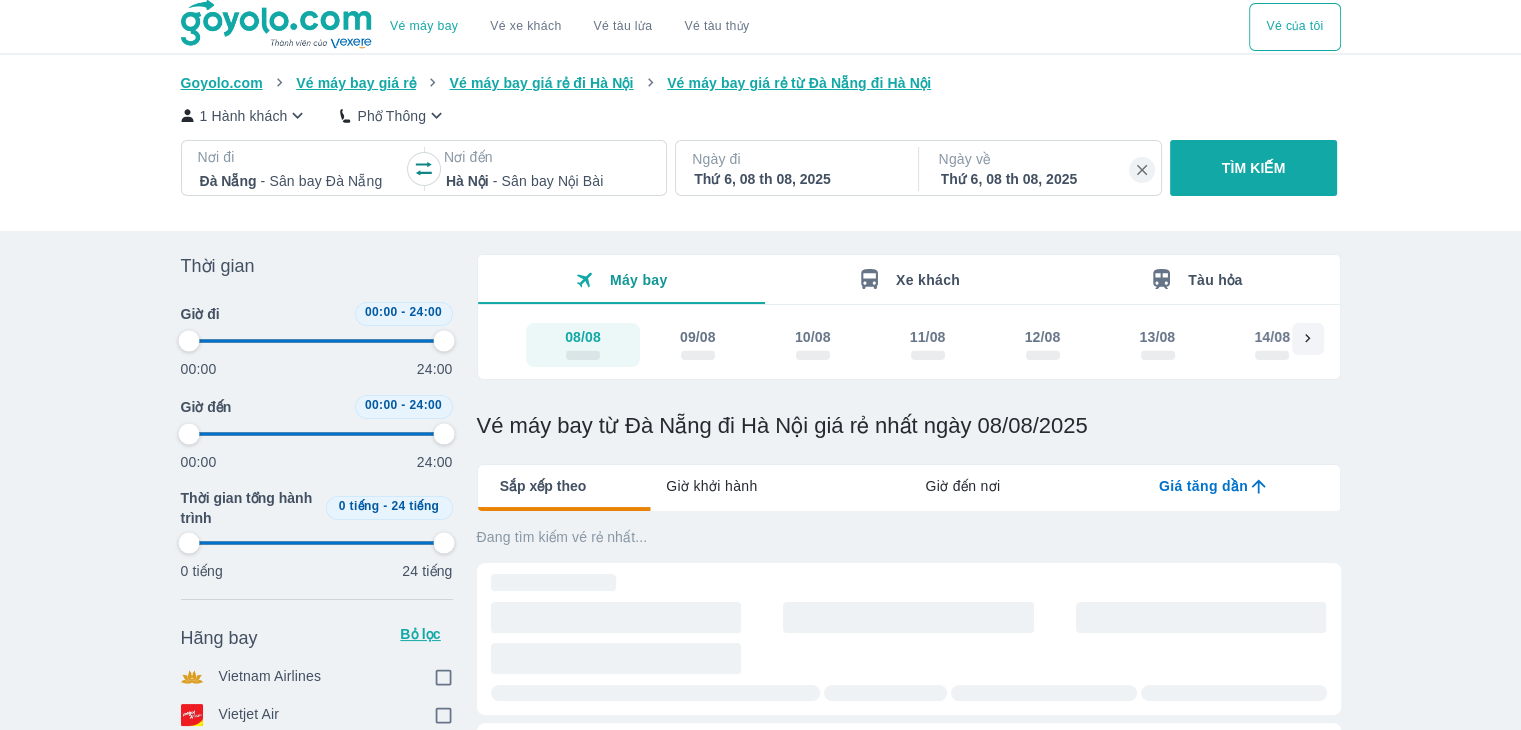 type on "97.9166666666667" 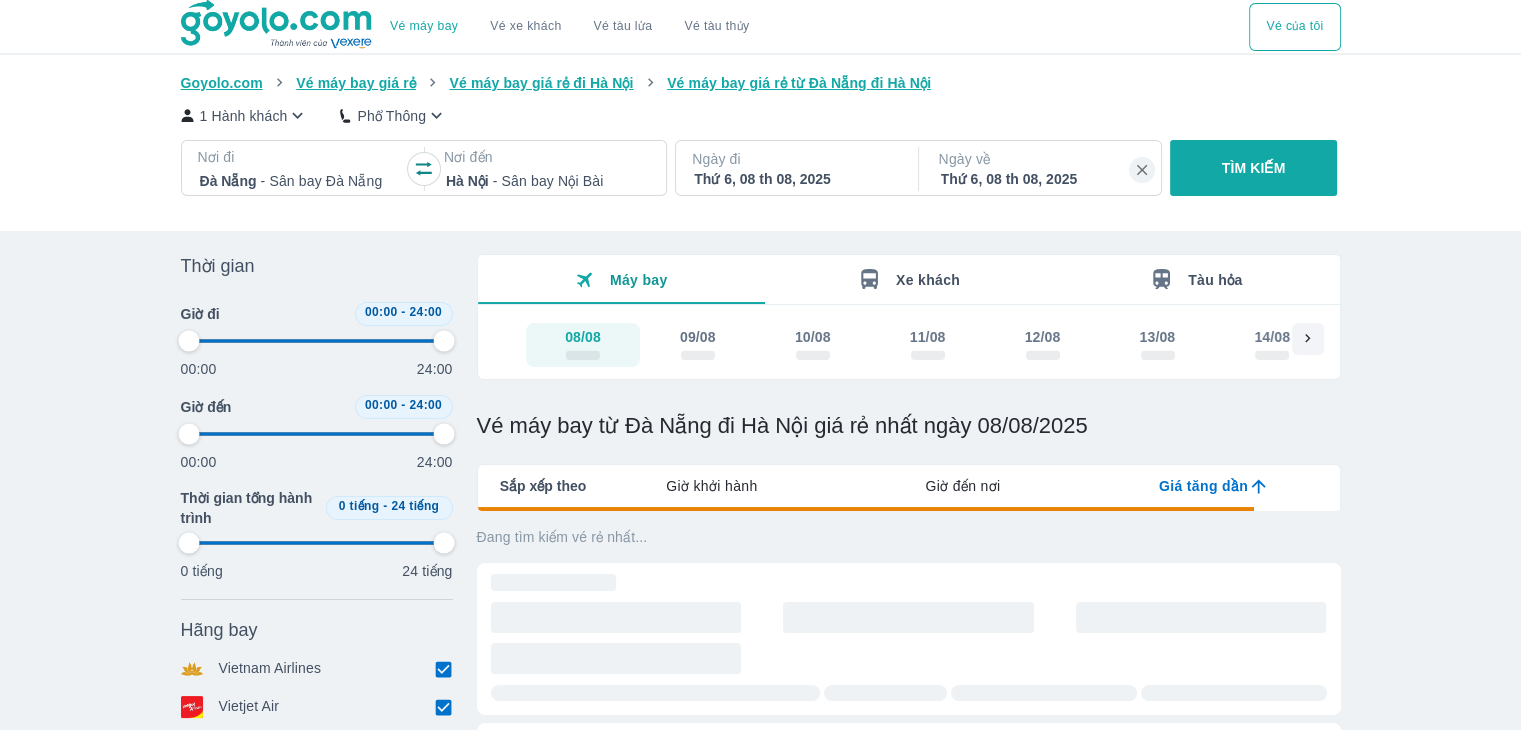 type on "97.9166666666667" 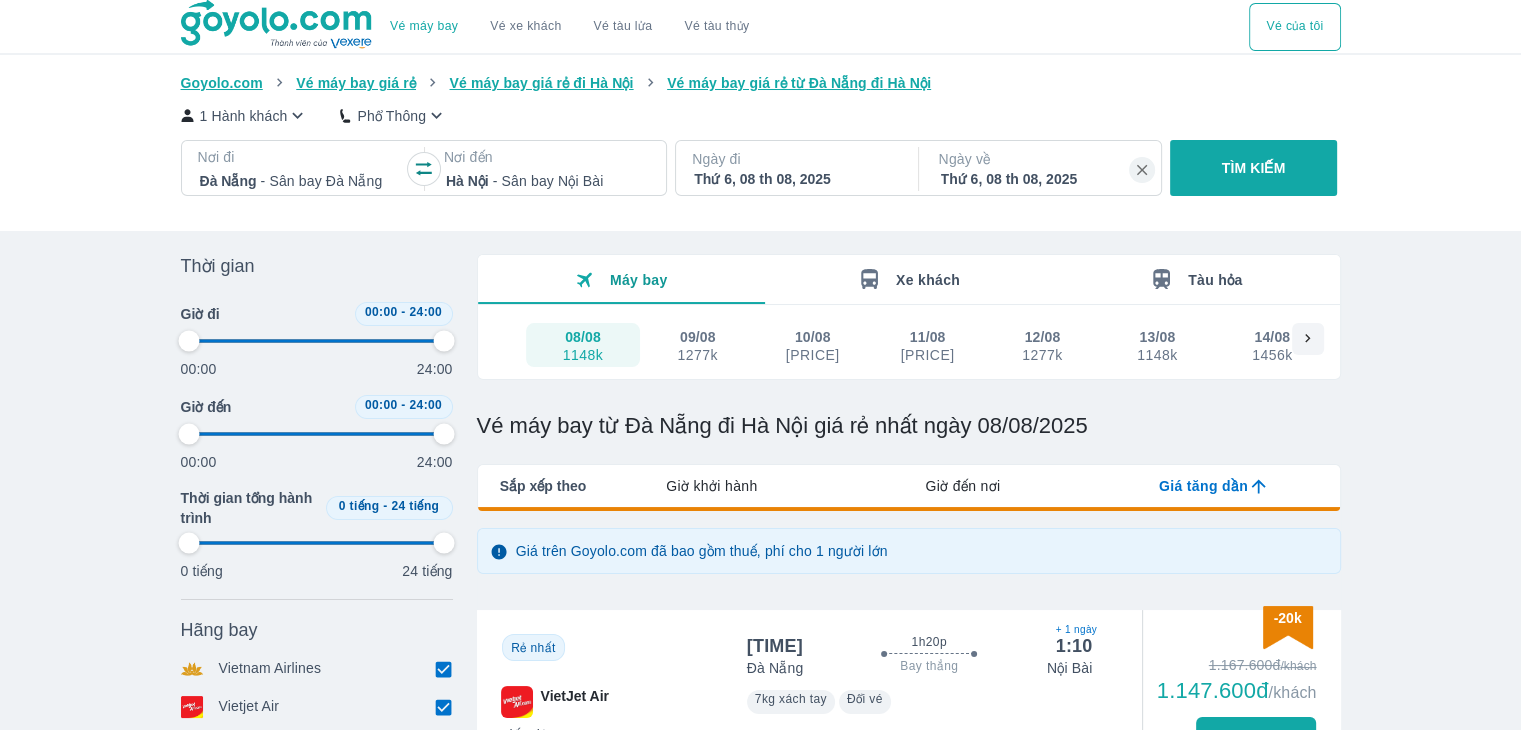 type on "97.9166666666667" 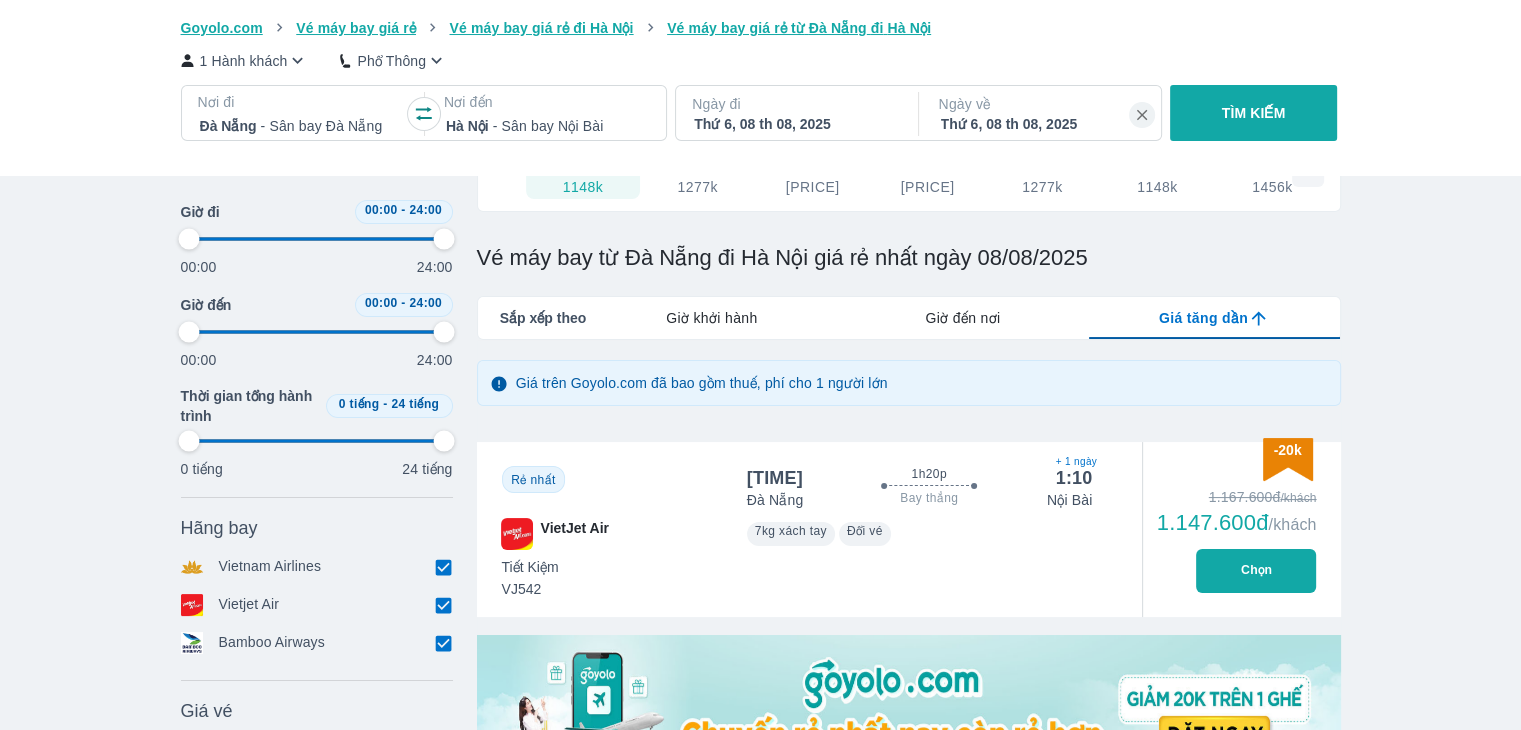 type on "97.9166666666667" 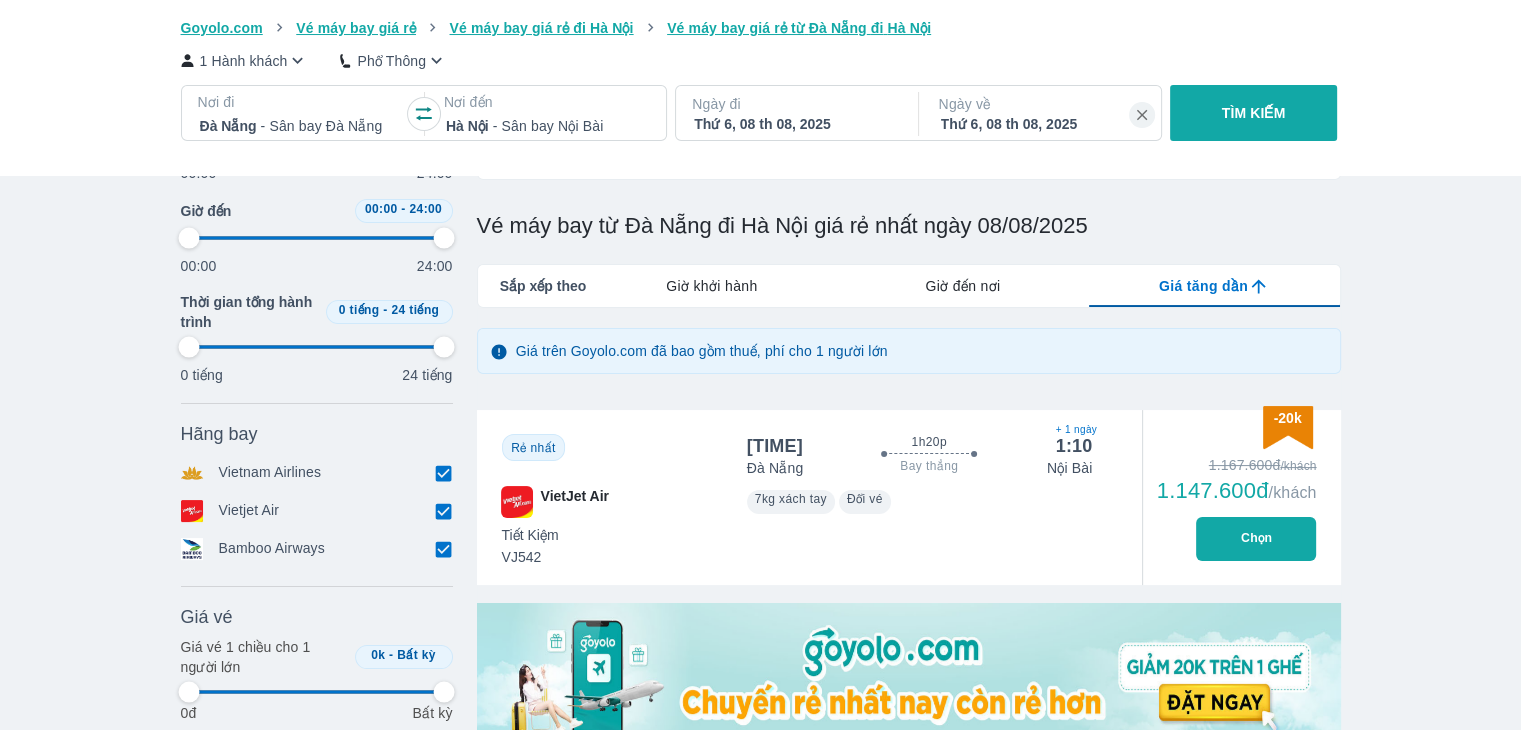 type on "97.9166666666667" 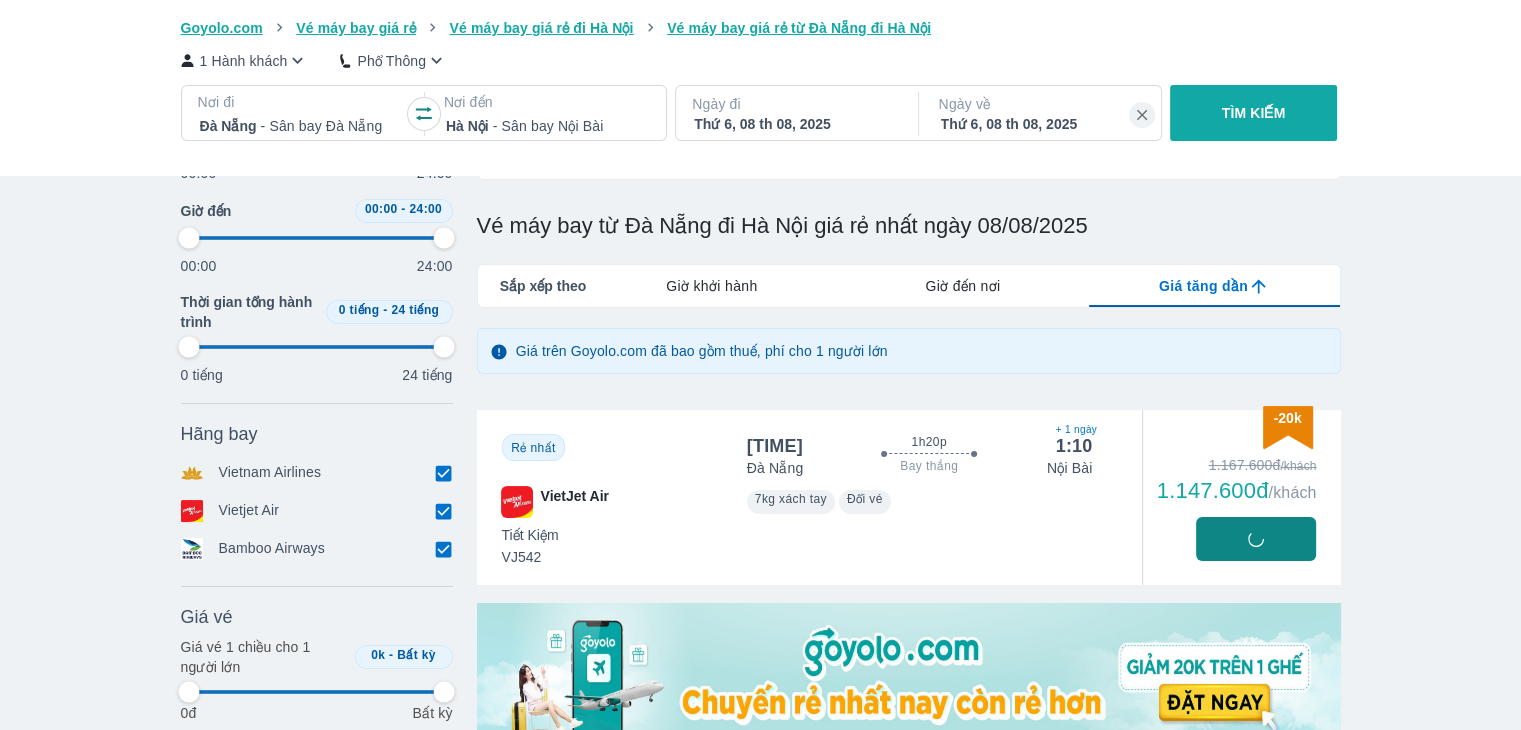 type on "97.9166666666667" 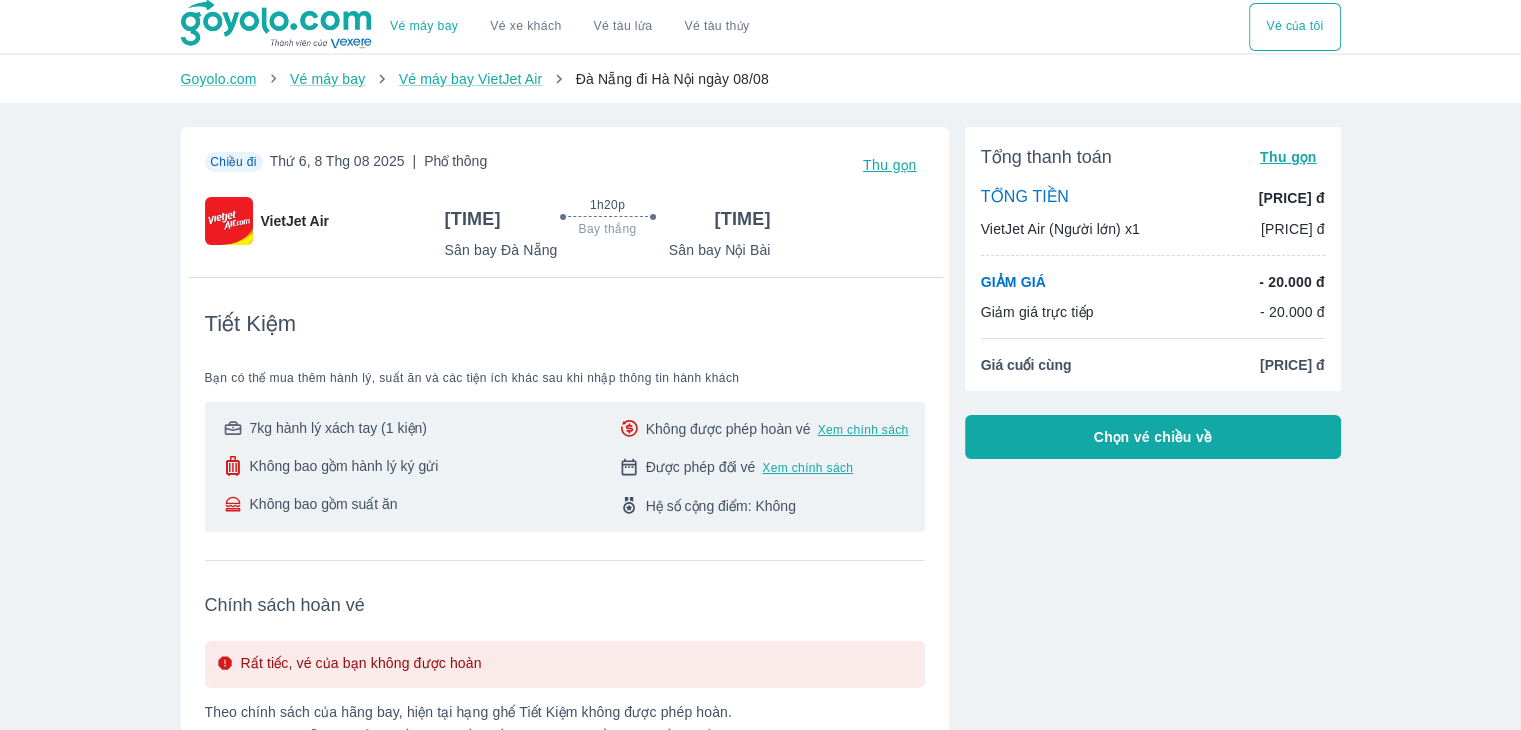 scroll, scrollTop: 0, scrollLeft: 0, axis: both 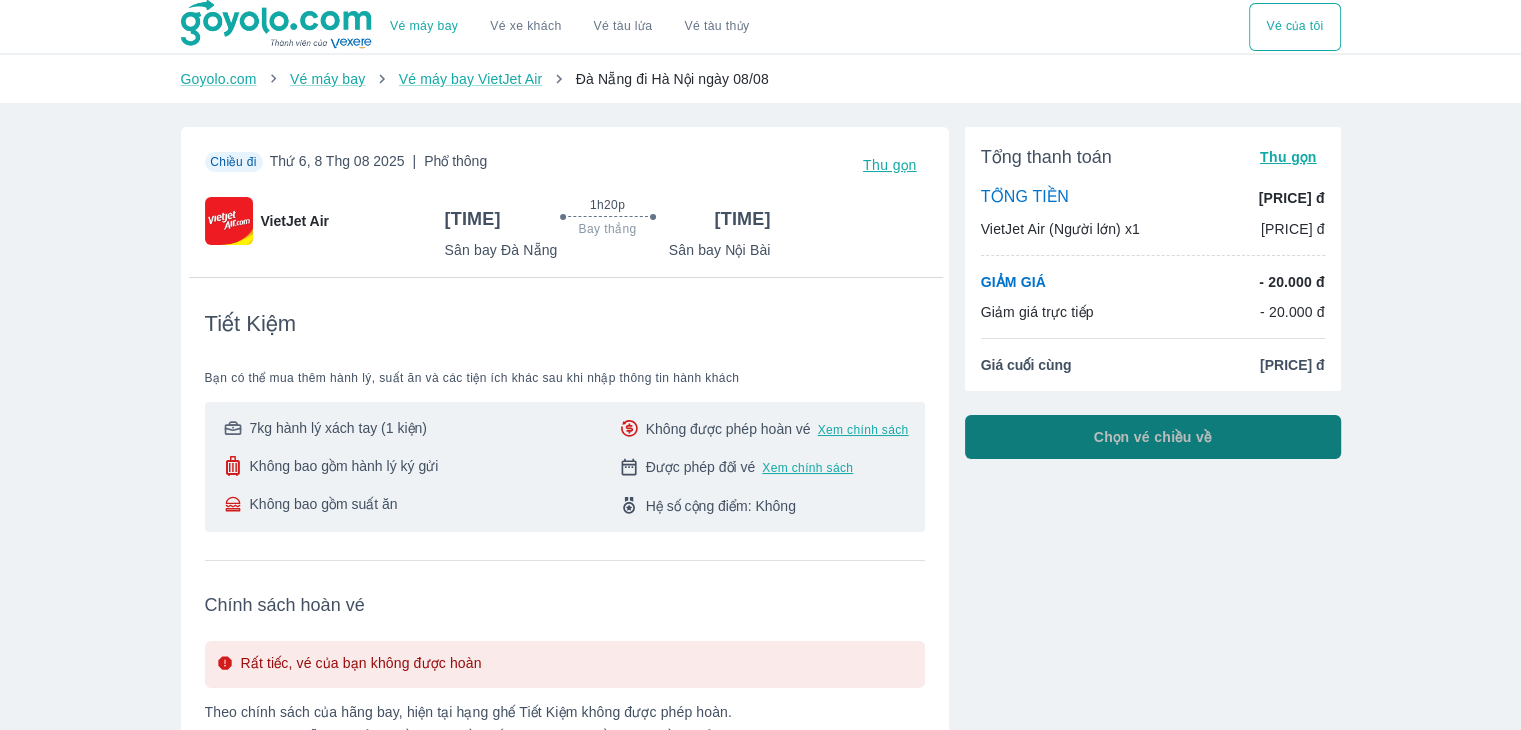click on "Chọn vé chiều về" at bounding box center (1153, 437) 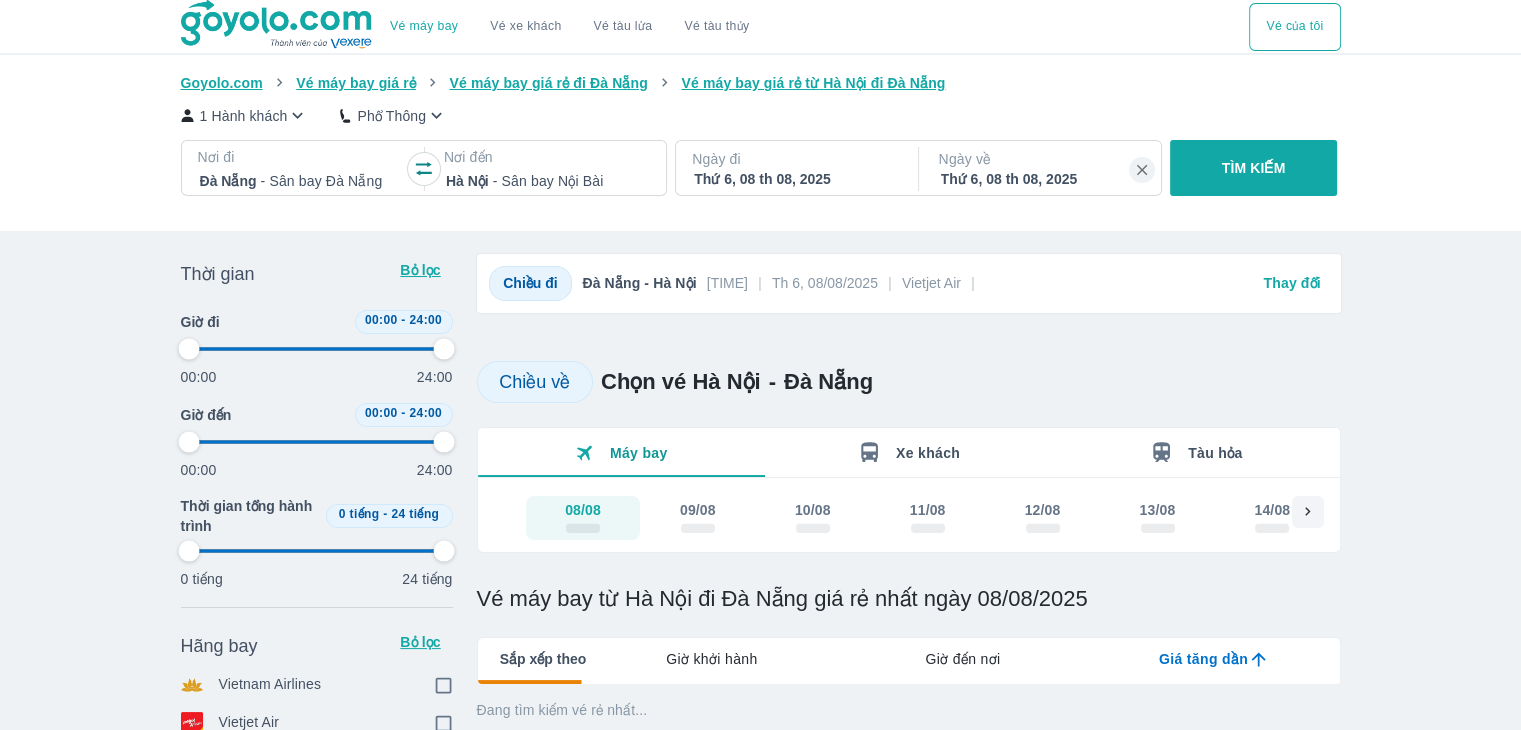 type on "97.9166666666667" 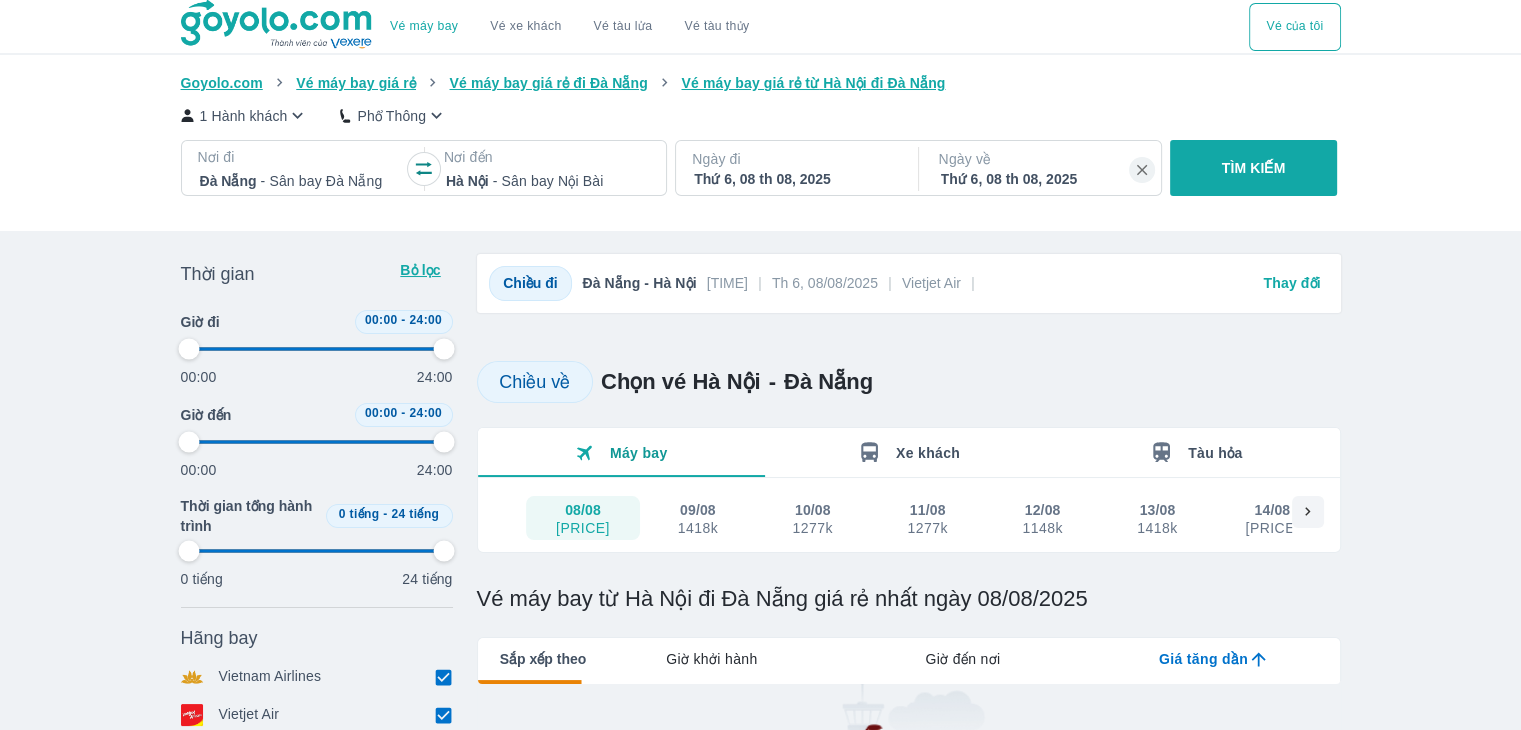 type on "97.9166666666667" 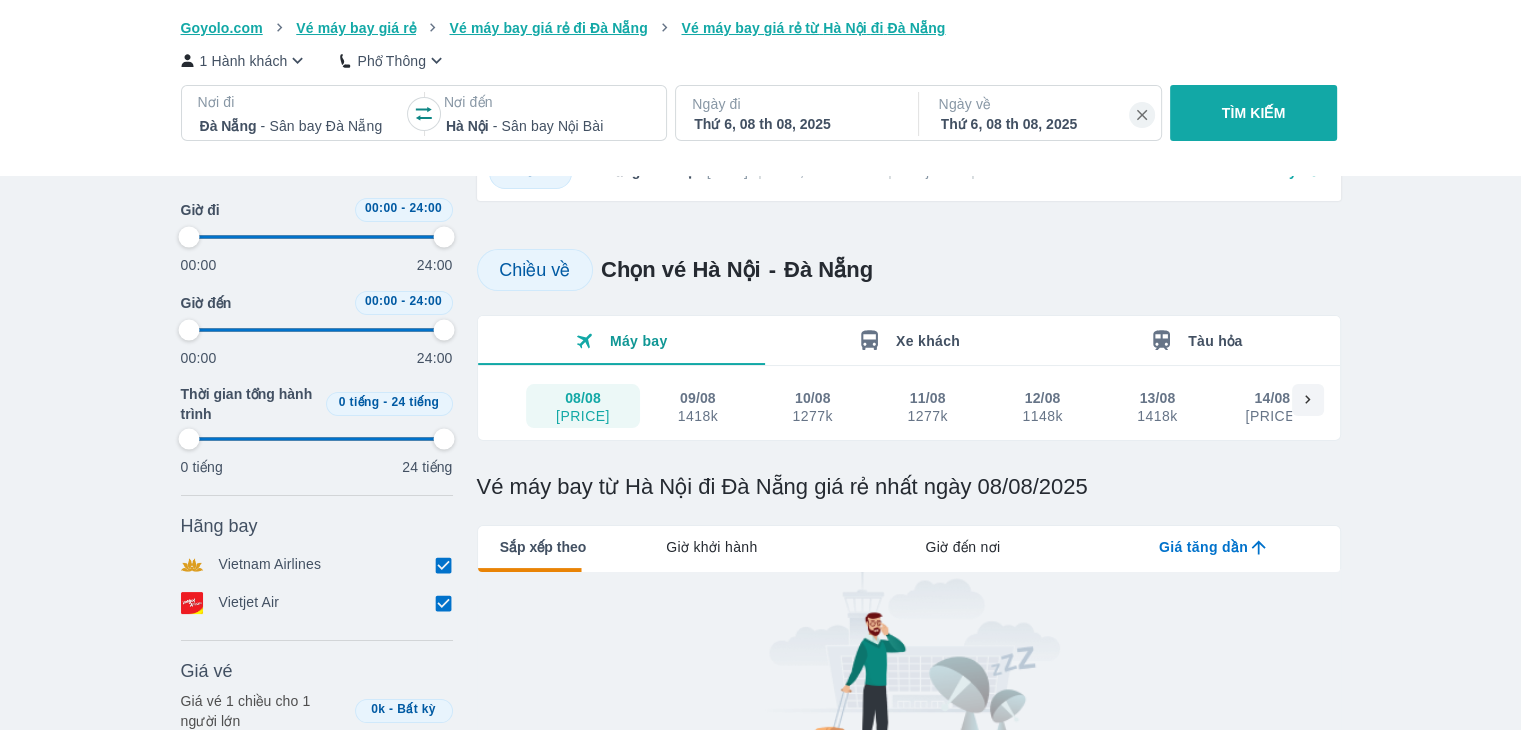 type on "97.9166666666667" 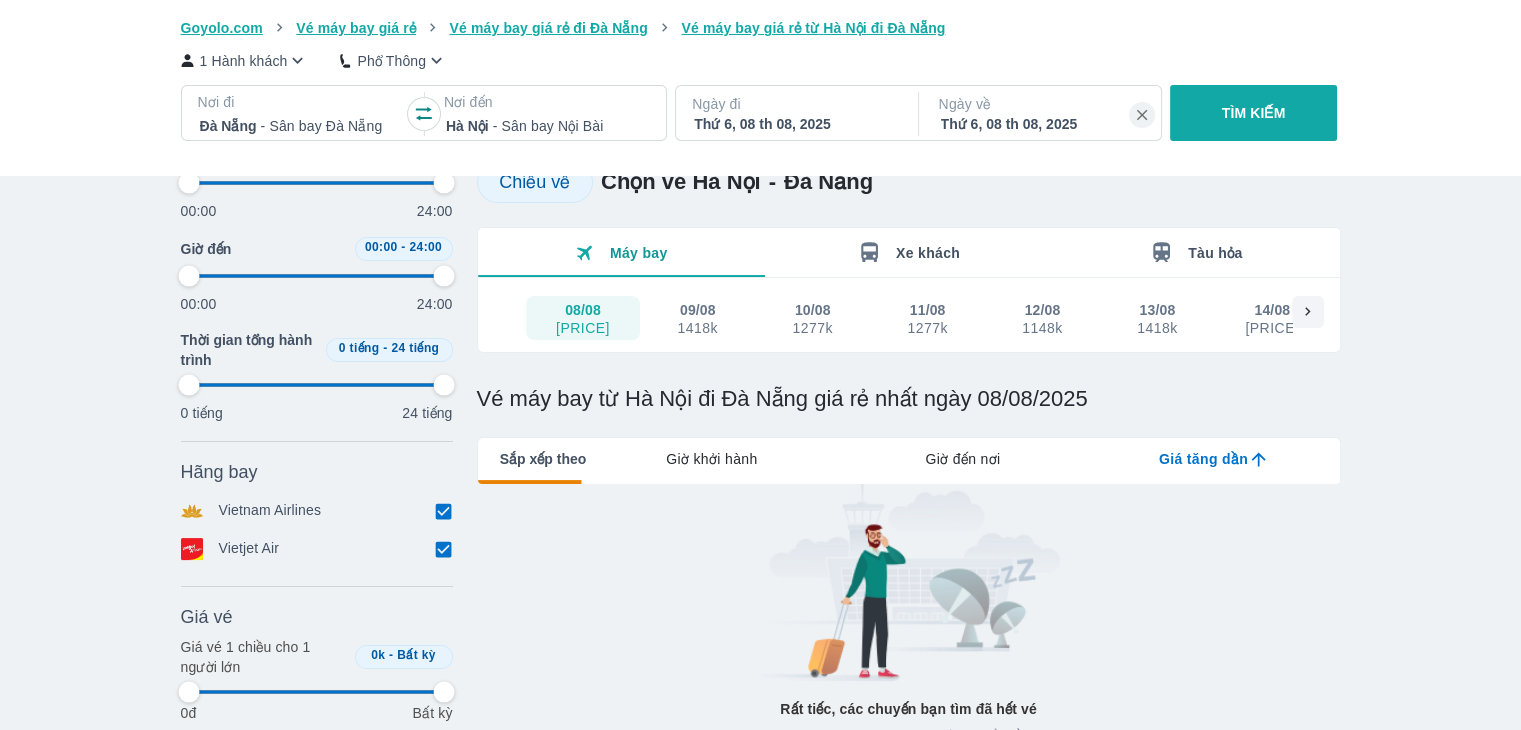 type on "97.9166666666667" 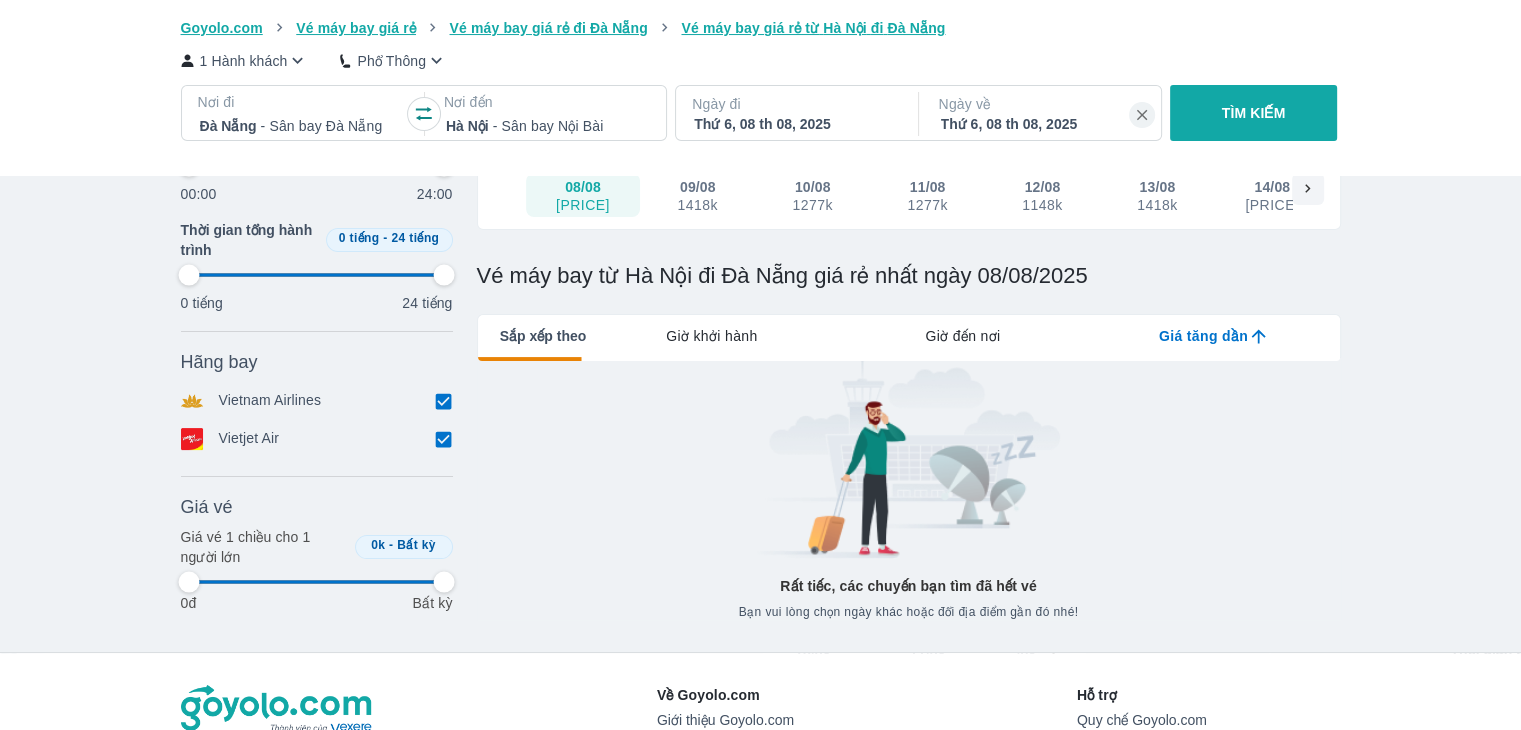 scroll, scrollTop: 300, scrollLeft: 0, axis: vertical 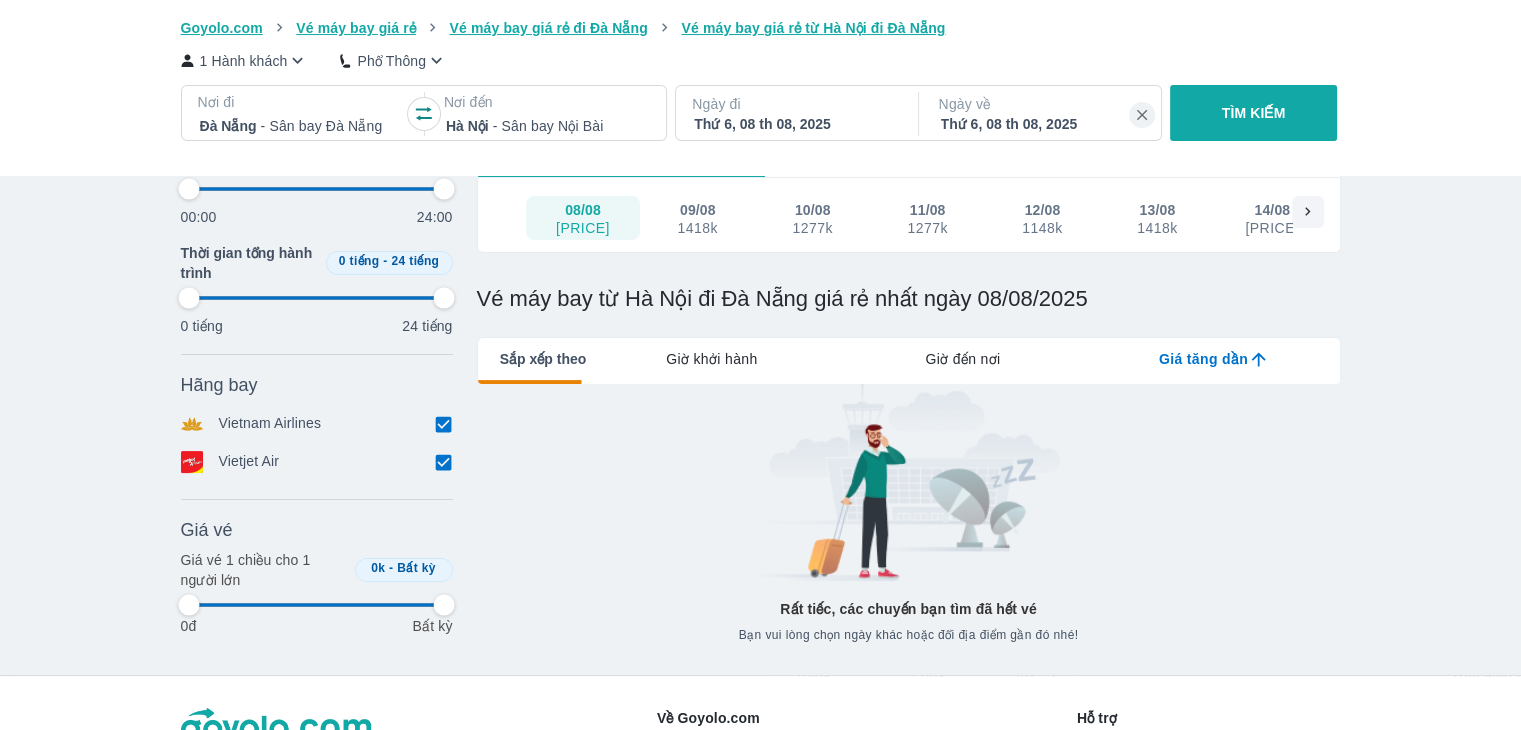 type on "97.9166666666667" 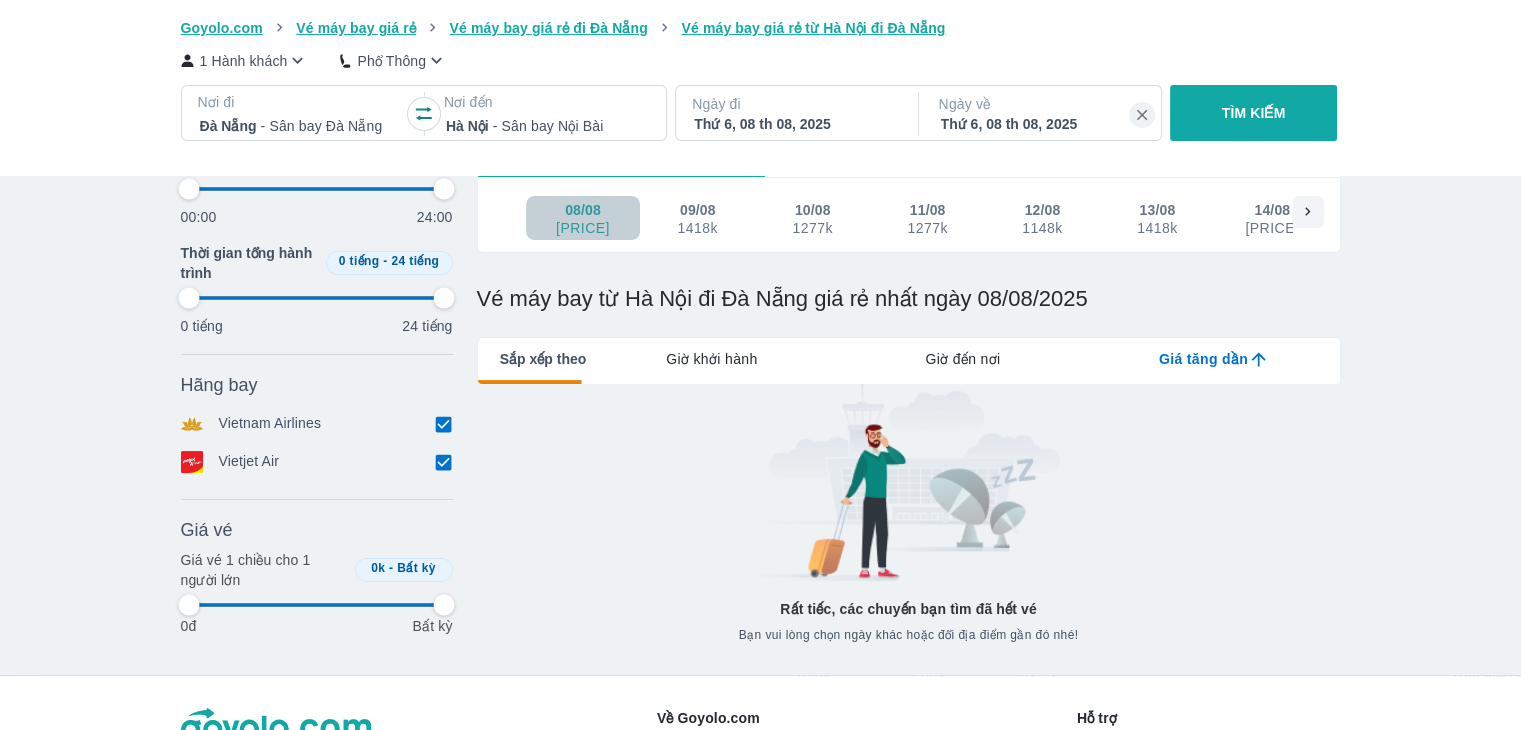 click on "1968k" at bounding box center (583, 228) 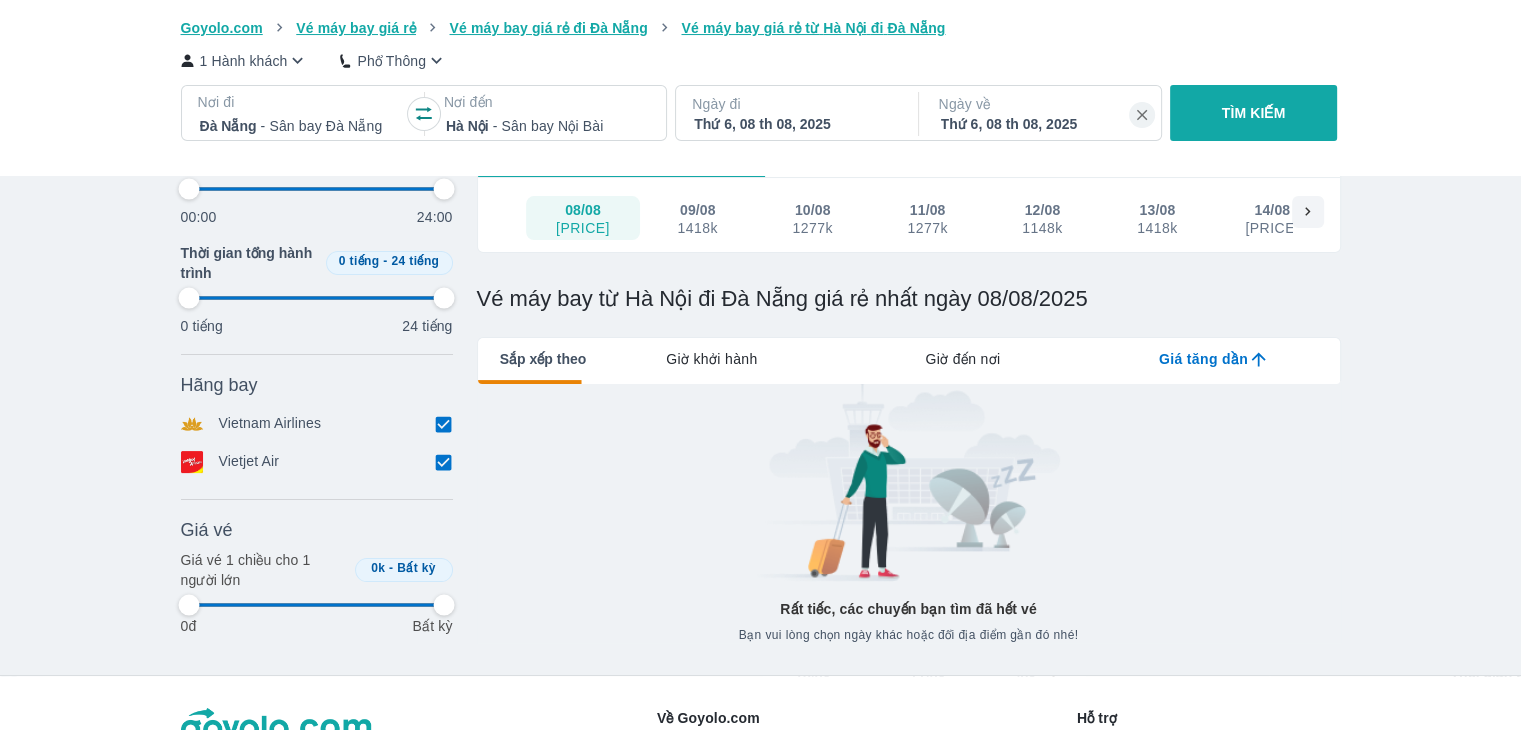 click on "1968k" at bounding box center (583, 228) 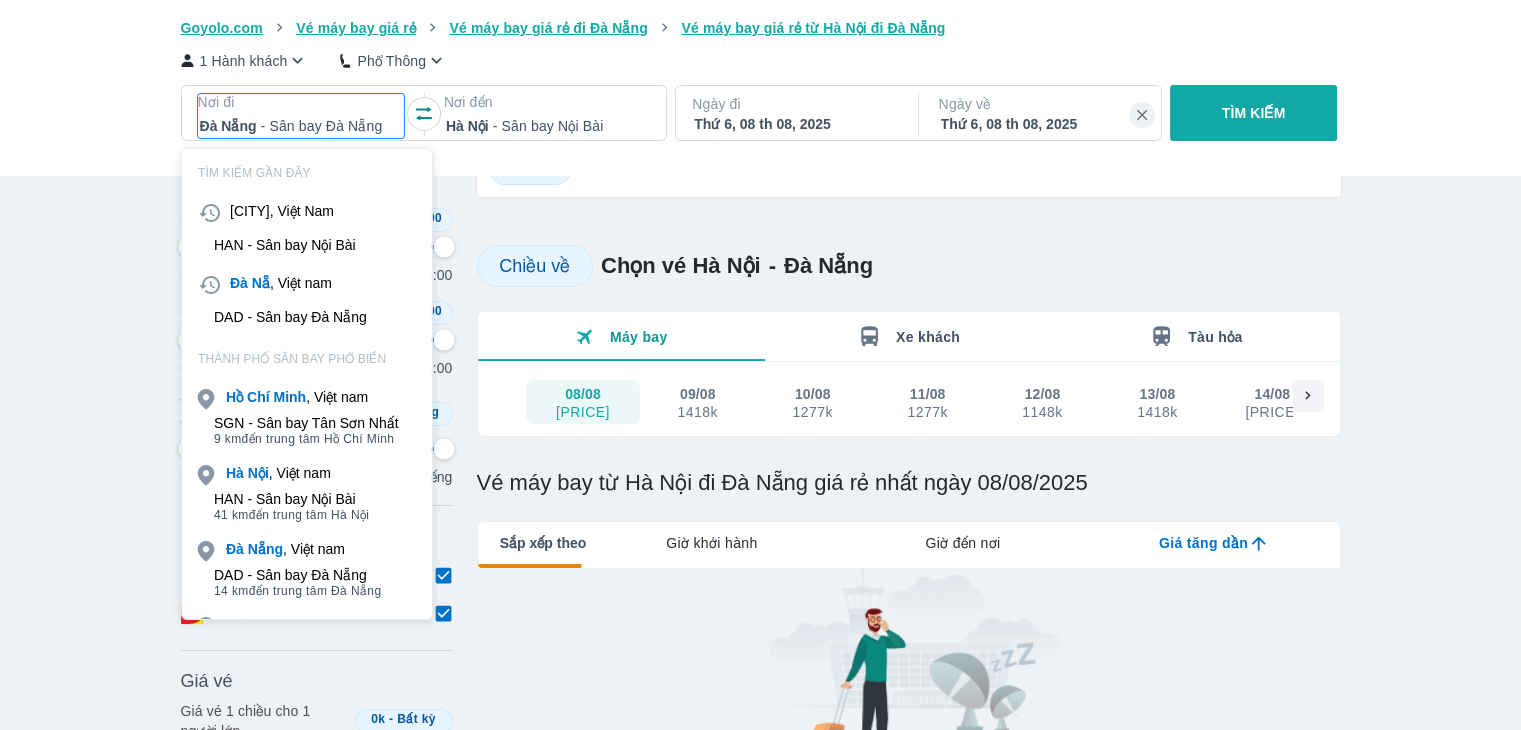 scroll, scrollTop: 115, scrollLeft: 0, axis: vertical 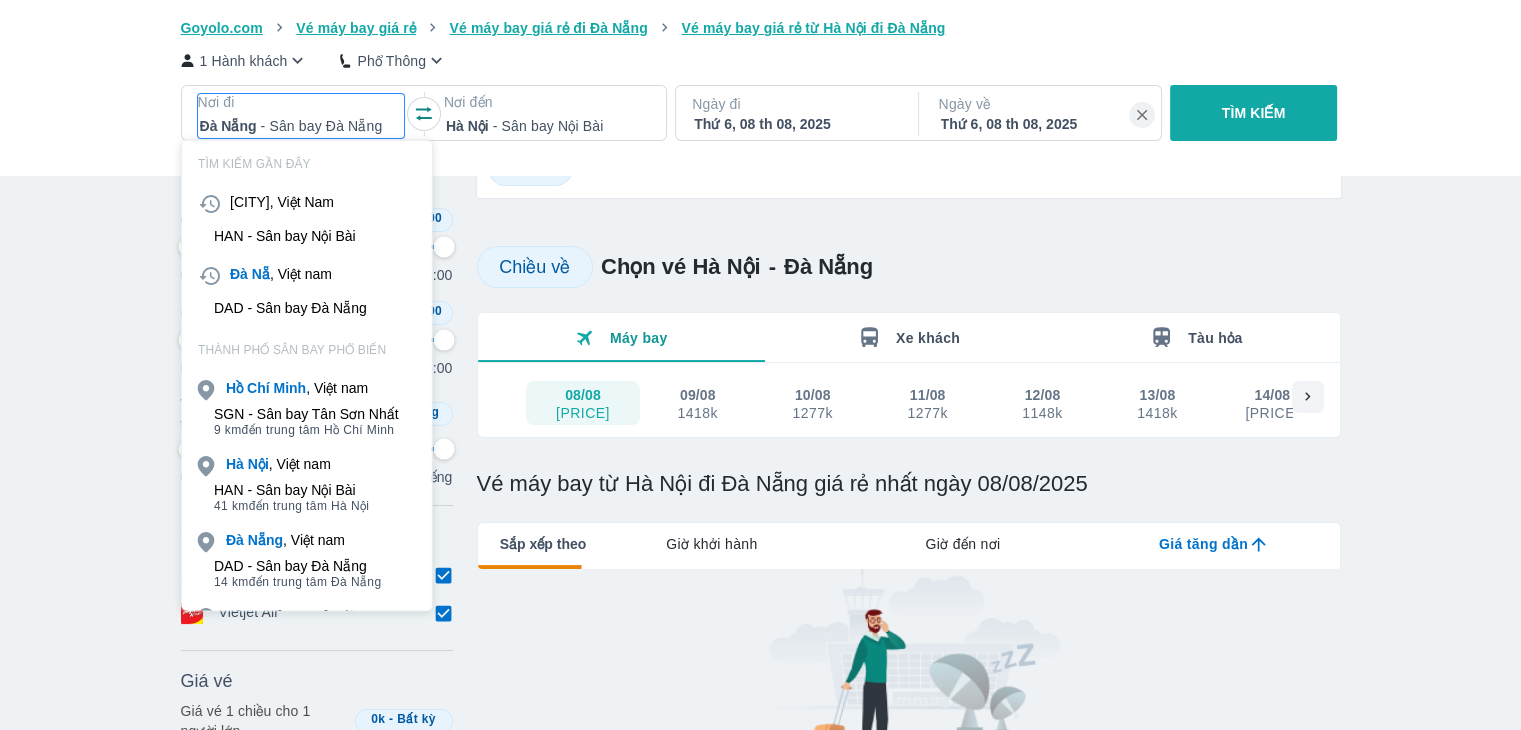 type on "97.9166666666667" 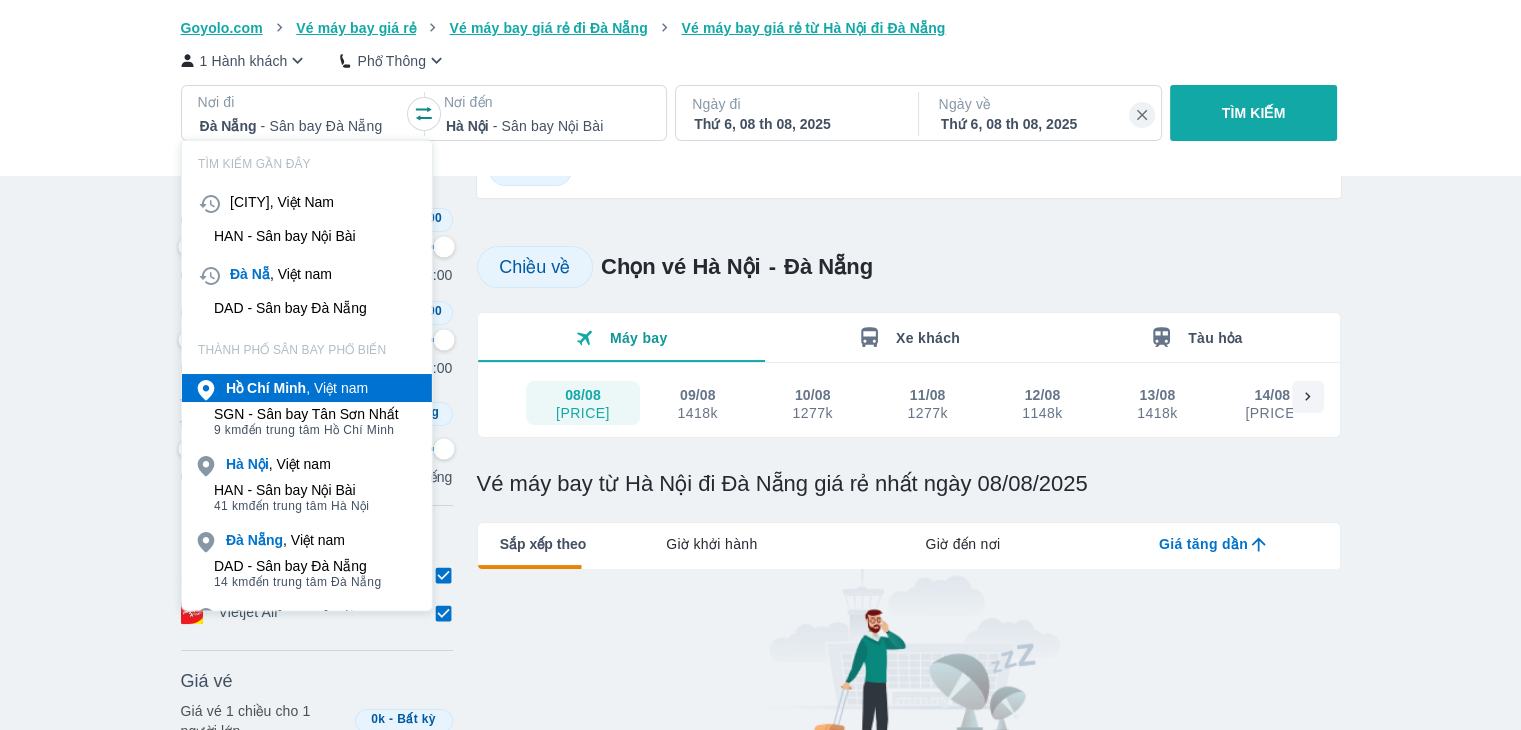 click on "Hồ   Chí   Minh , Việt nam" at bounding box center (297, 388) 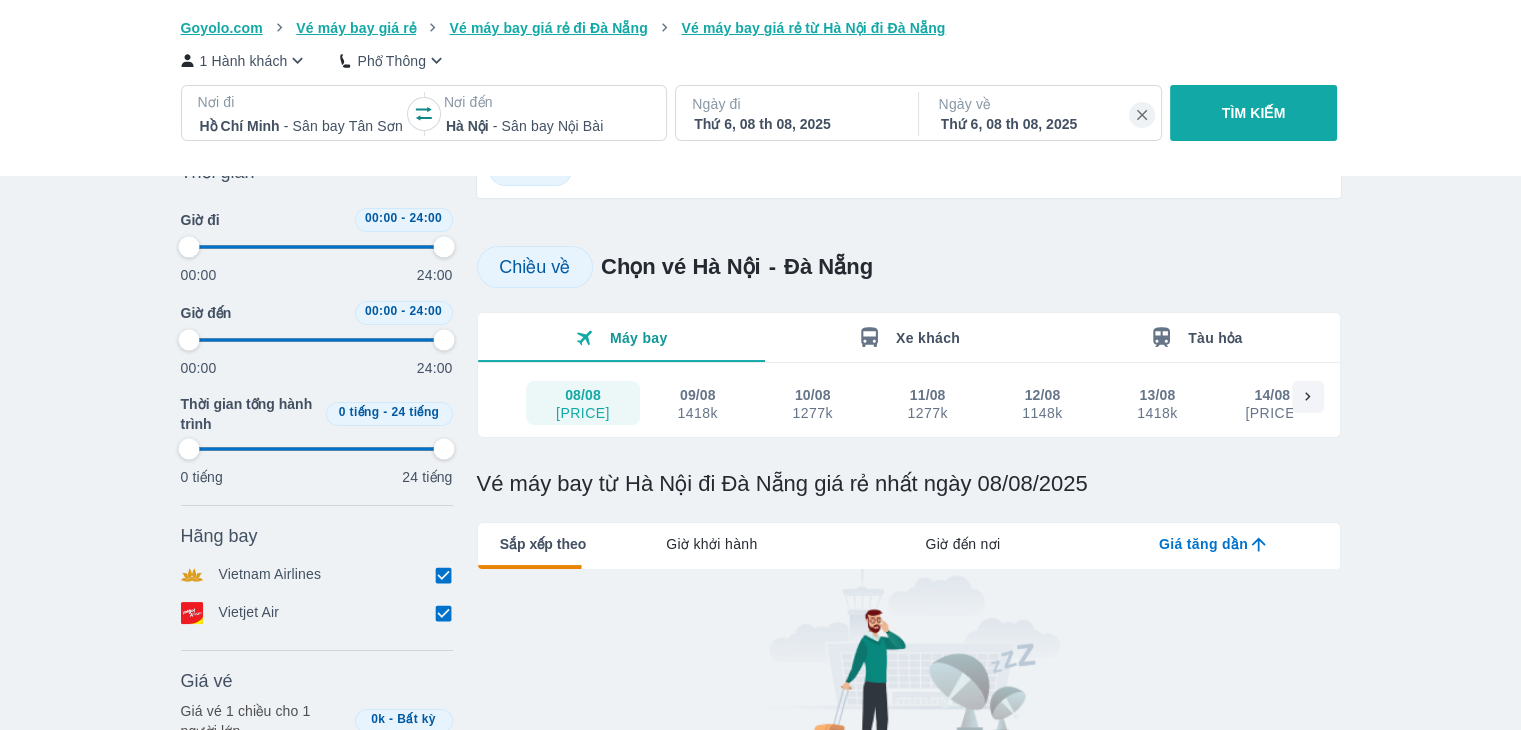 type on "97.9166666666667" 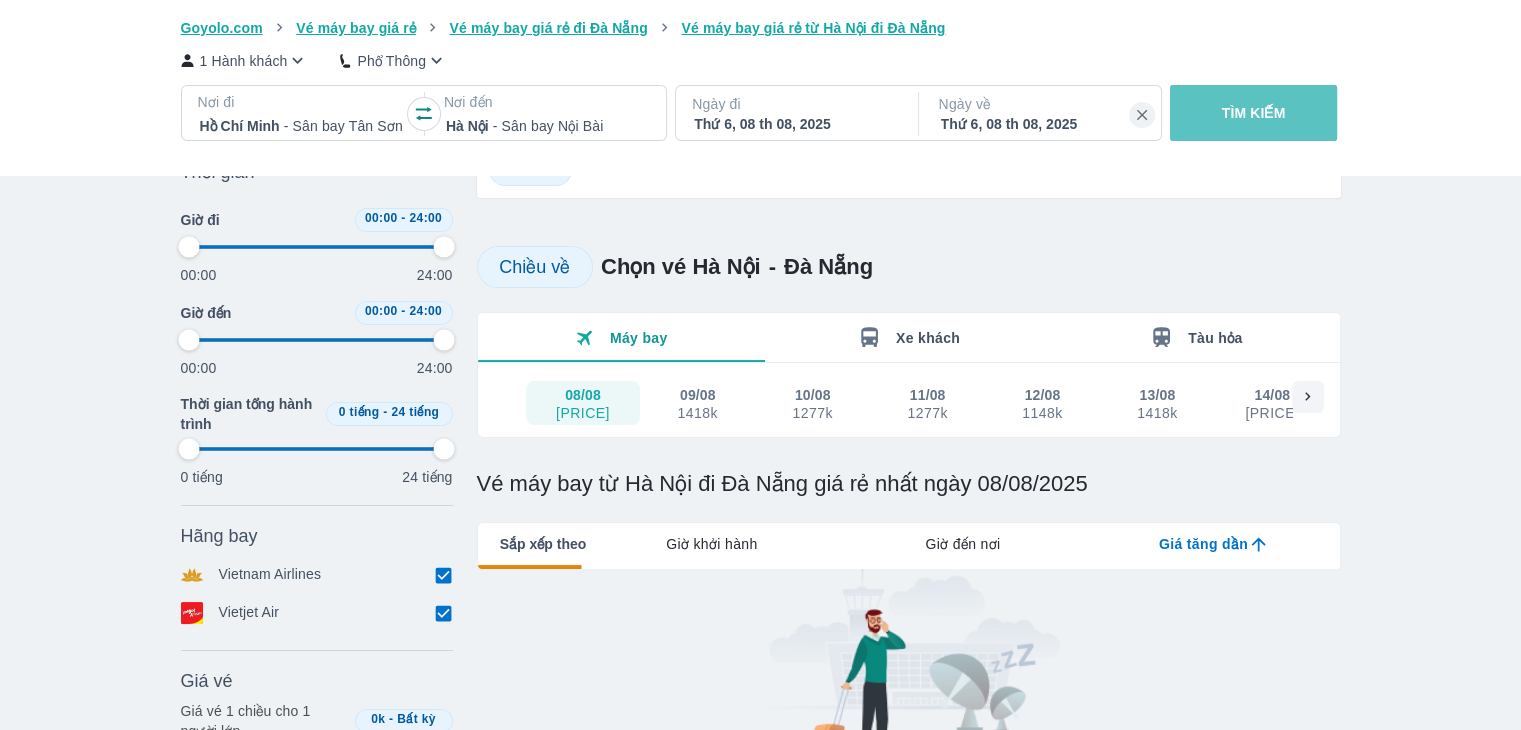 click on "TÌM KIẾM" at bounding box center [1254, 113] 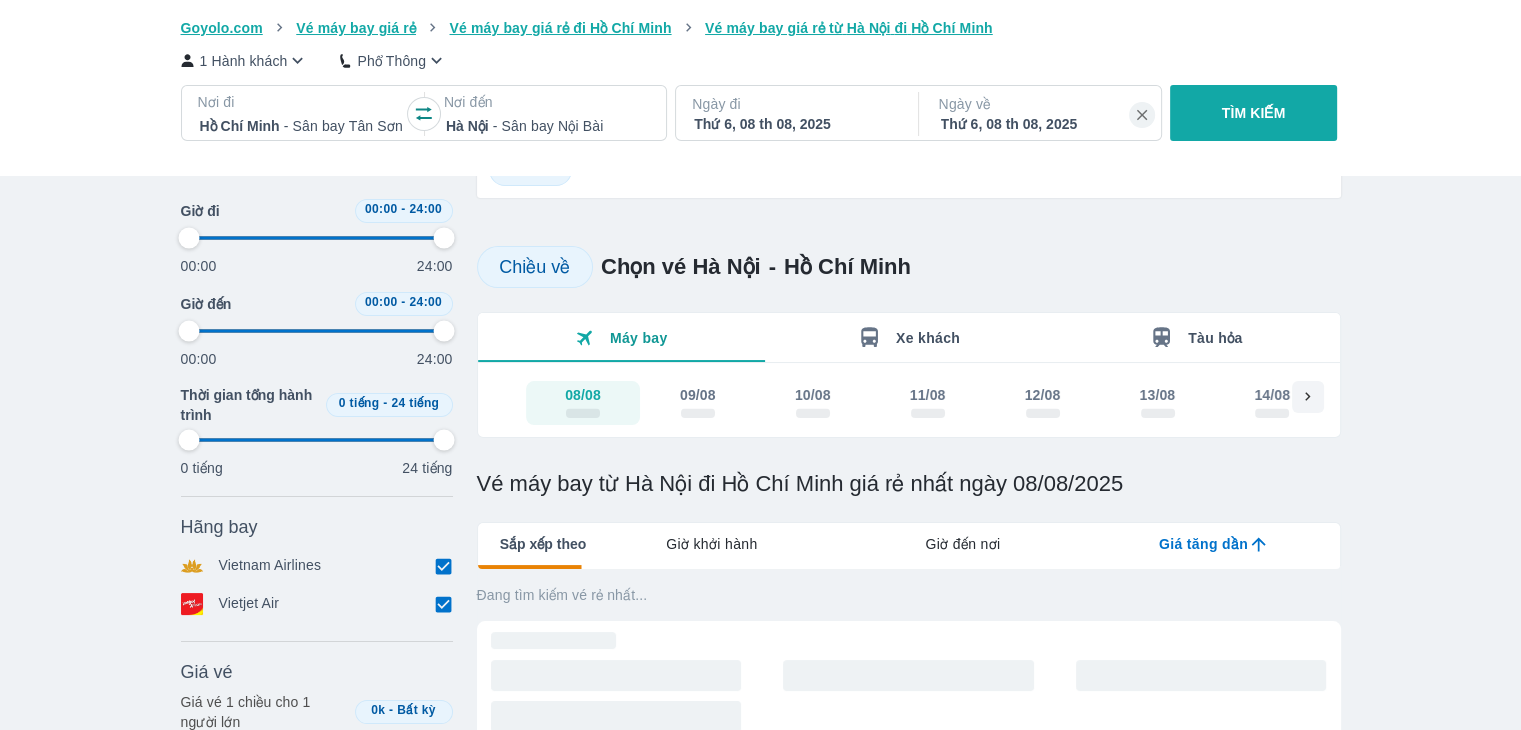 type on "97.9166666666667" 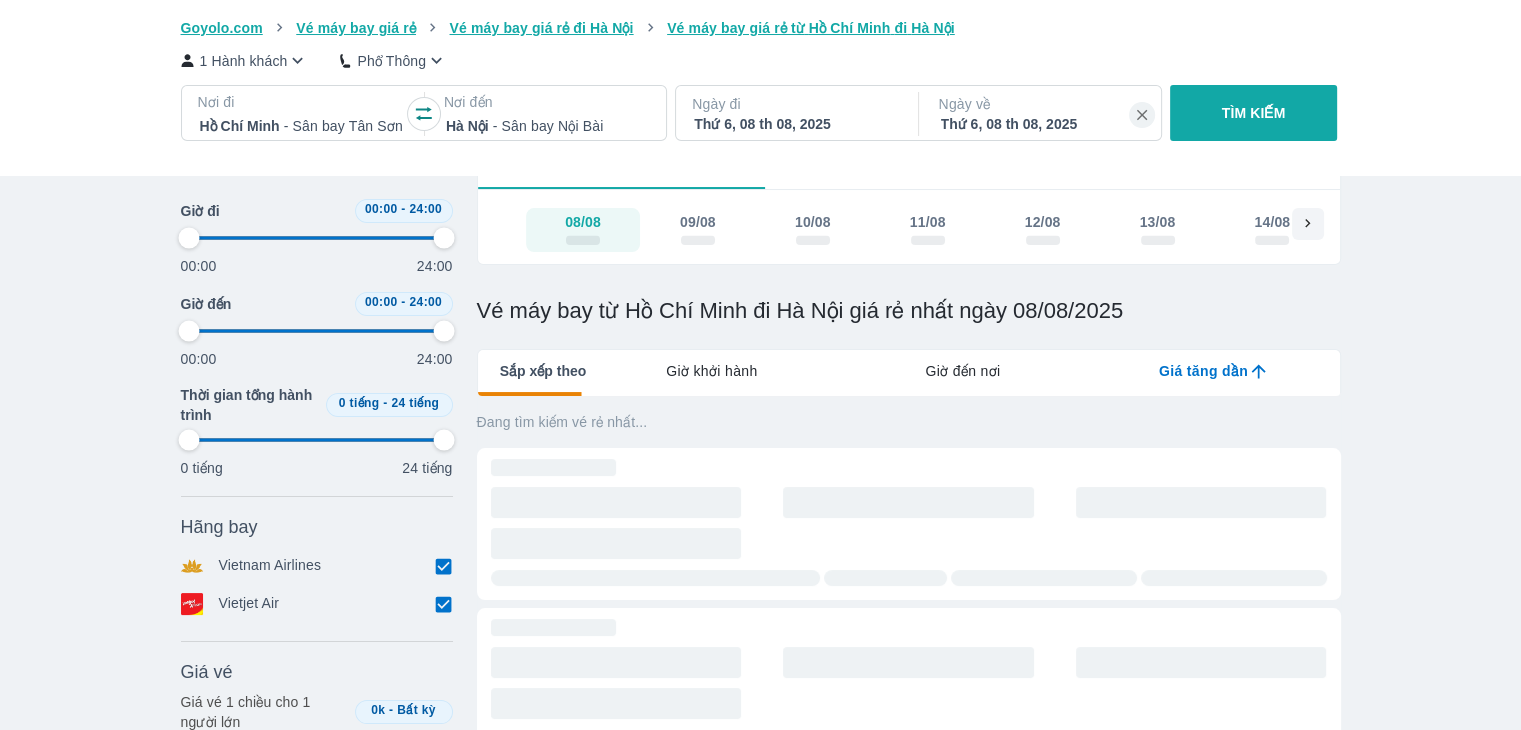 type on "97.9166666666667" 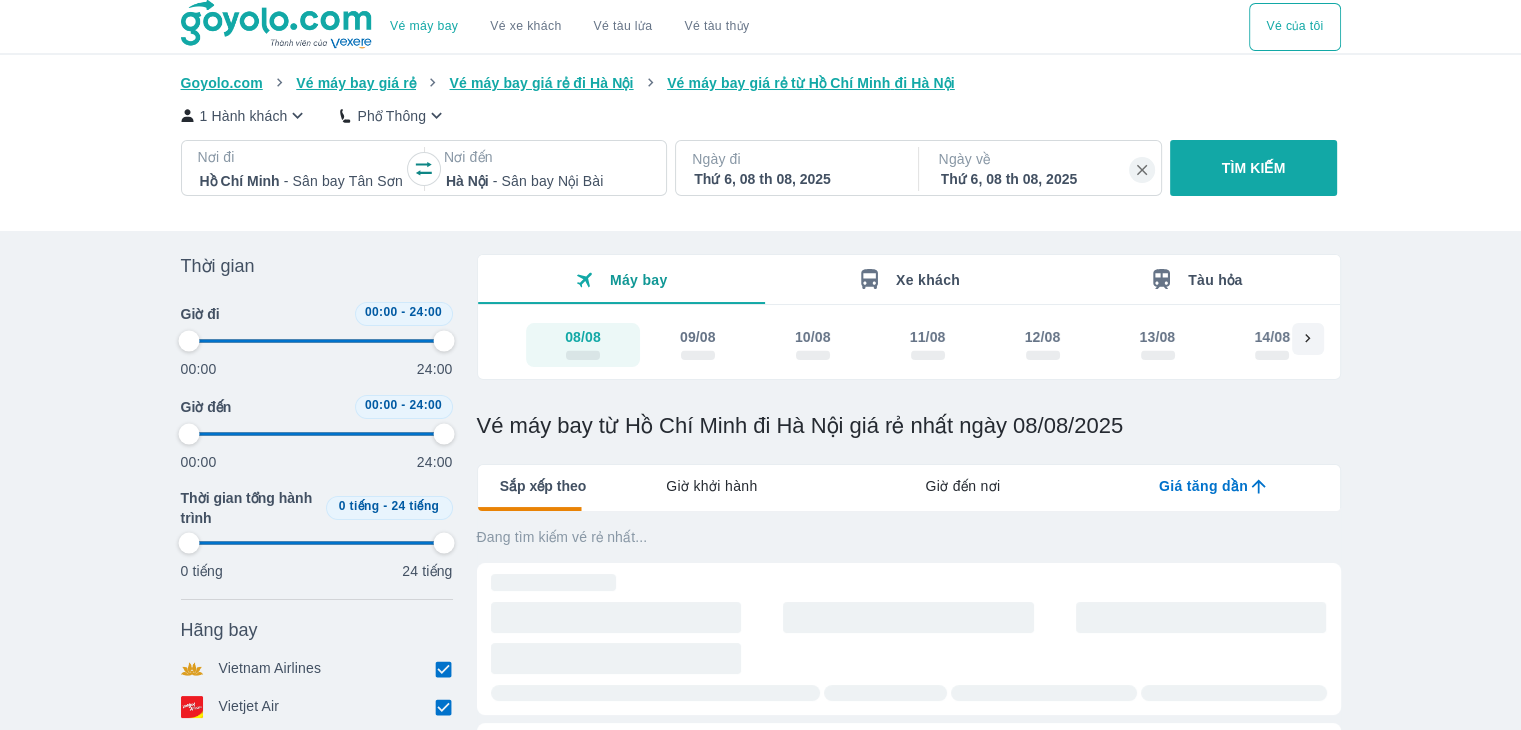 type on "97.9166666666667" 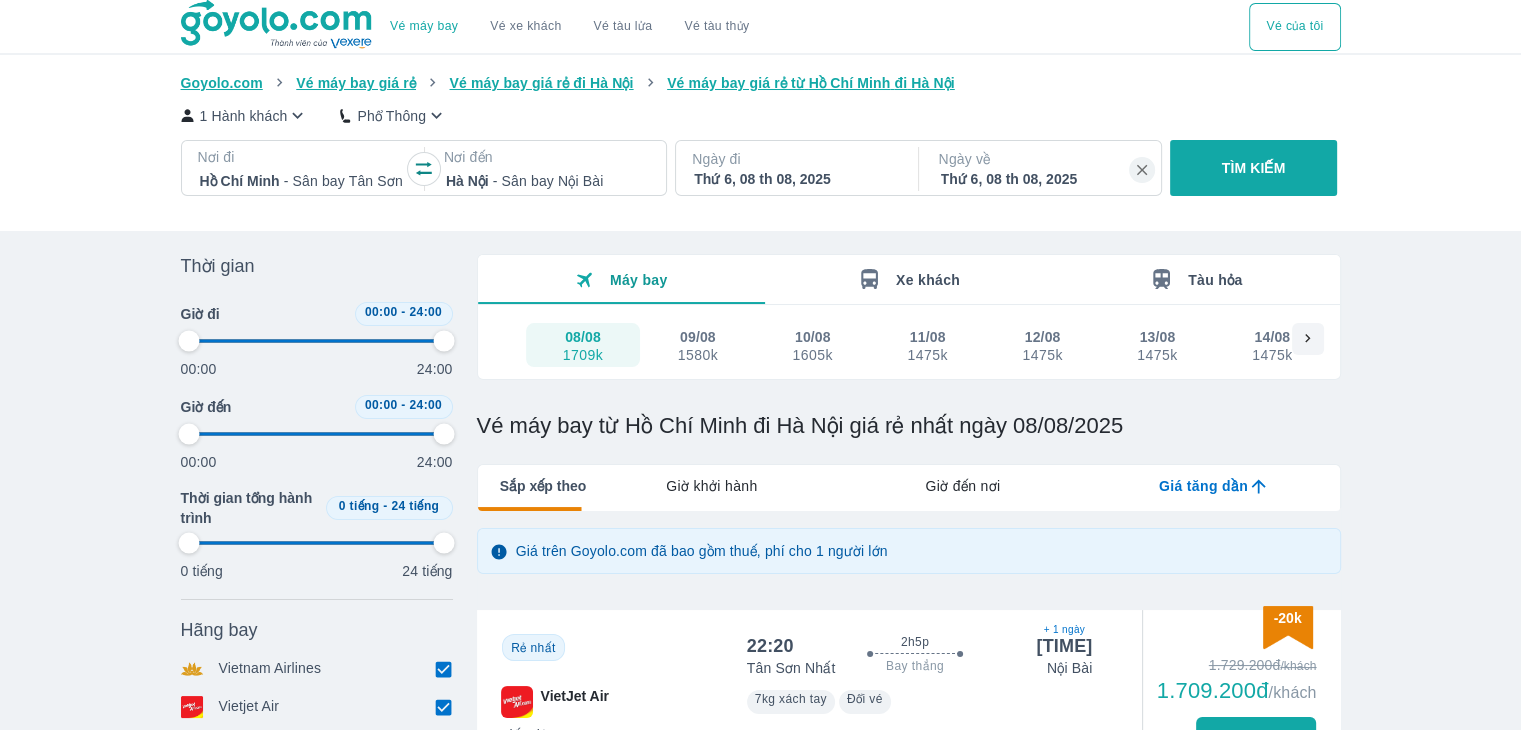 type on "97.9166666666667" 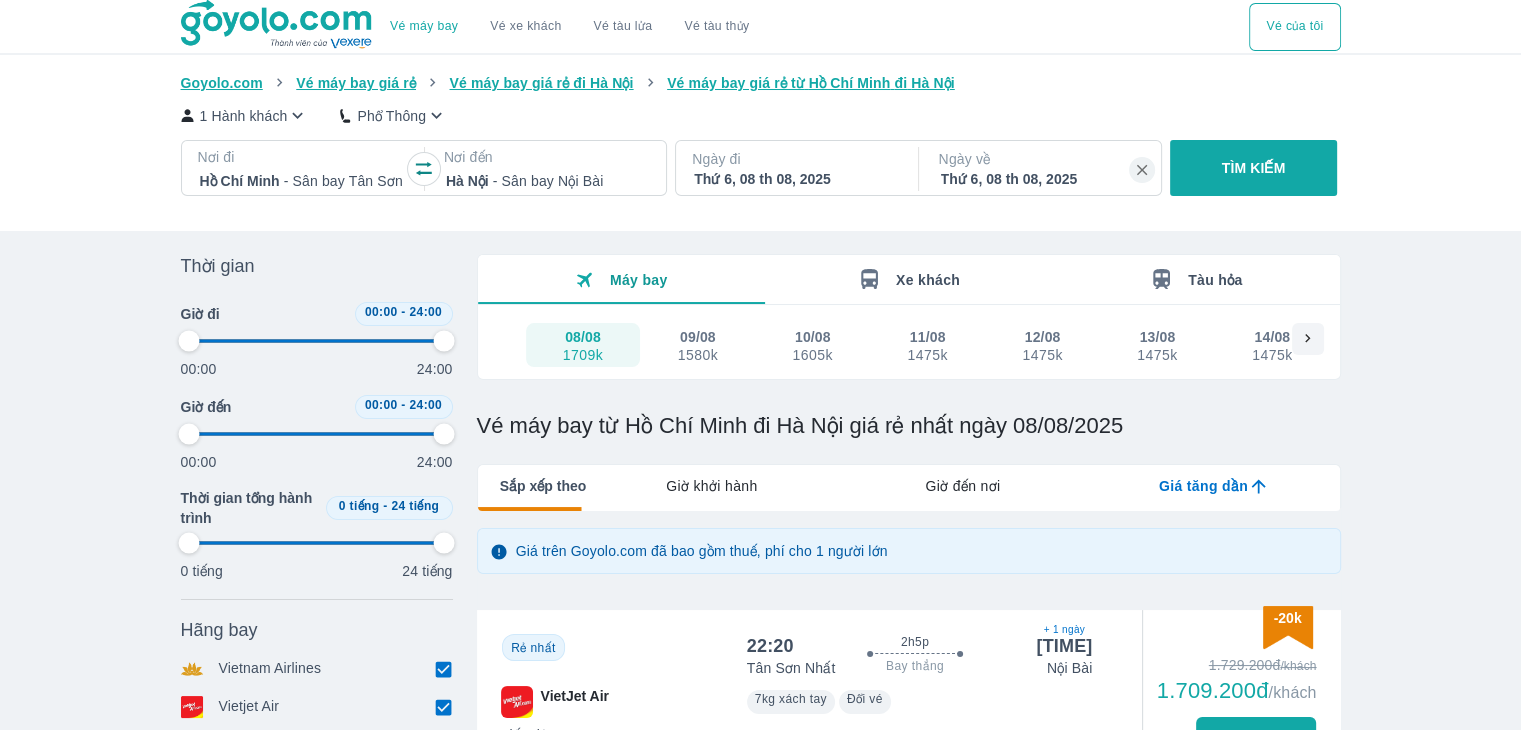 type on "97.9166666666667" 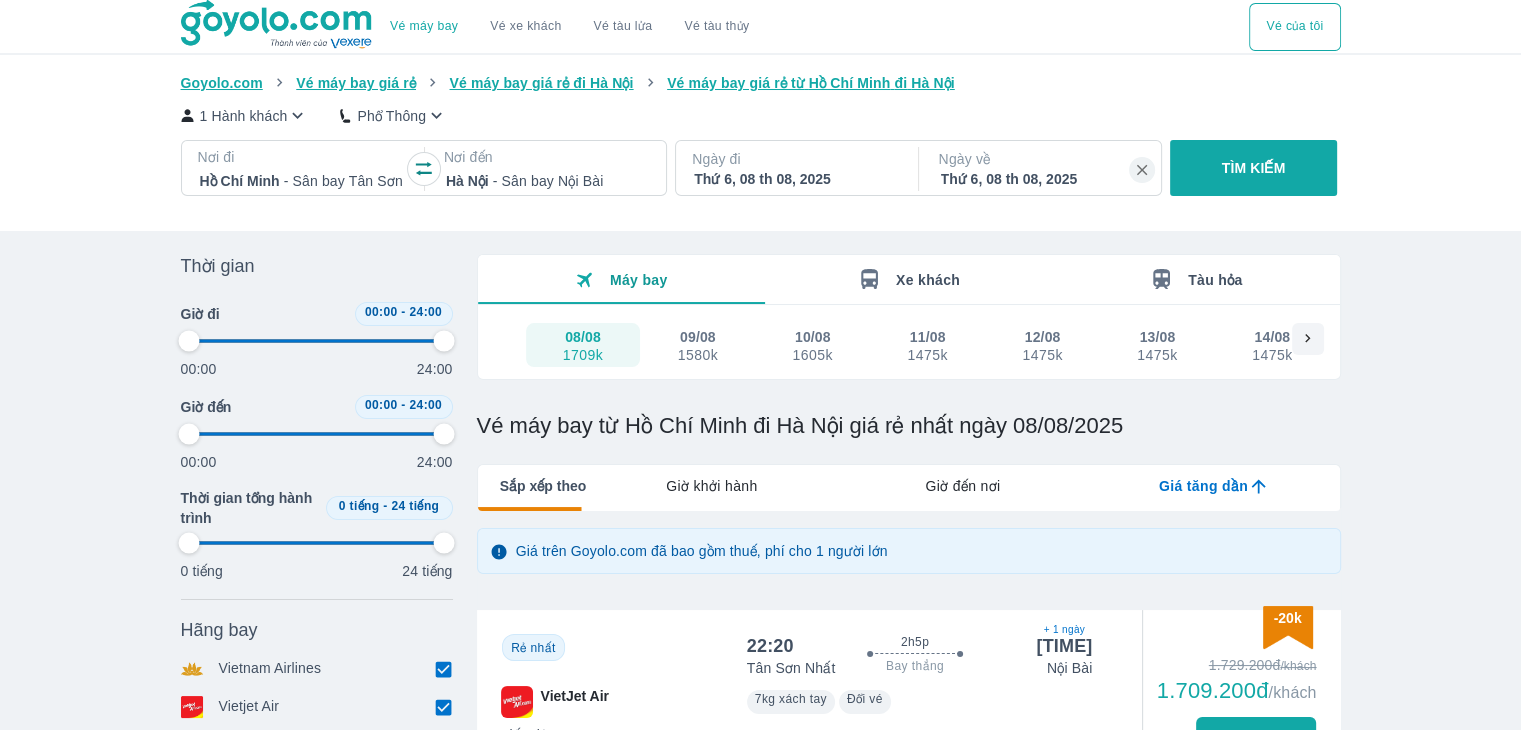 type on "97.9166666666667" 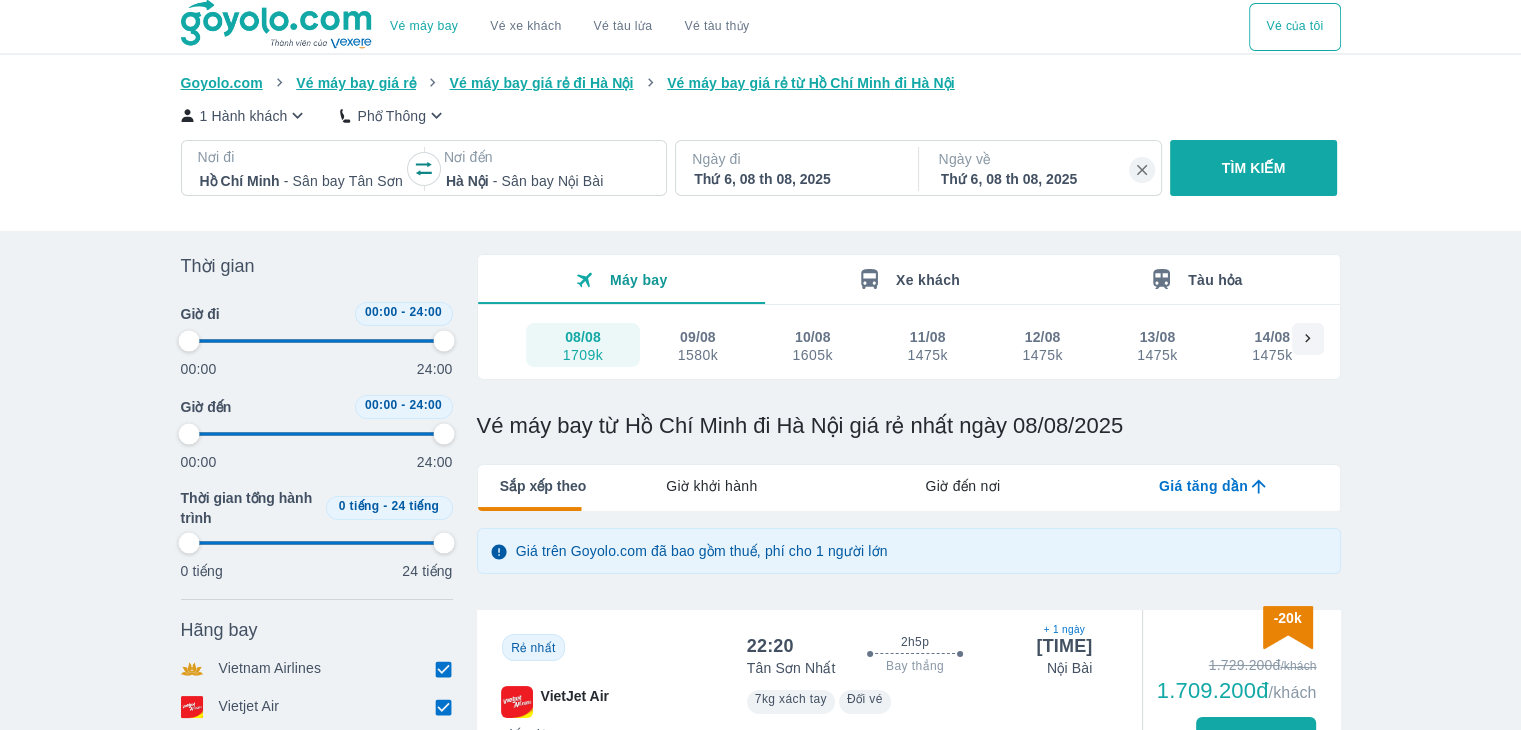 type on "97.9166666666667" 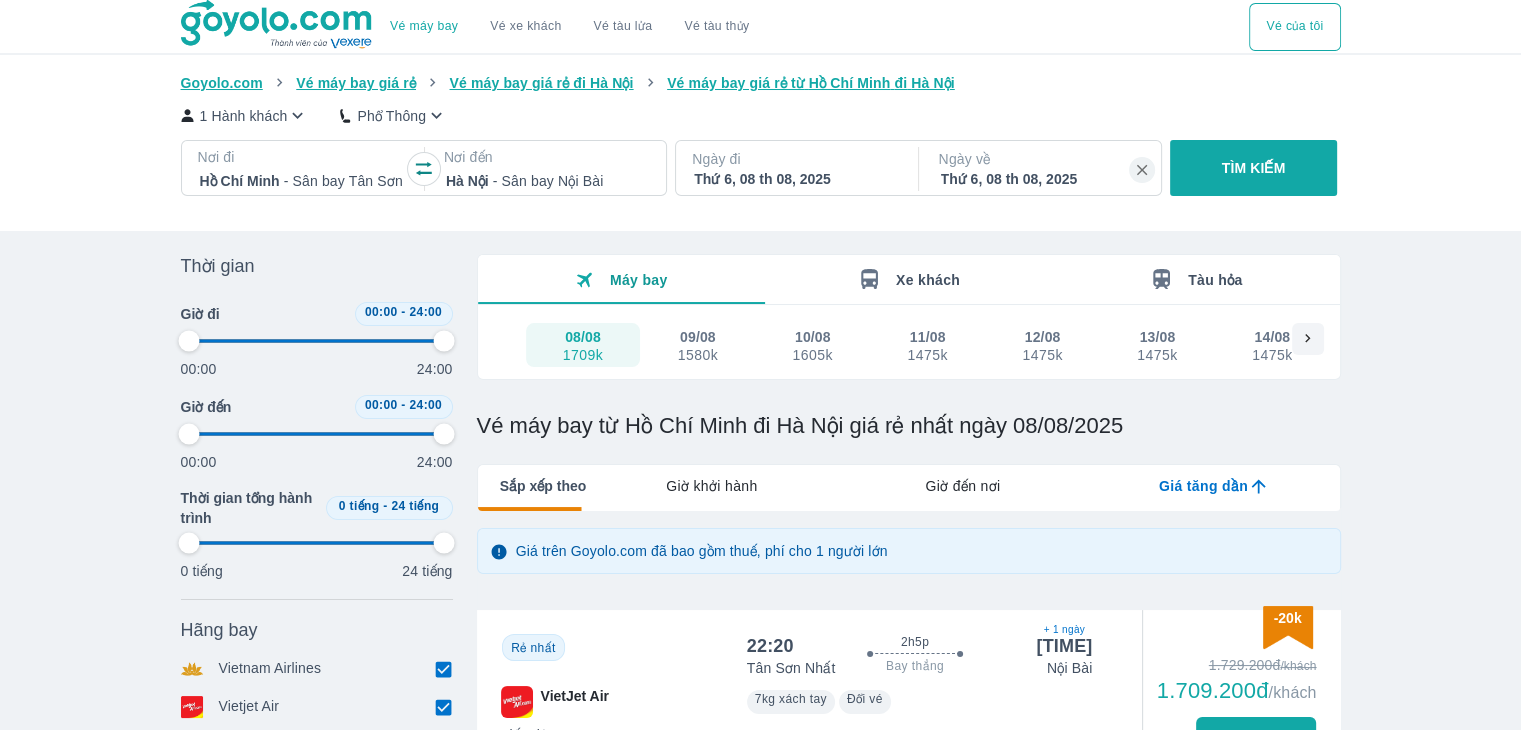 type on "97.9166666666667" 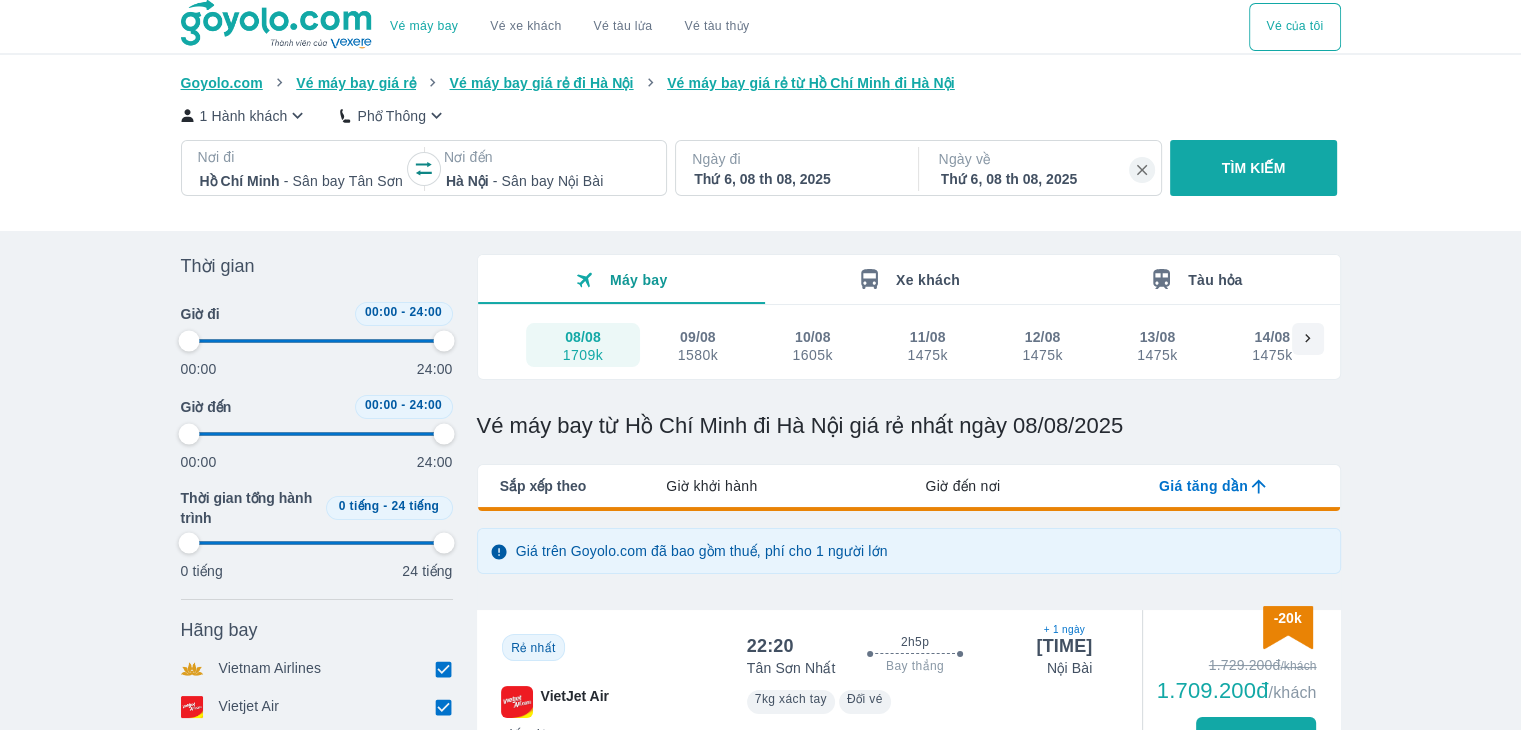 type on "97.9166666666667" 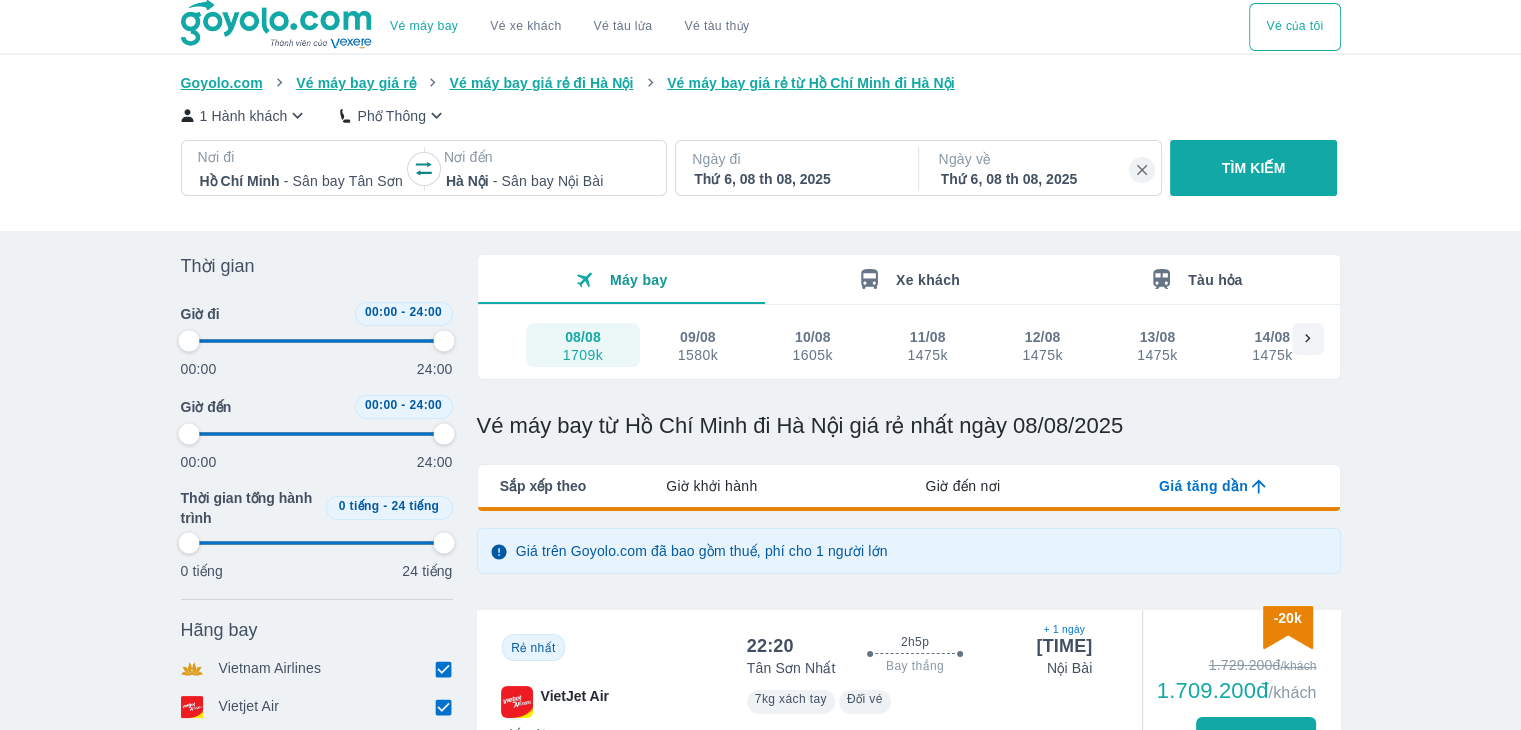 type on "97.9166666666667" 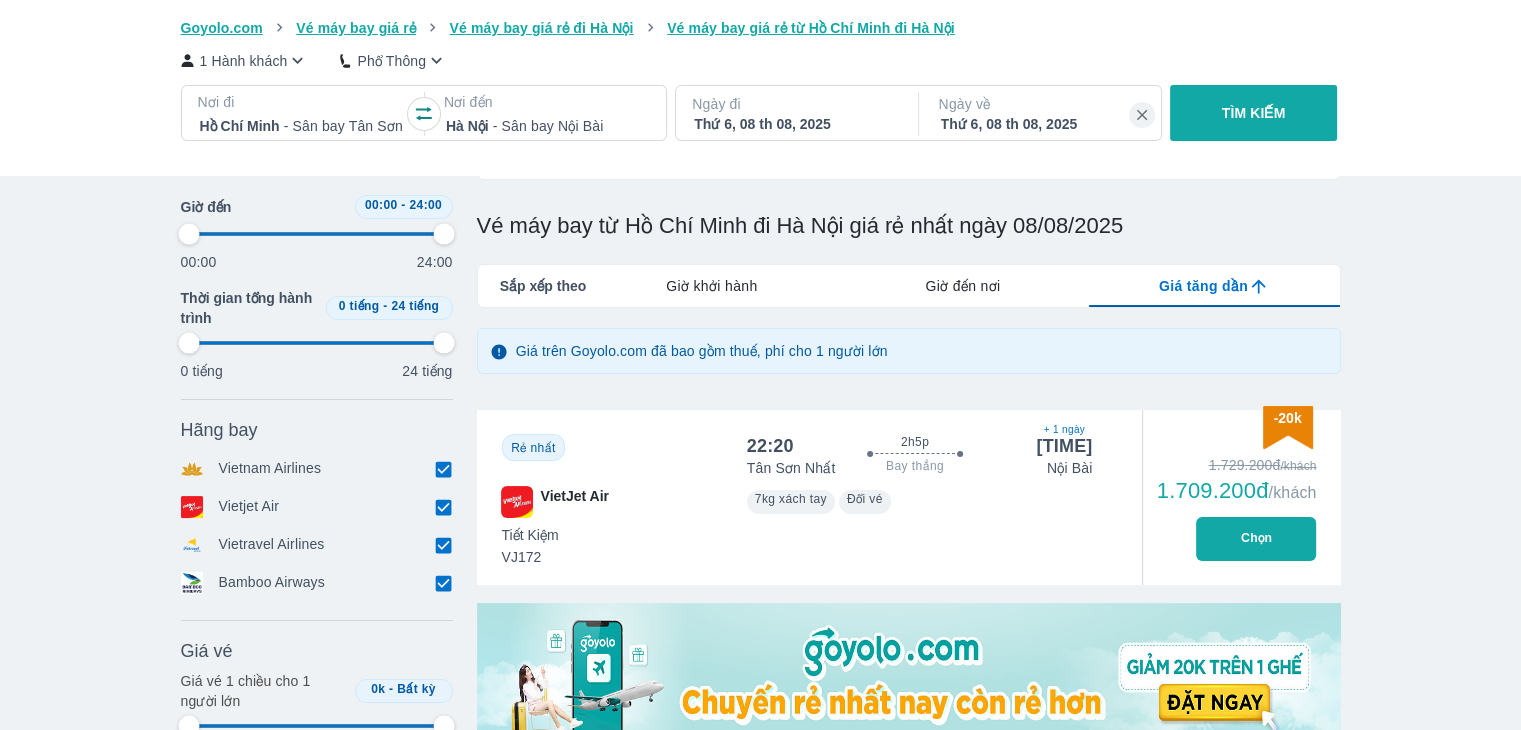 click on "Chọn" at bounding box center [1256, 539] 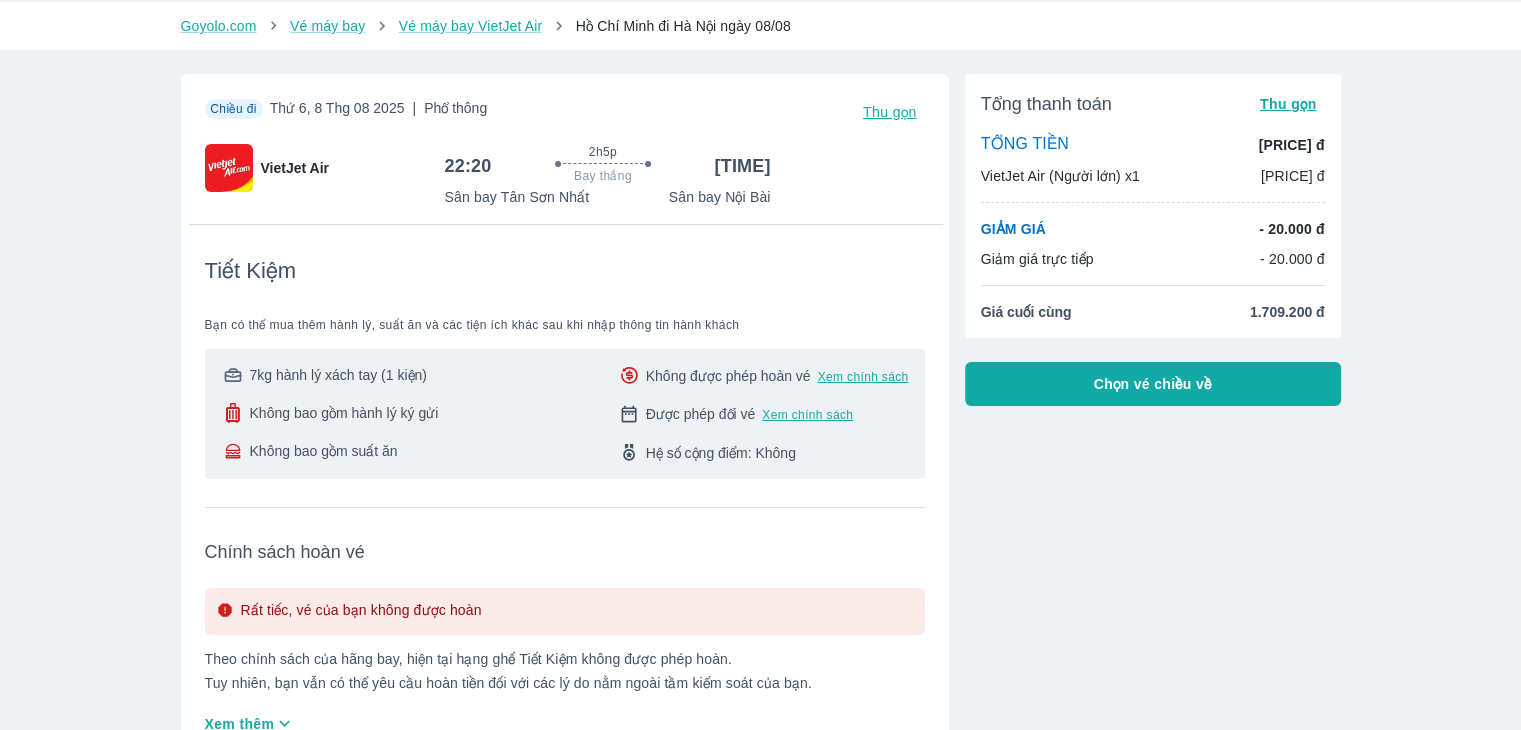 scroll, scrollTop: 0, scrollLeft: 0, axis: both 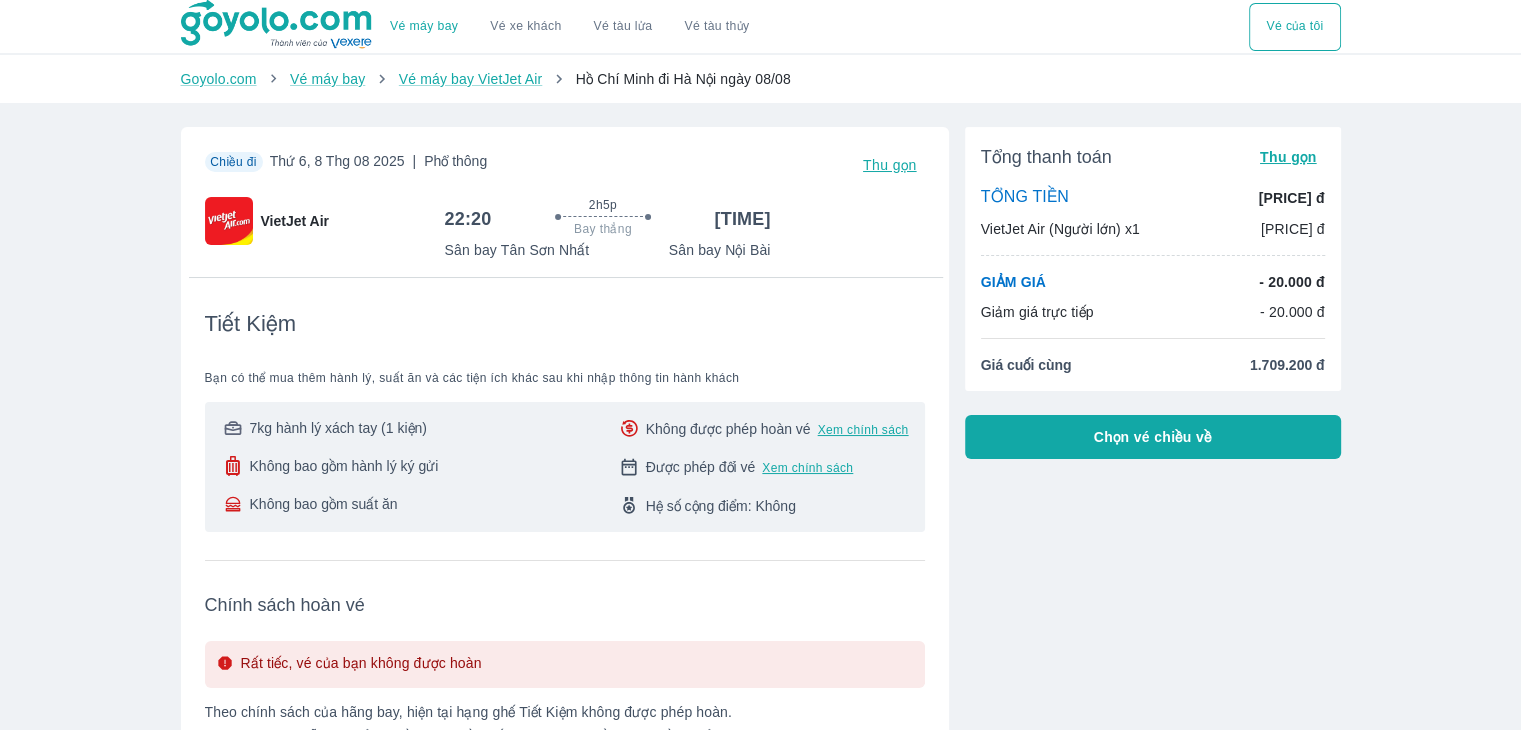 click on "Chọn vé chiều về" at bounding box center [1153, 437] 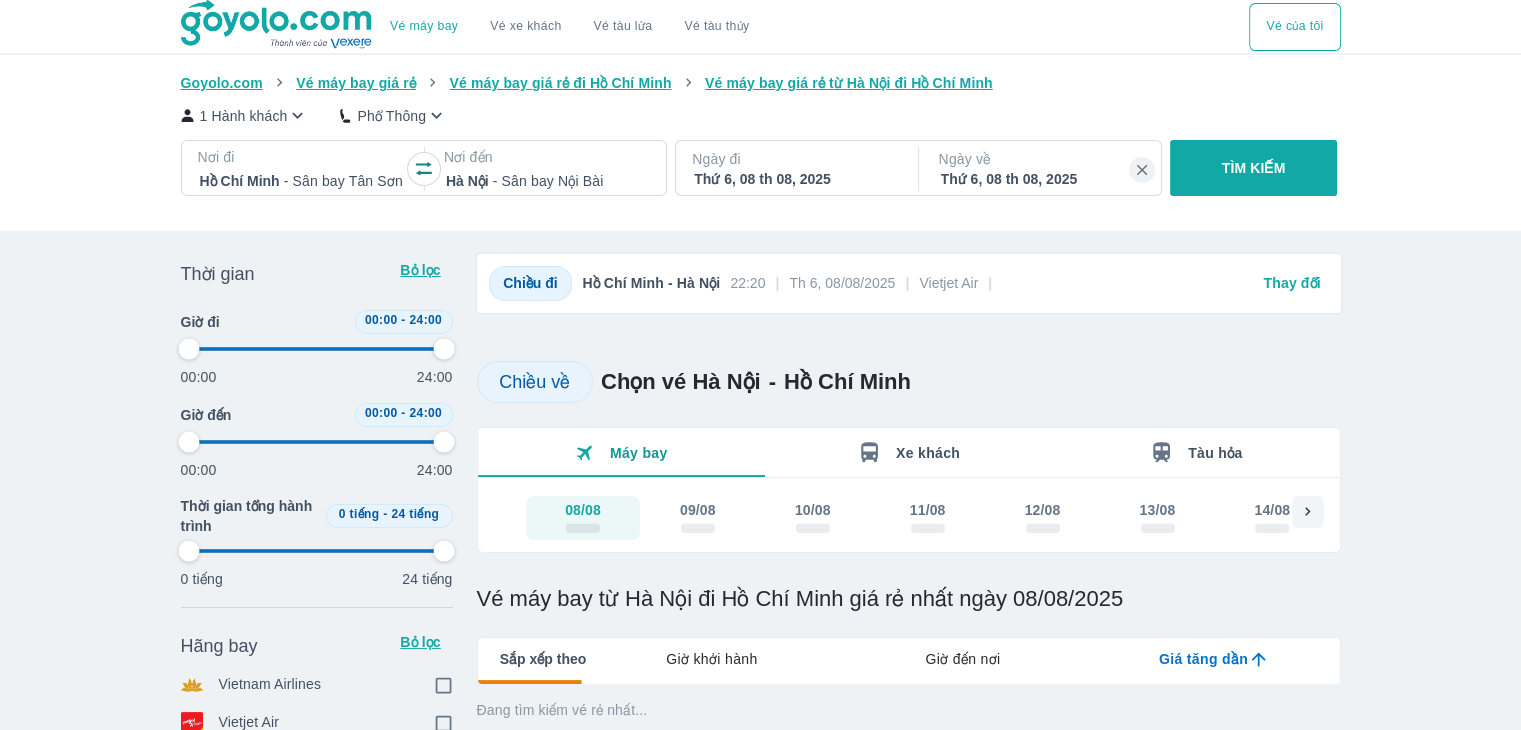 type on "97.9166666666667" 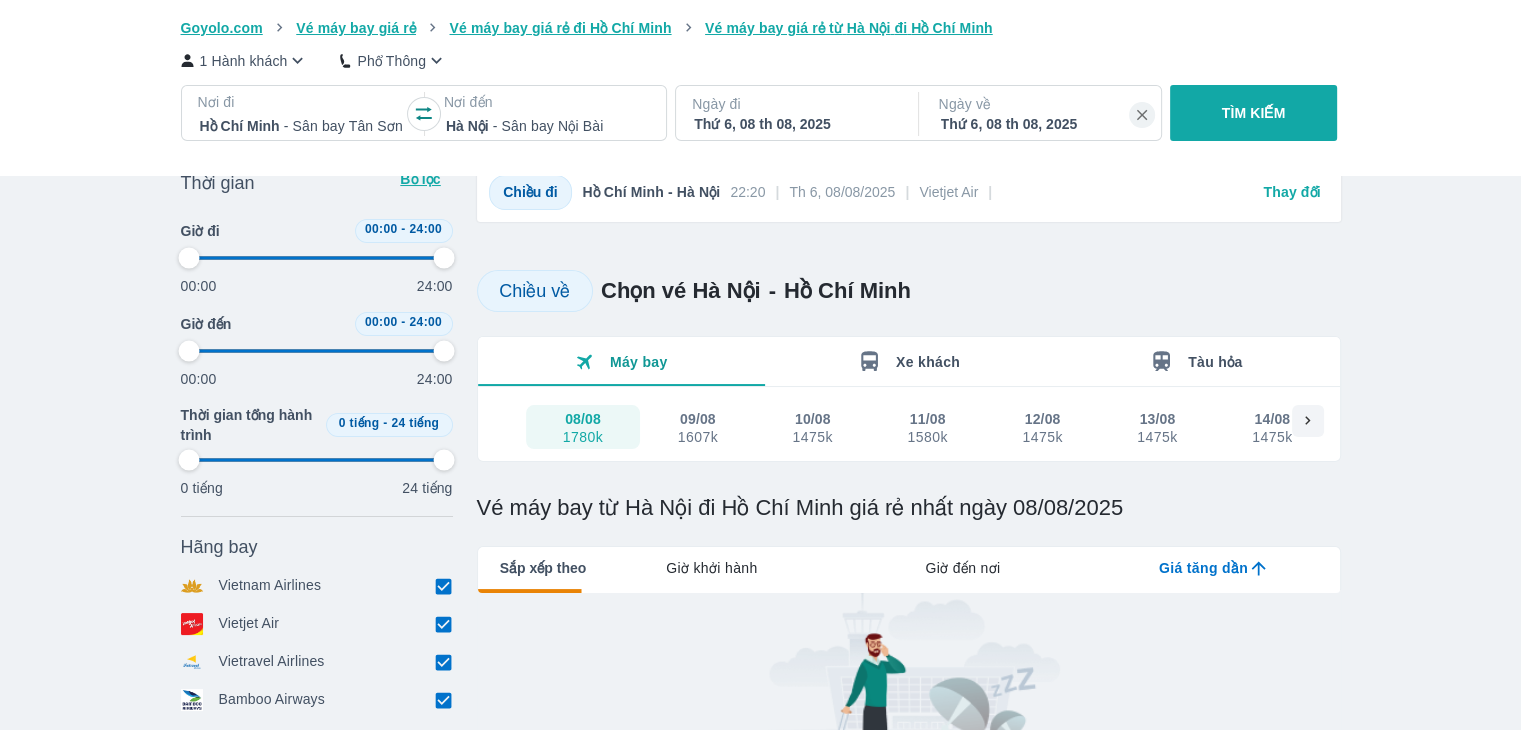 type on "97.9166666666667" 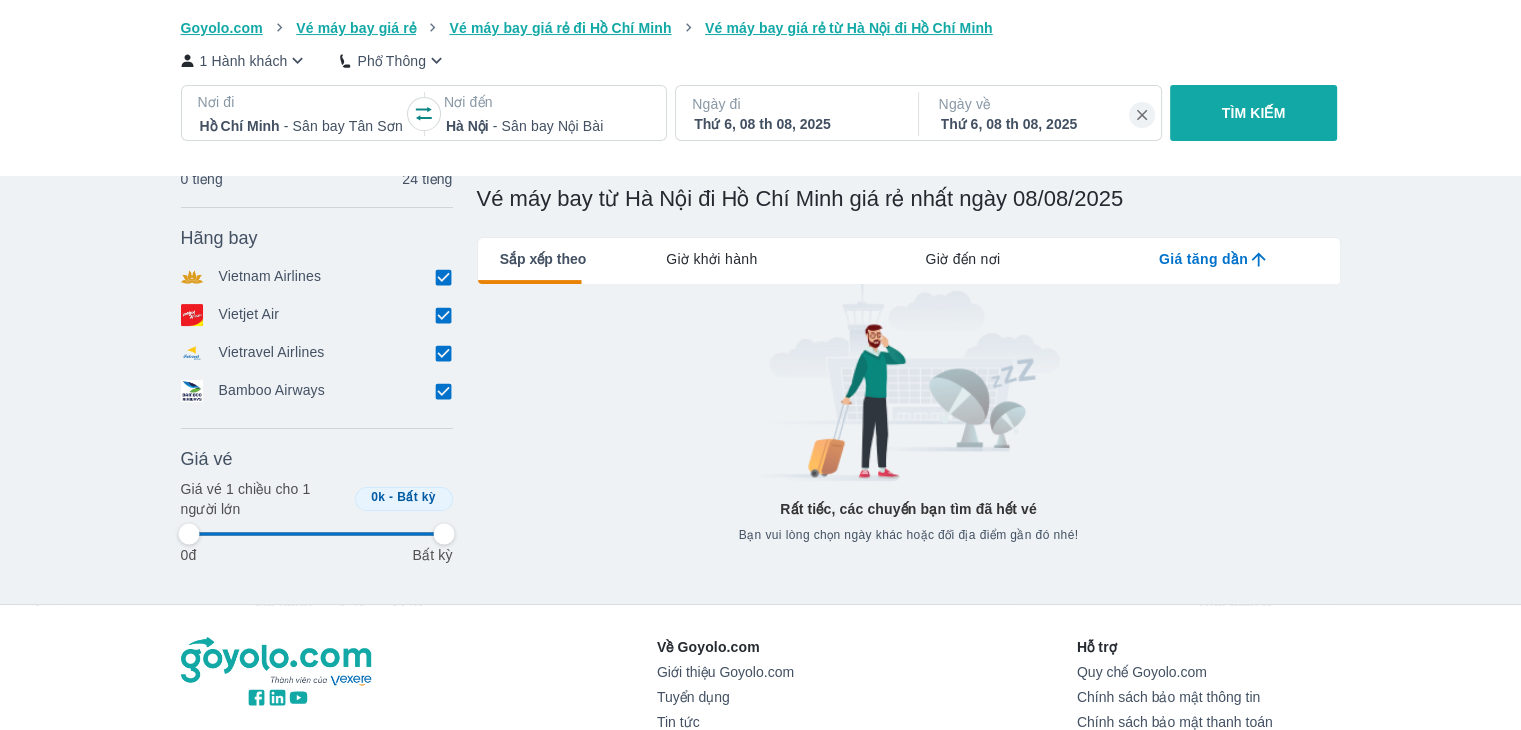type on "97.9166666666667" 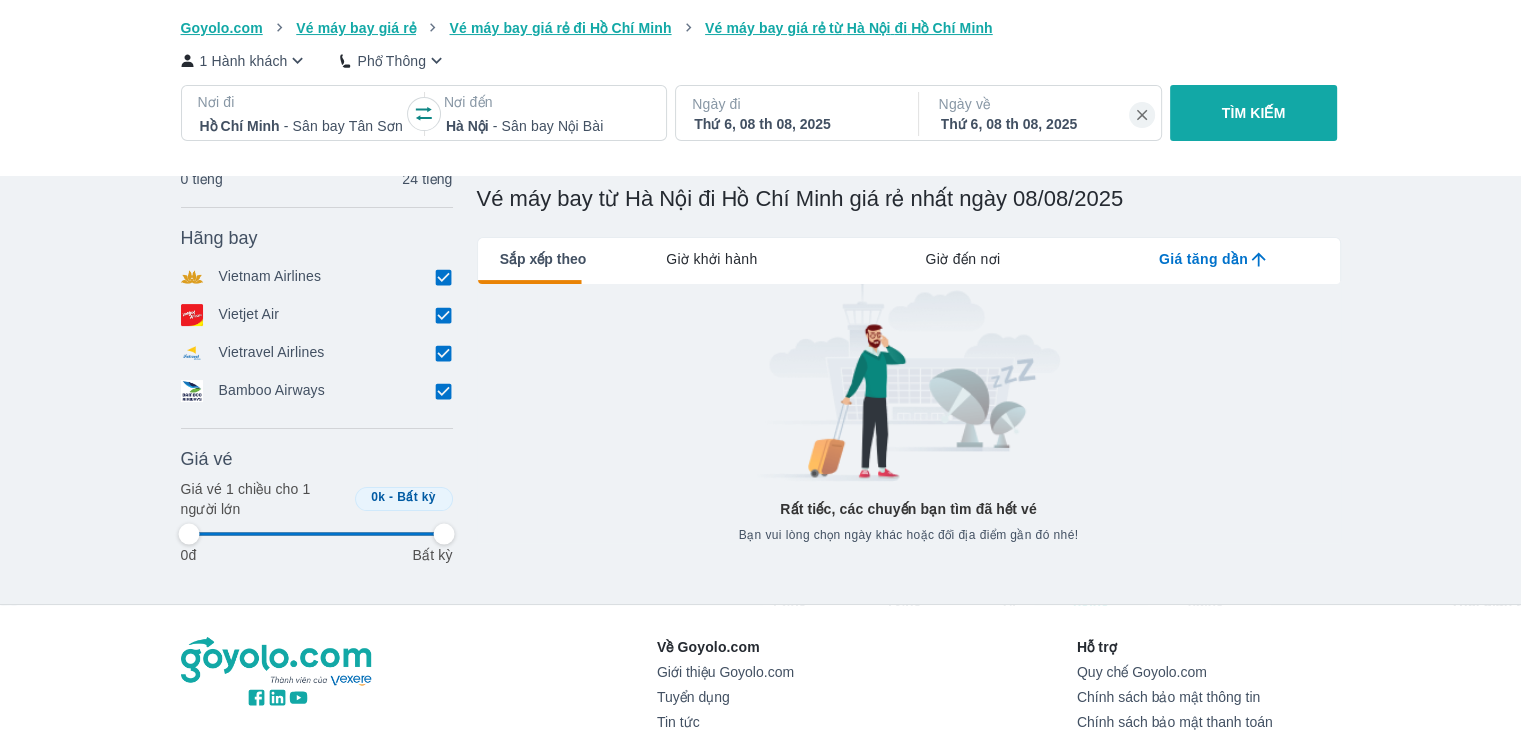 click on "Thứ 6, 08 th 08, 2025" at bounding box center (1042, 124) 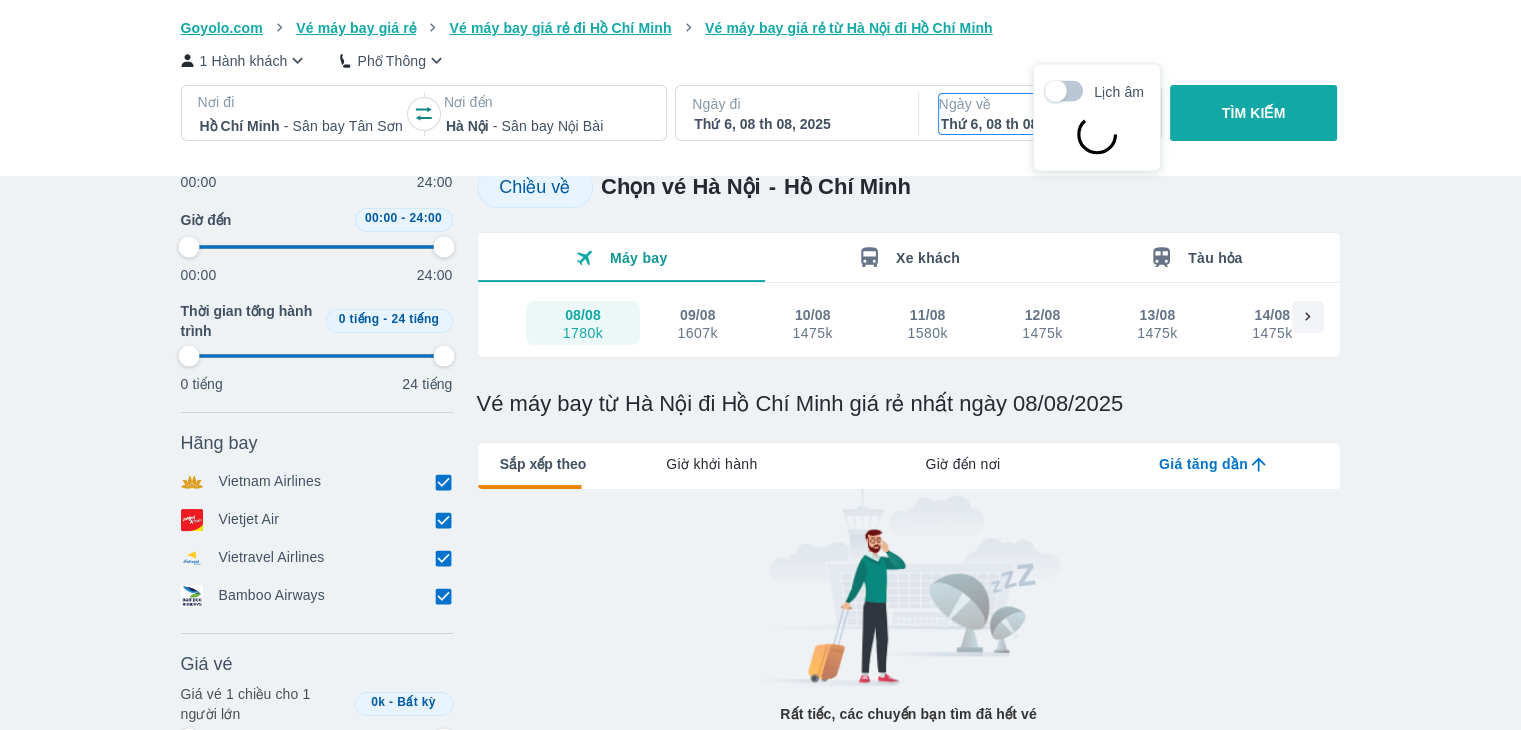 scroll, scrollTop: 115, scrollLeft: 0, axis: vertical 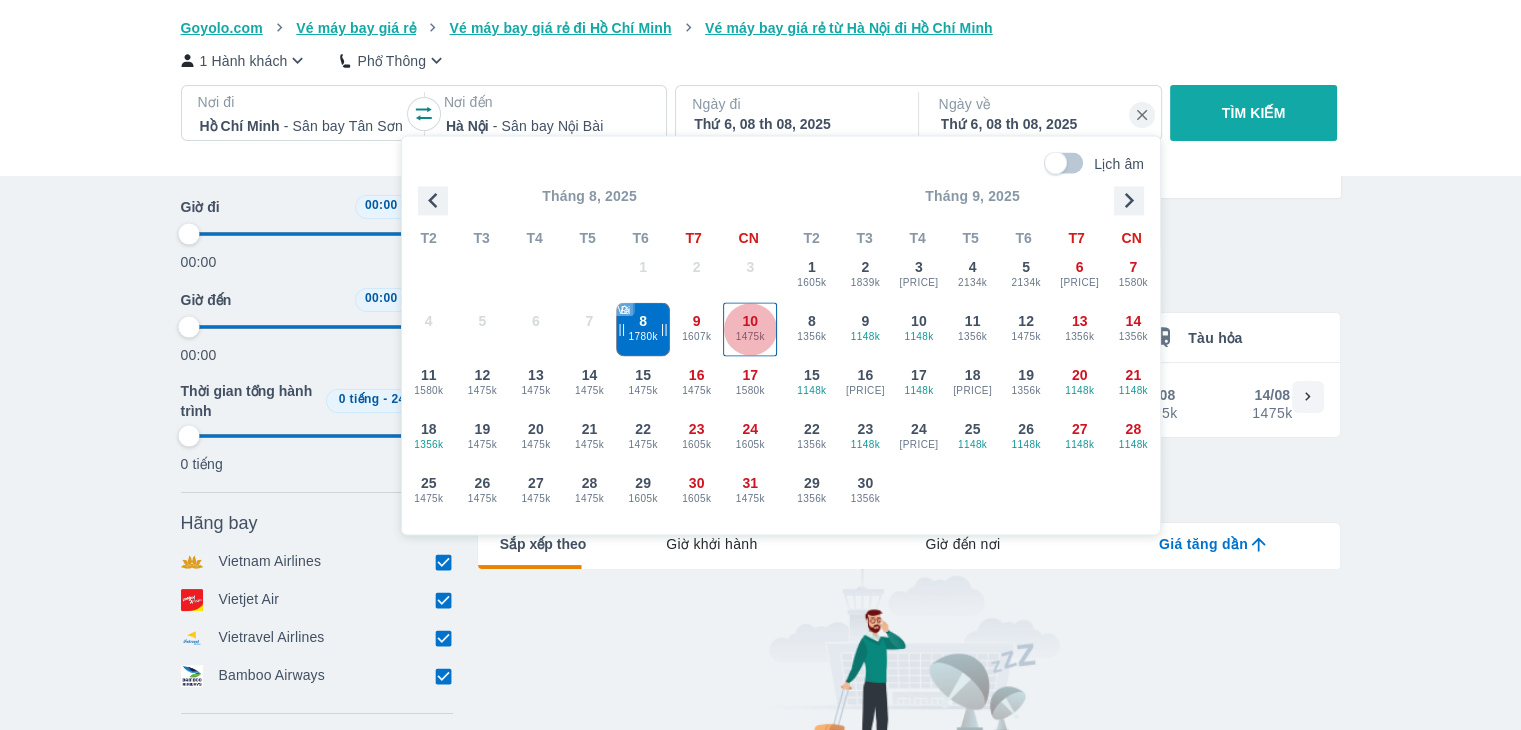 click on "1475k" at bounding box center (750, 337) 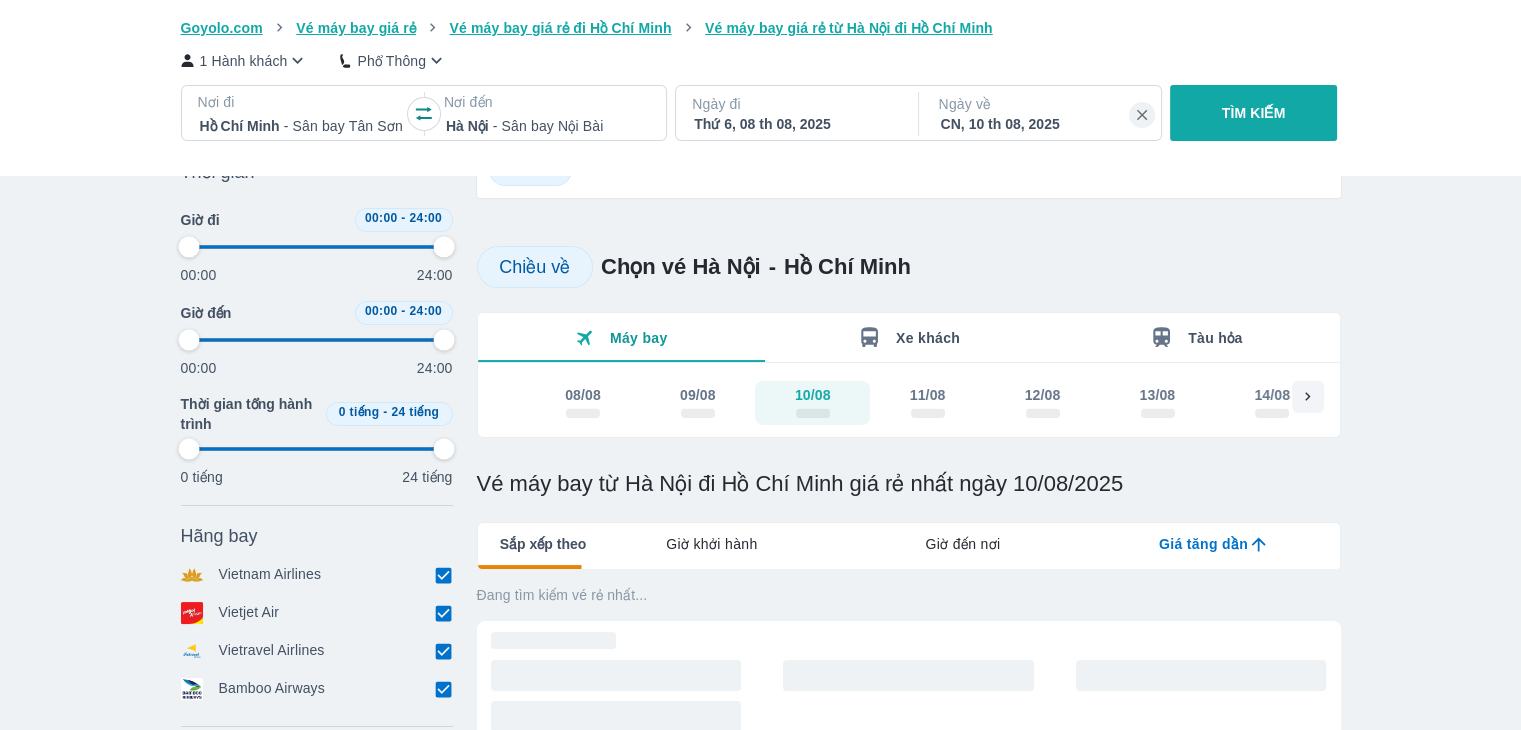 click on "Thứ 6, 08 th 08, 2025" at bounding box center [795, 124] 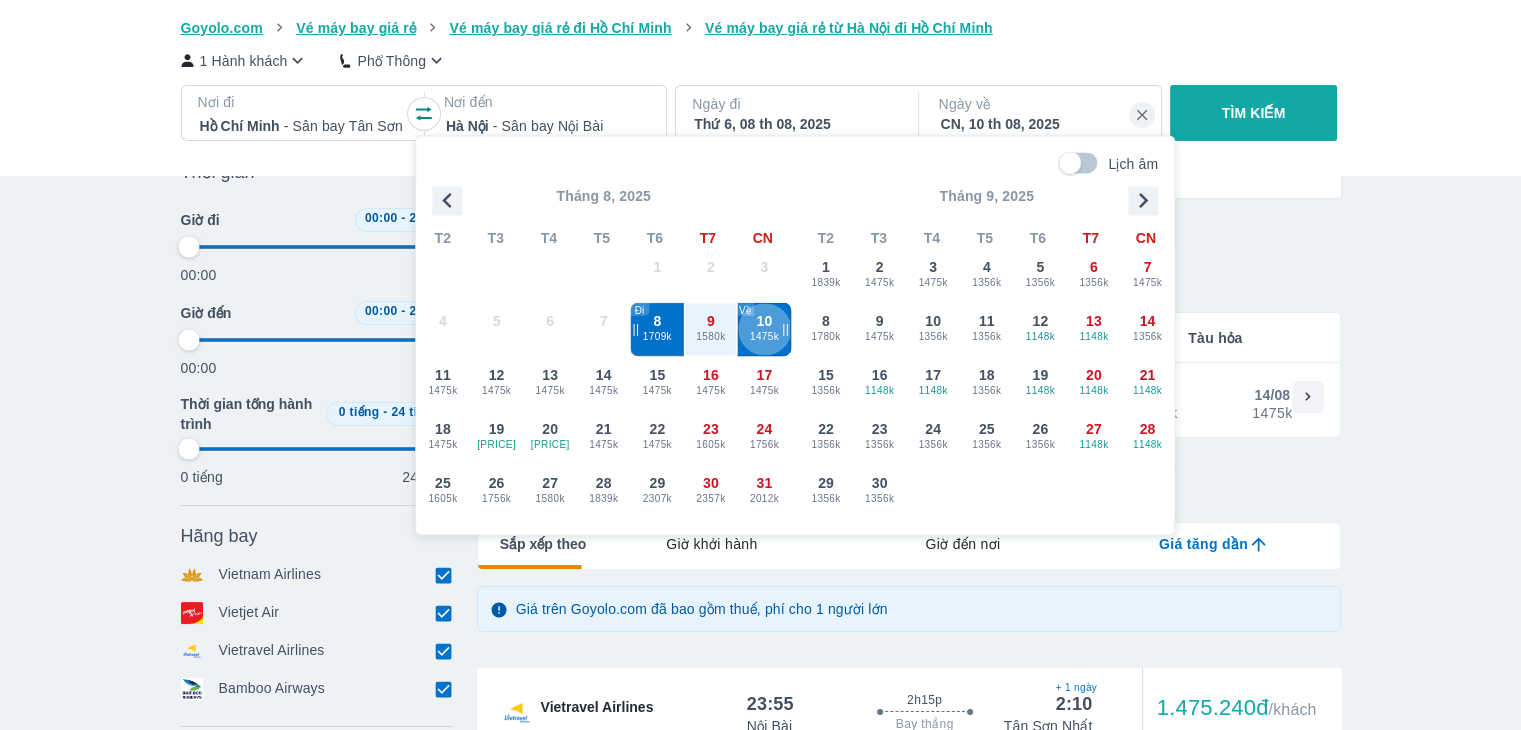 click on "10 1475k" at bounding box center (765, 329) 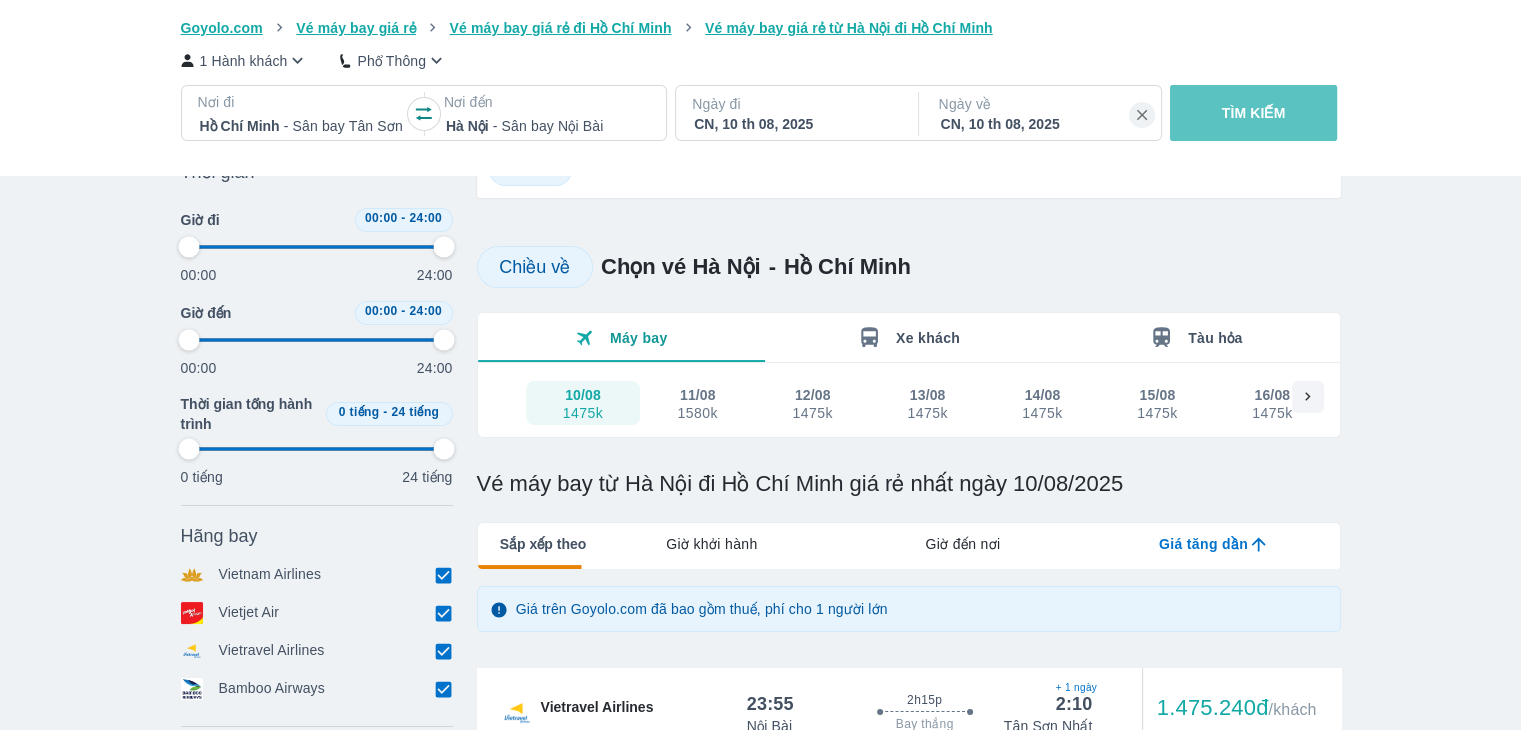 click on "TÌM KIẾM" at bounding box center (1253, 113) 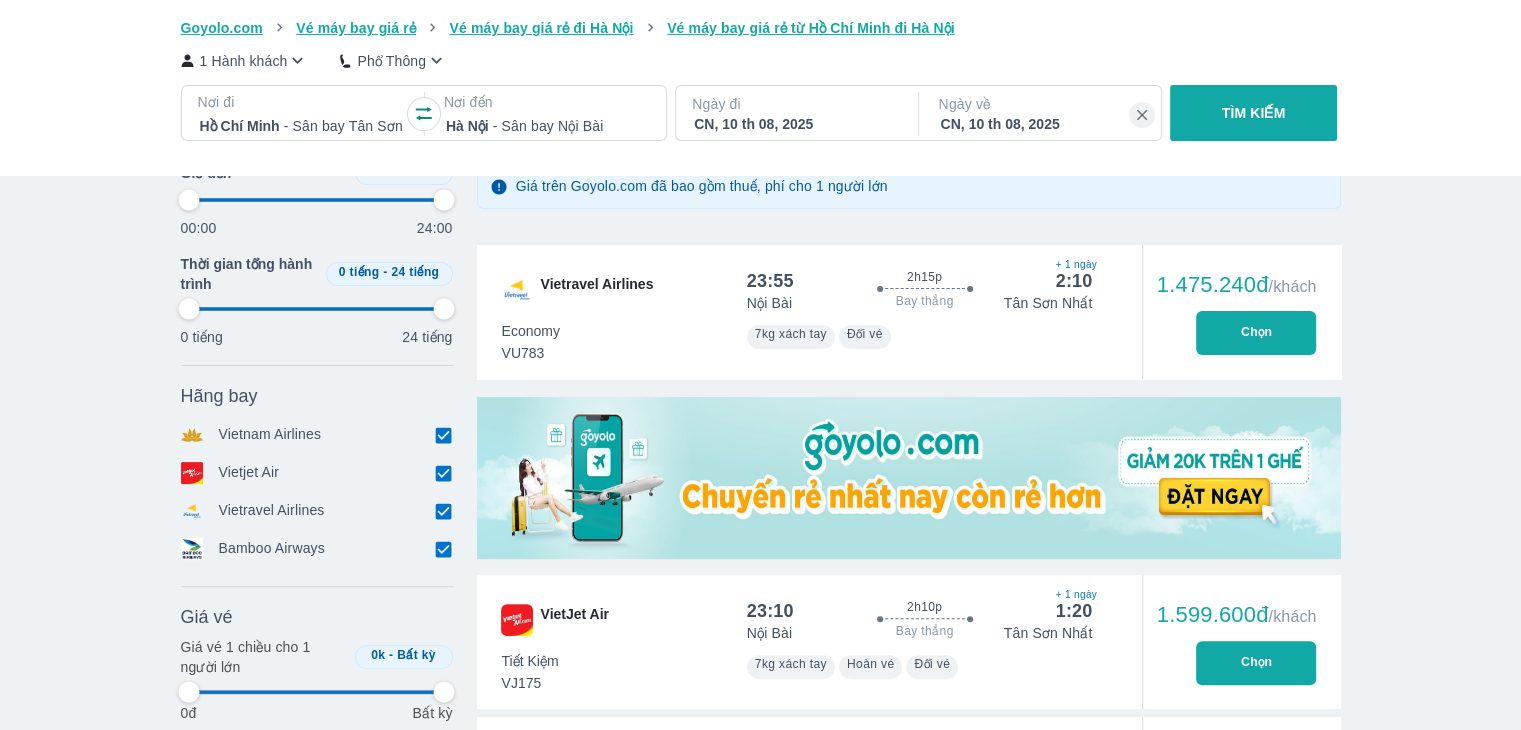 scroll, scrollTop: 400, scrollLeft: 0, axis: vertical 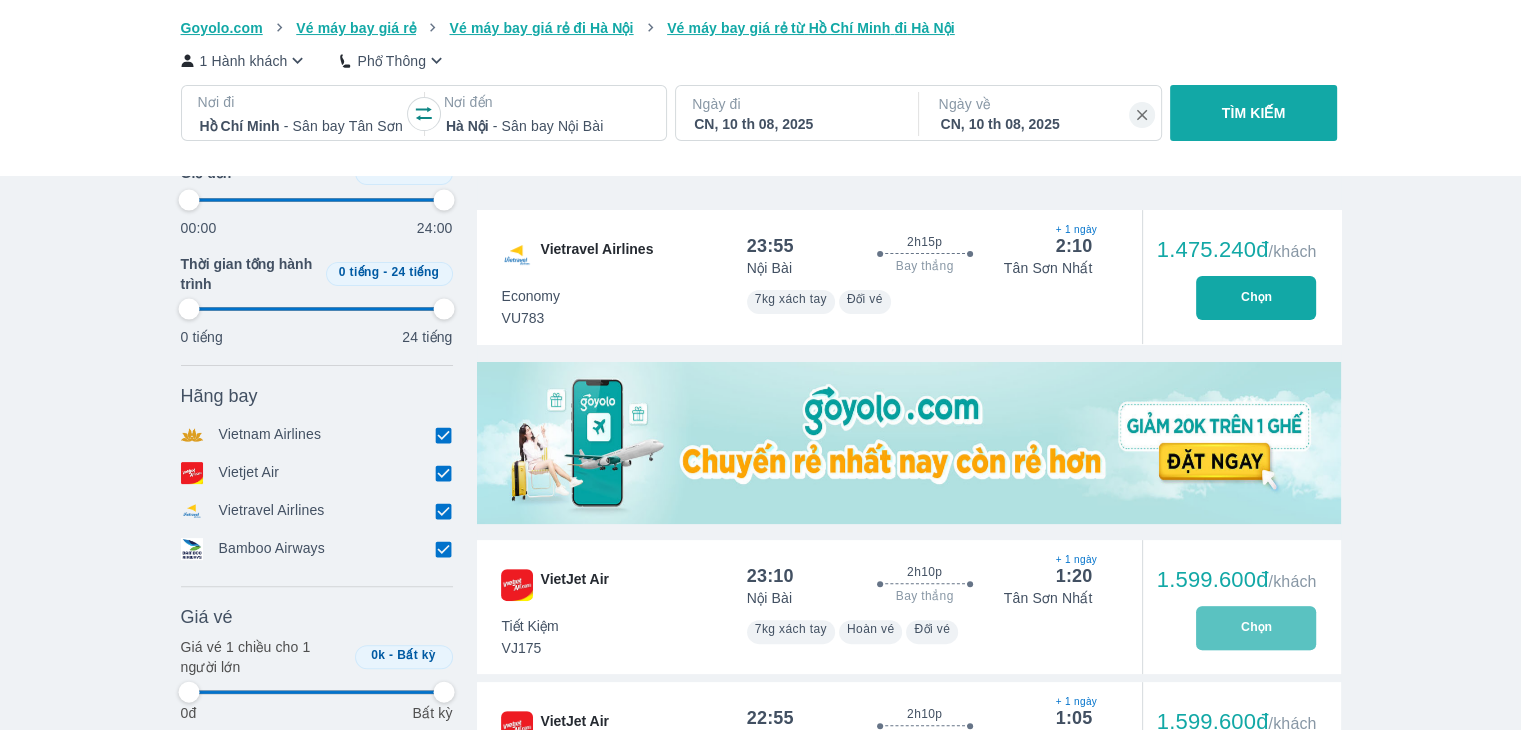 click on "Chọn" at bounding box center (1256, 628) 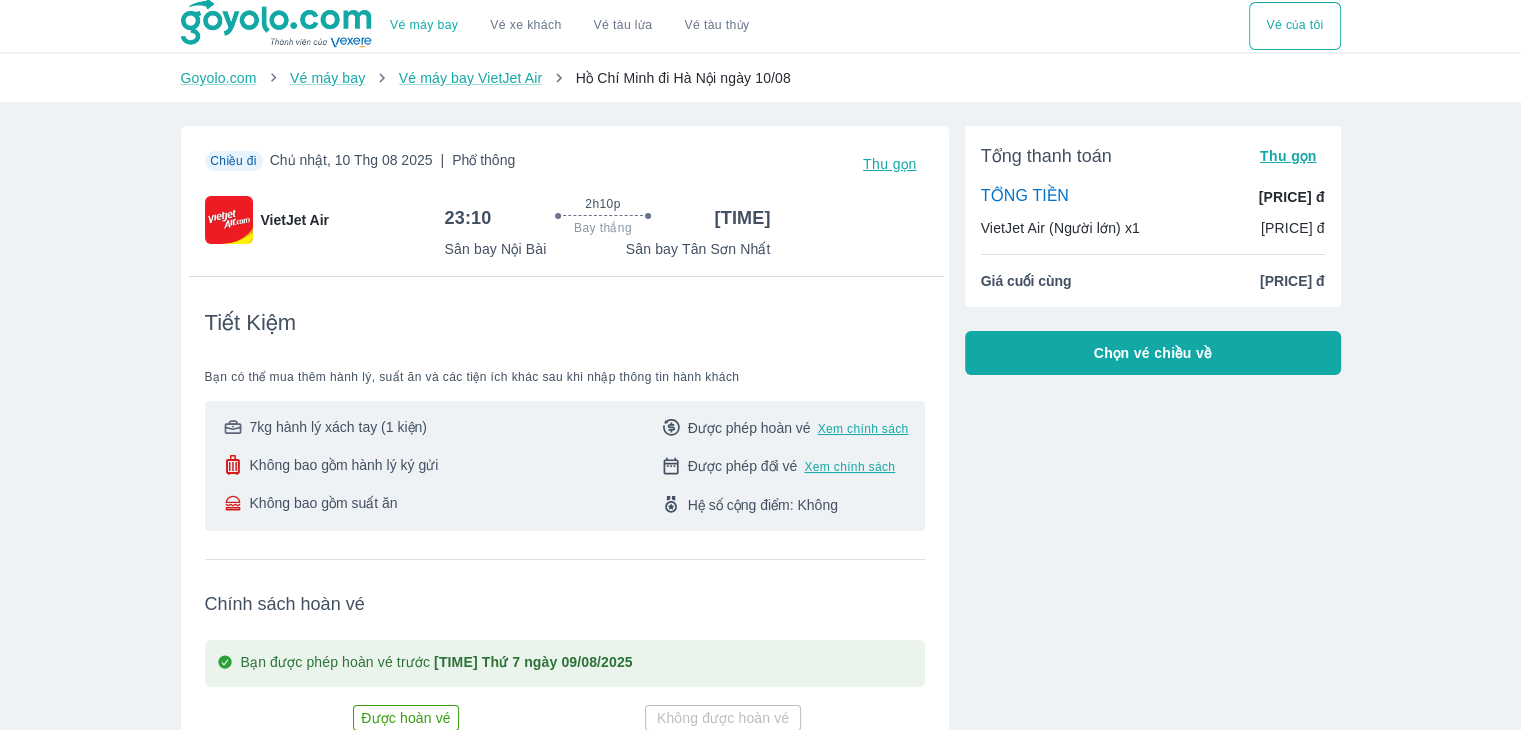scroll, scrollTop: 0, scrollLeft: 0, axis: both 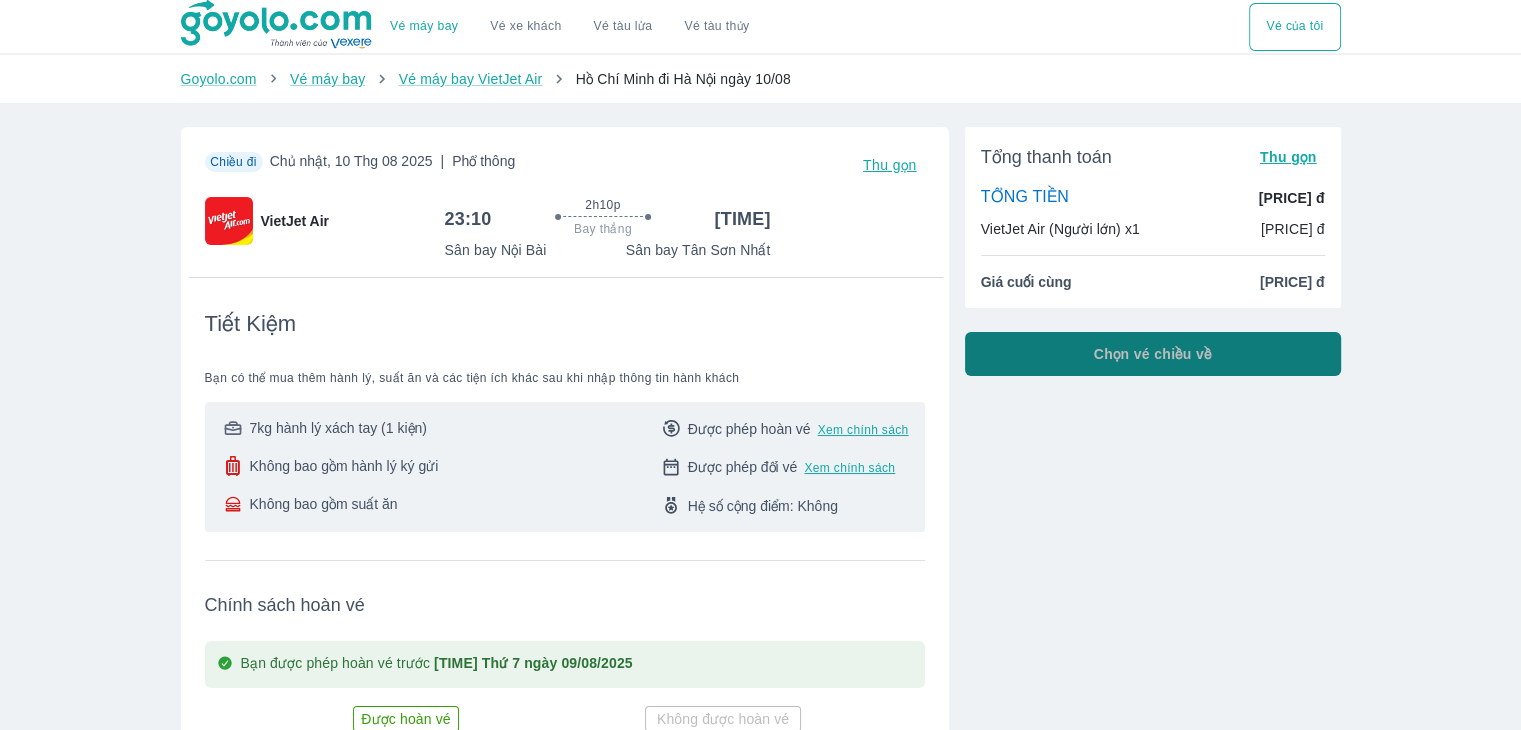 click on "Chọn vé chiều về" at bounding box center (1153, 354) 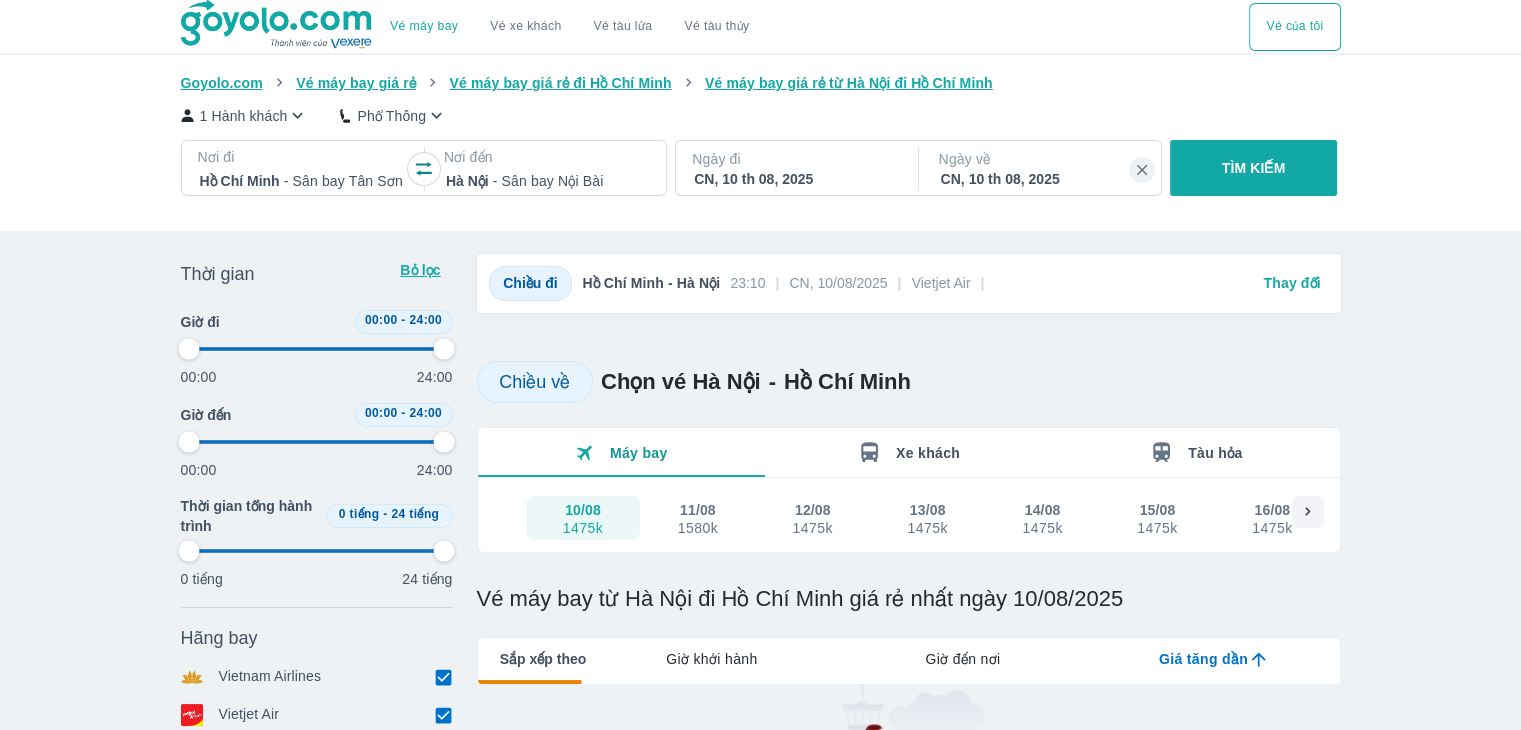 scroll, scrollTop: 400, scrollLeft: 0, axis: vertical 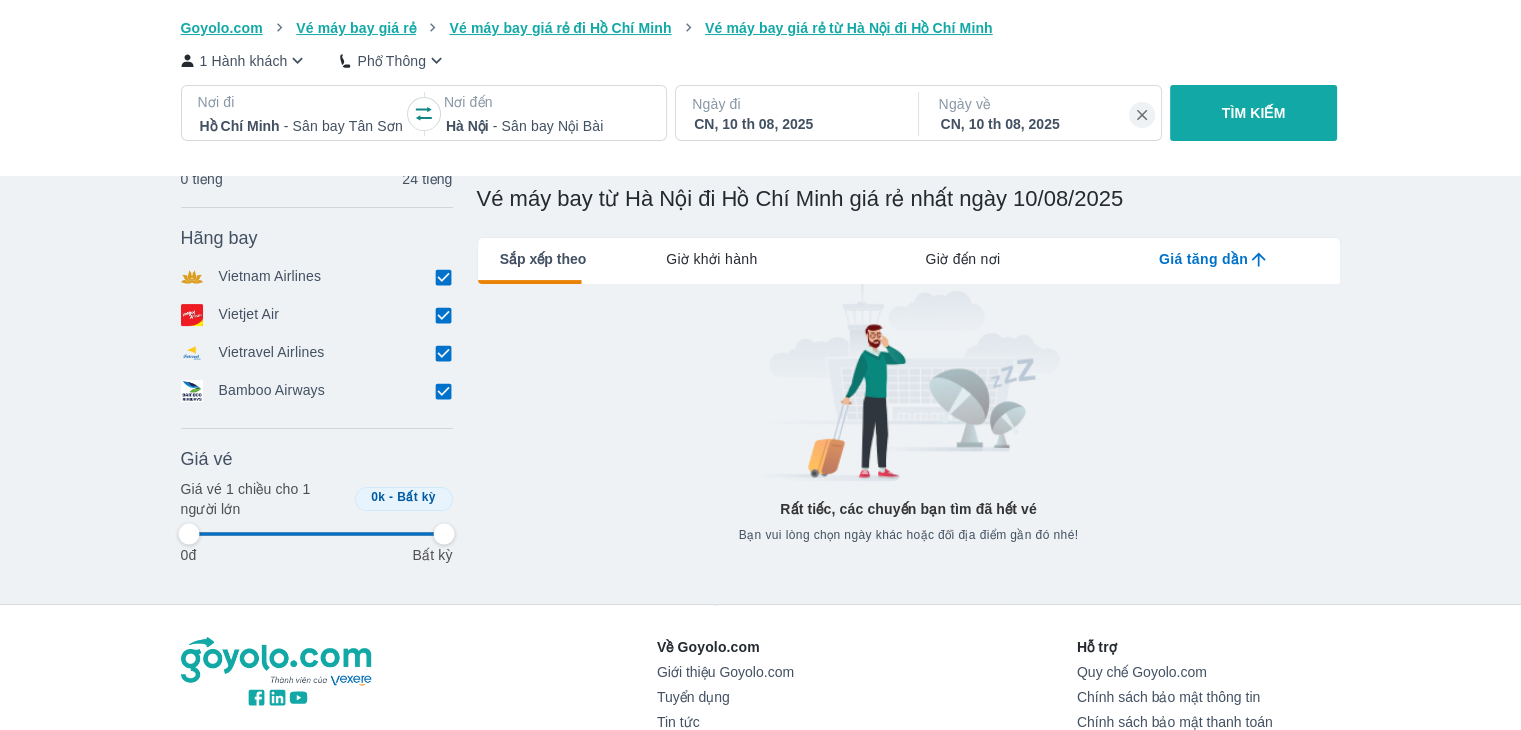 click at bounding box center (444, 277) 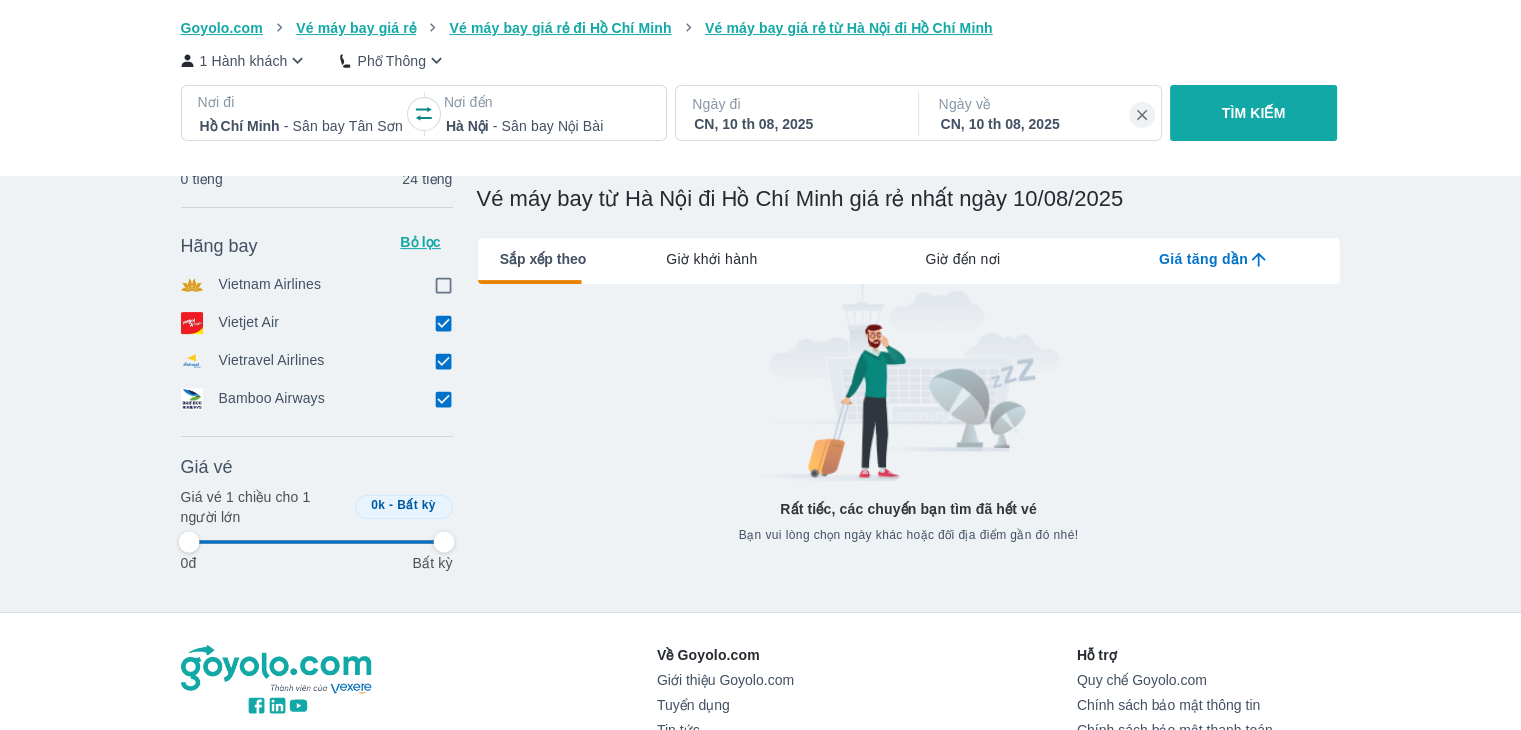 click at bounding box center (444, 323) 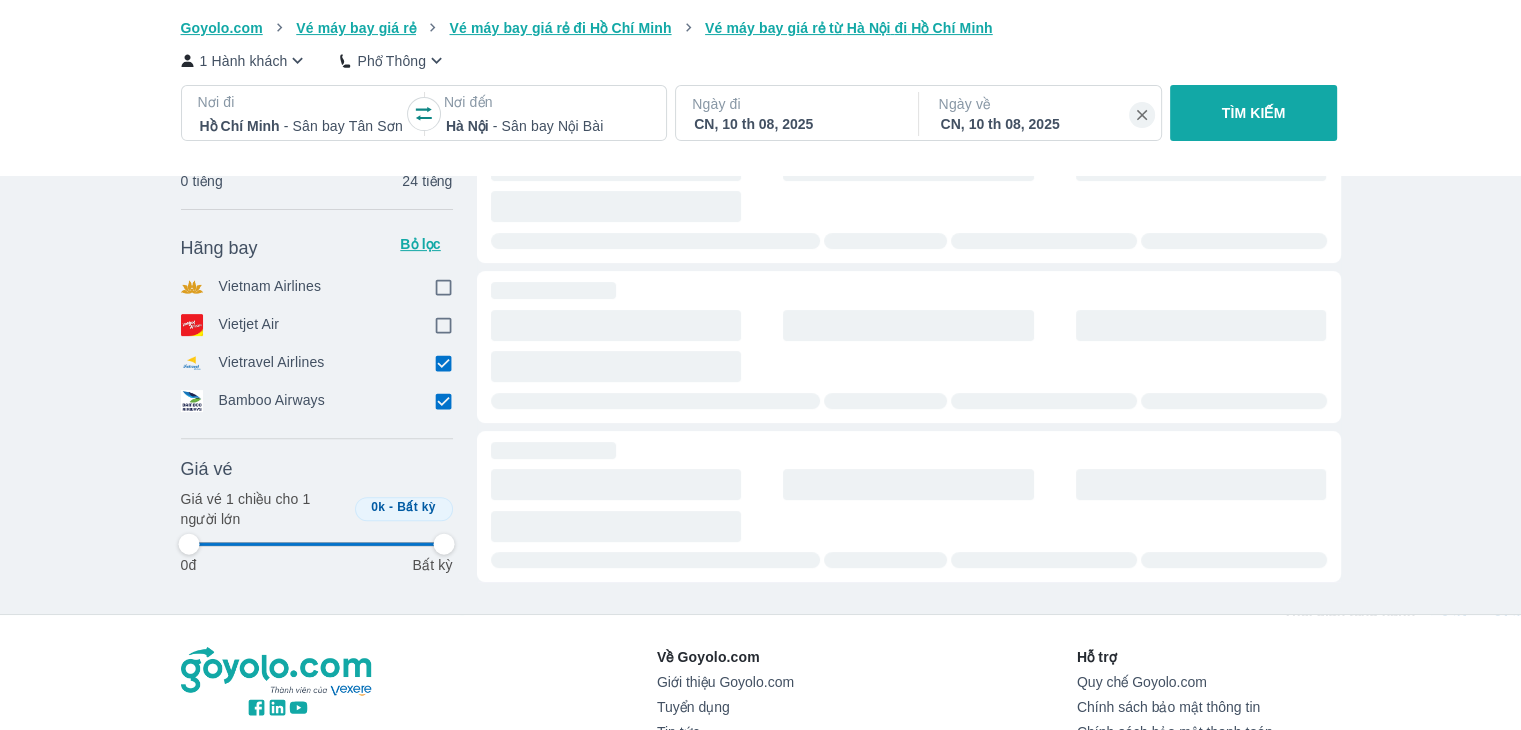 scroll, scrollTop: 400, scrollLeft: 0, axis: vertical 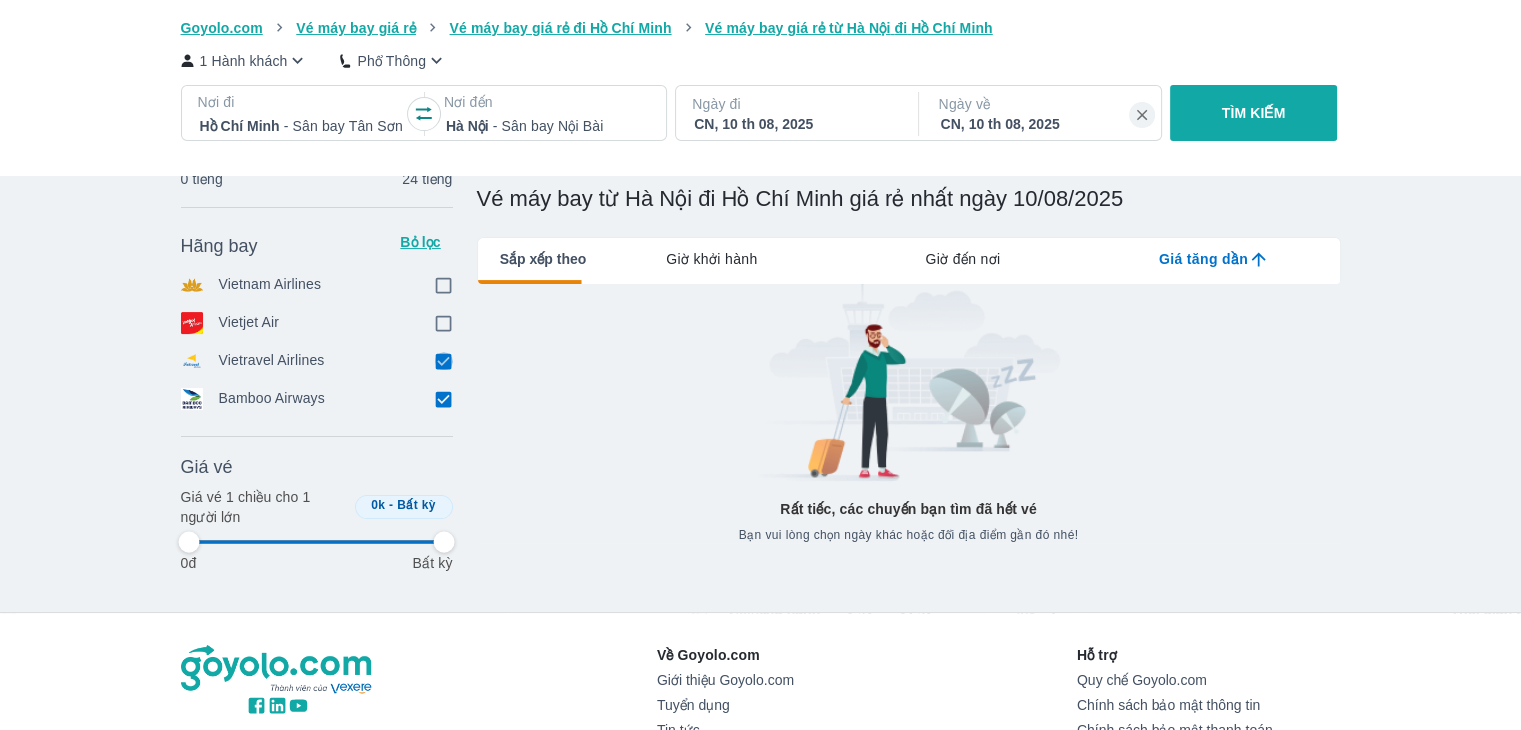 click at bounding box center (444, 361) 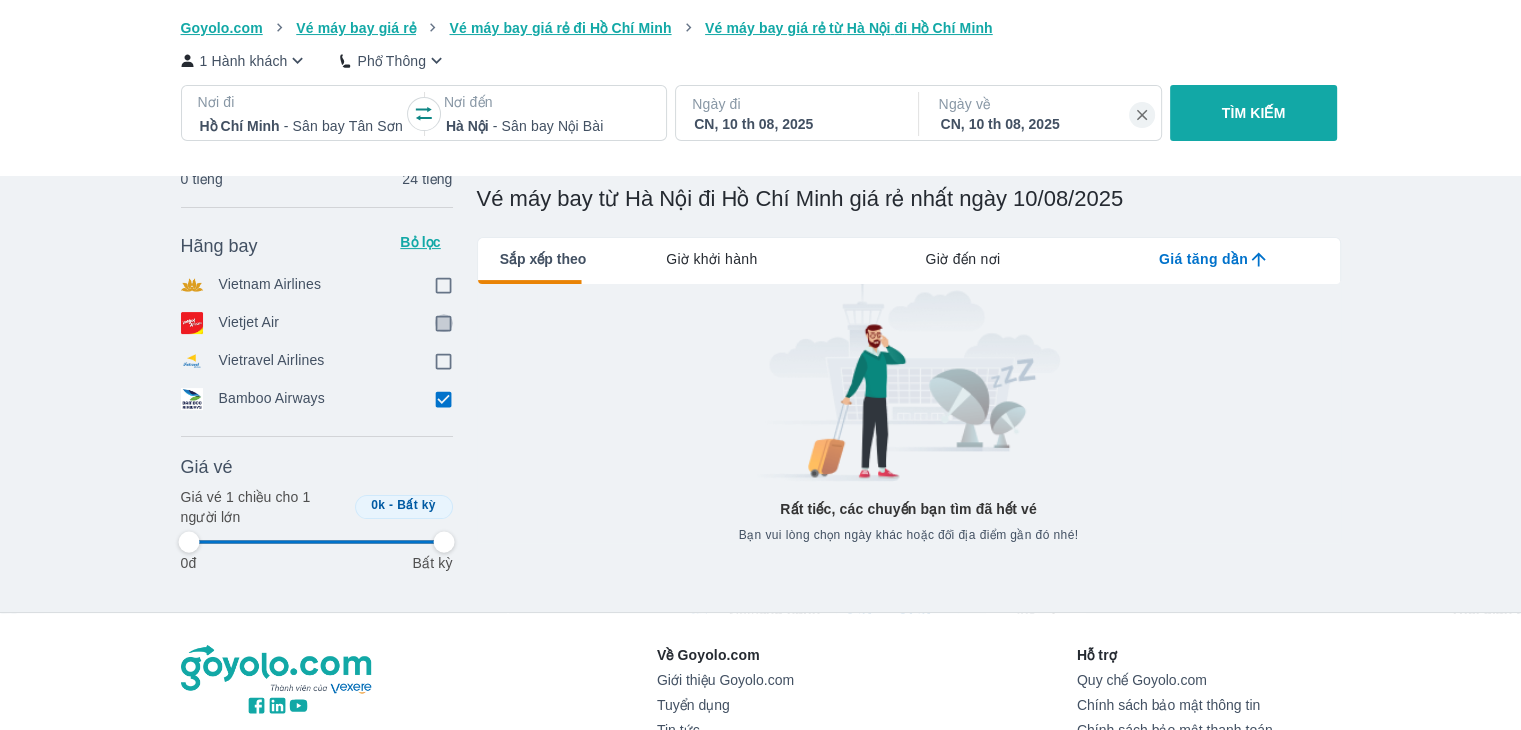click at bounding box center [444, 323] 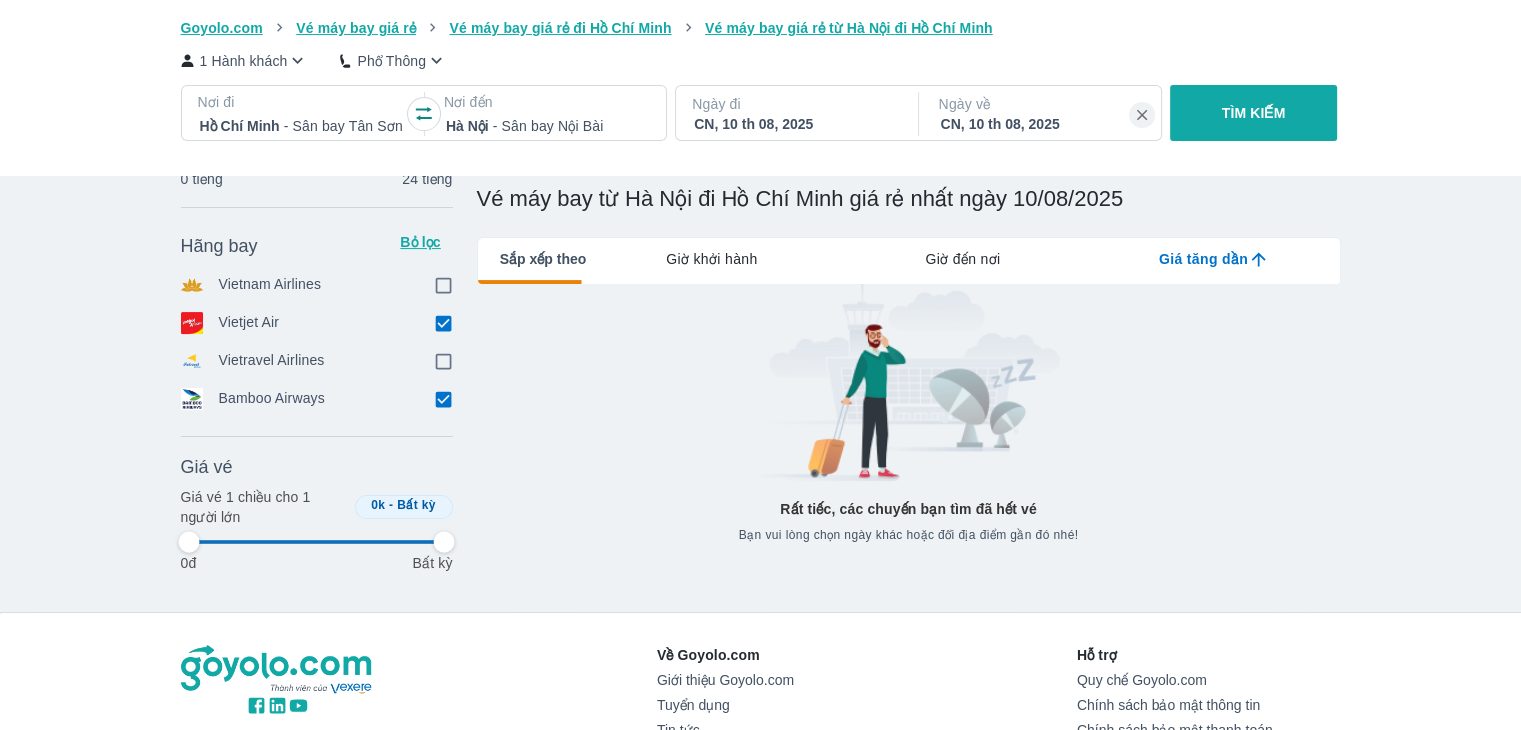 click at bounding box center [444, 399] 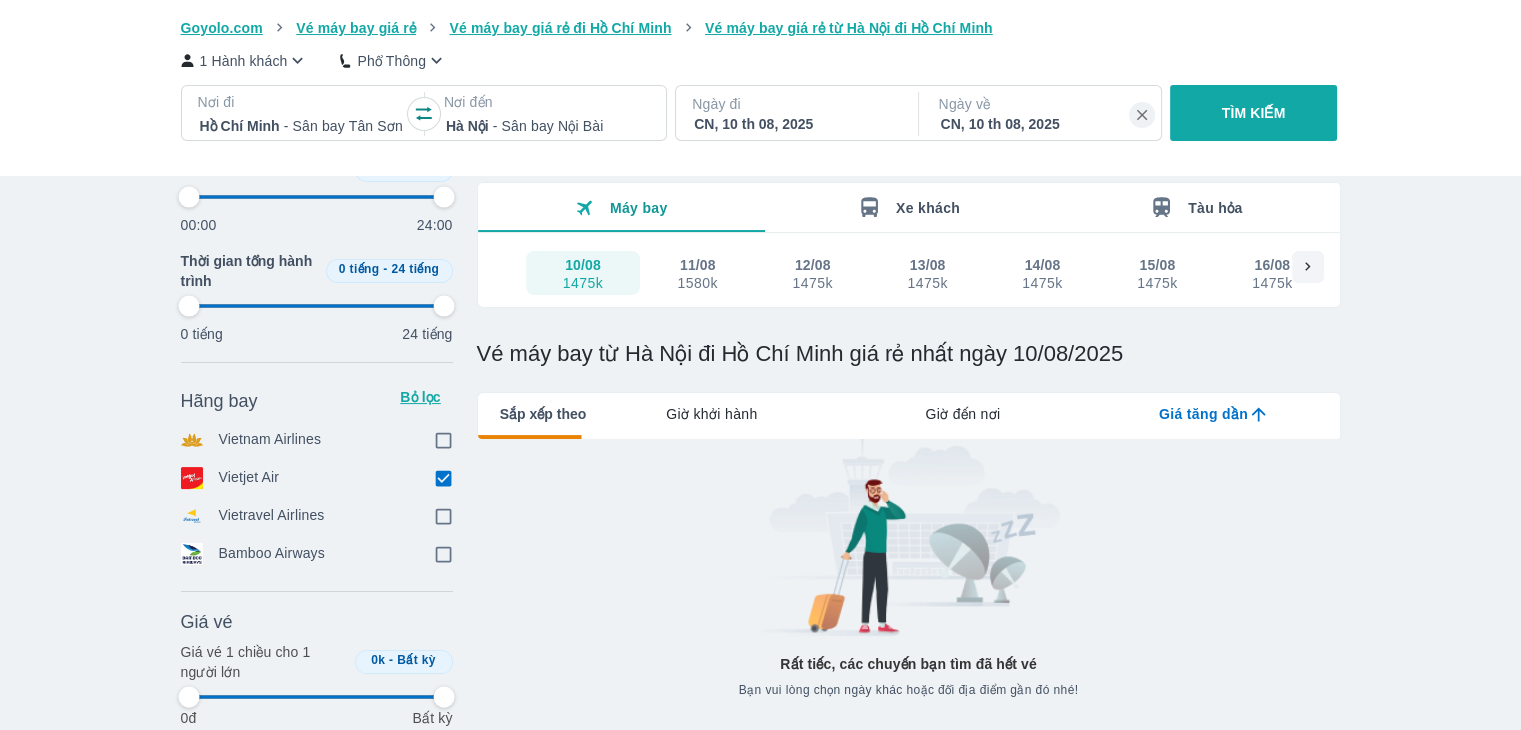 scroll, scrollTop: 200, scrollLeft: 0, axis: vertical 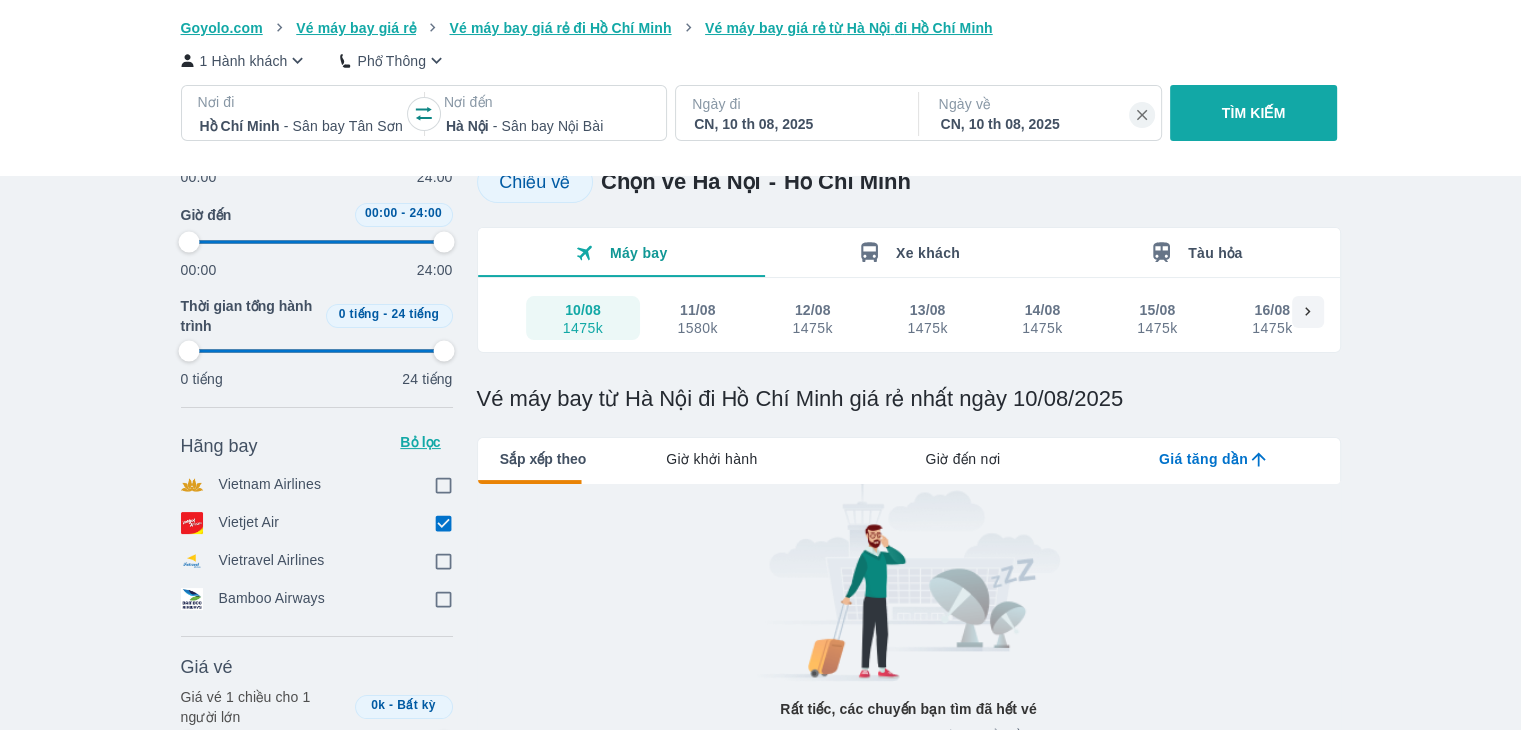 click on "1580k" at bounding box center (698, 328) 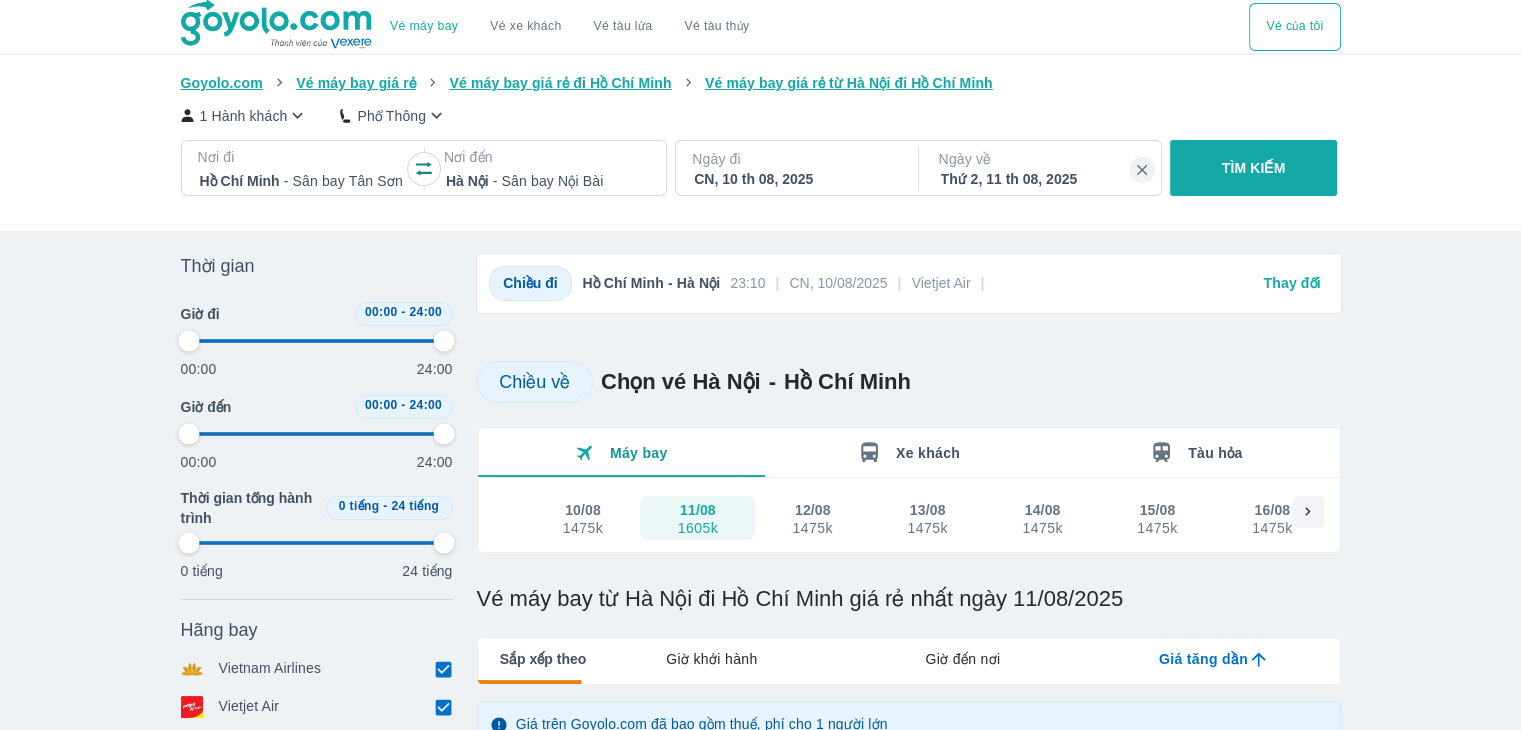 scroll, scrollTop: 200, scrollLeft: 0, axis: vertical 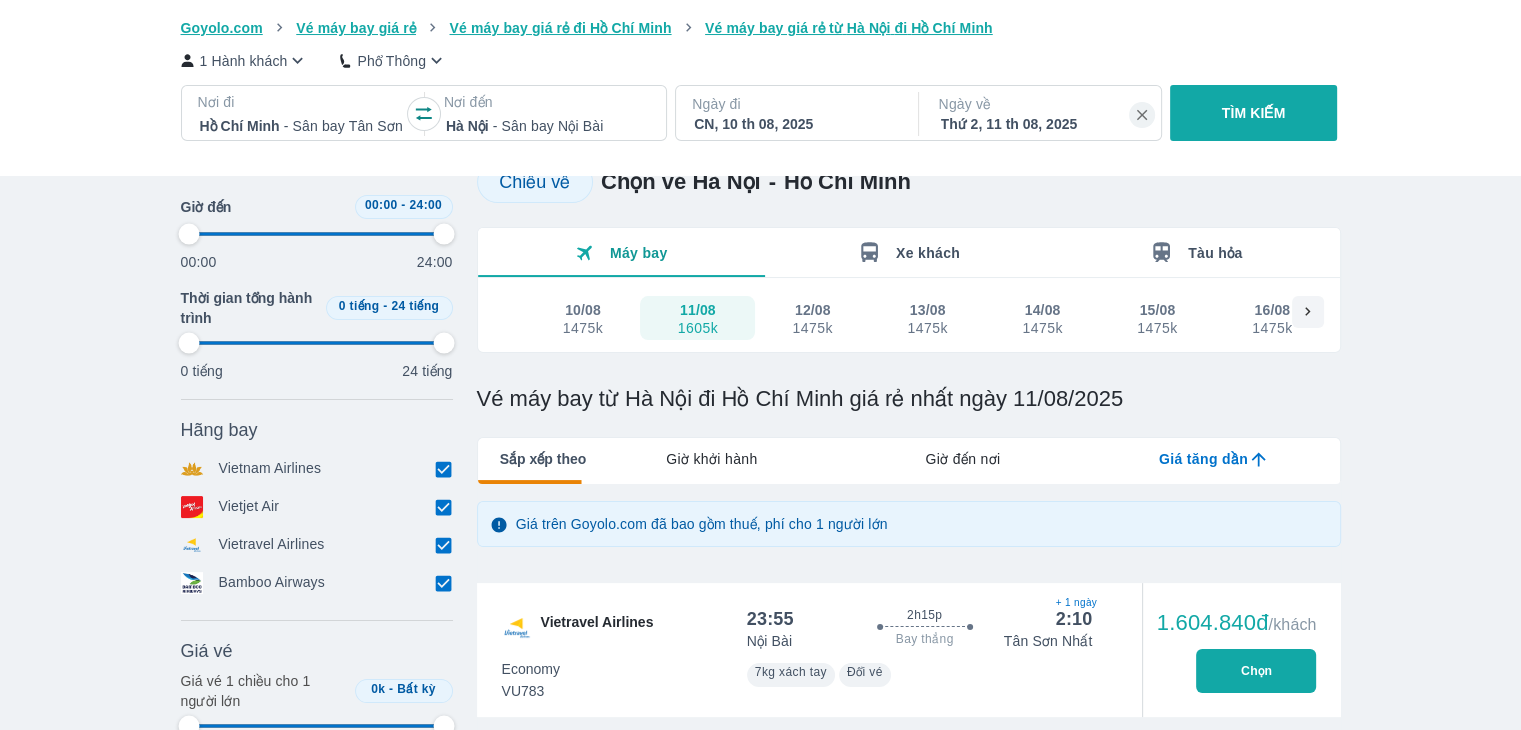 click on "1475k" at bounding box center (583, 328) 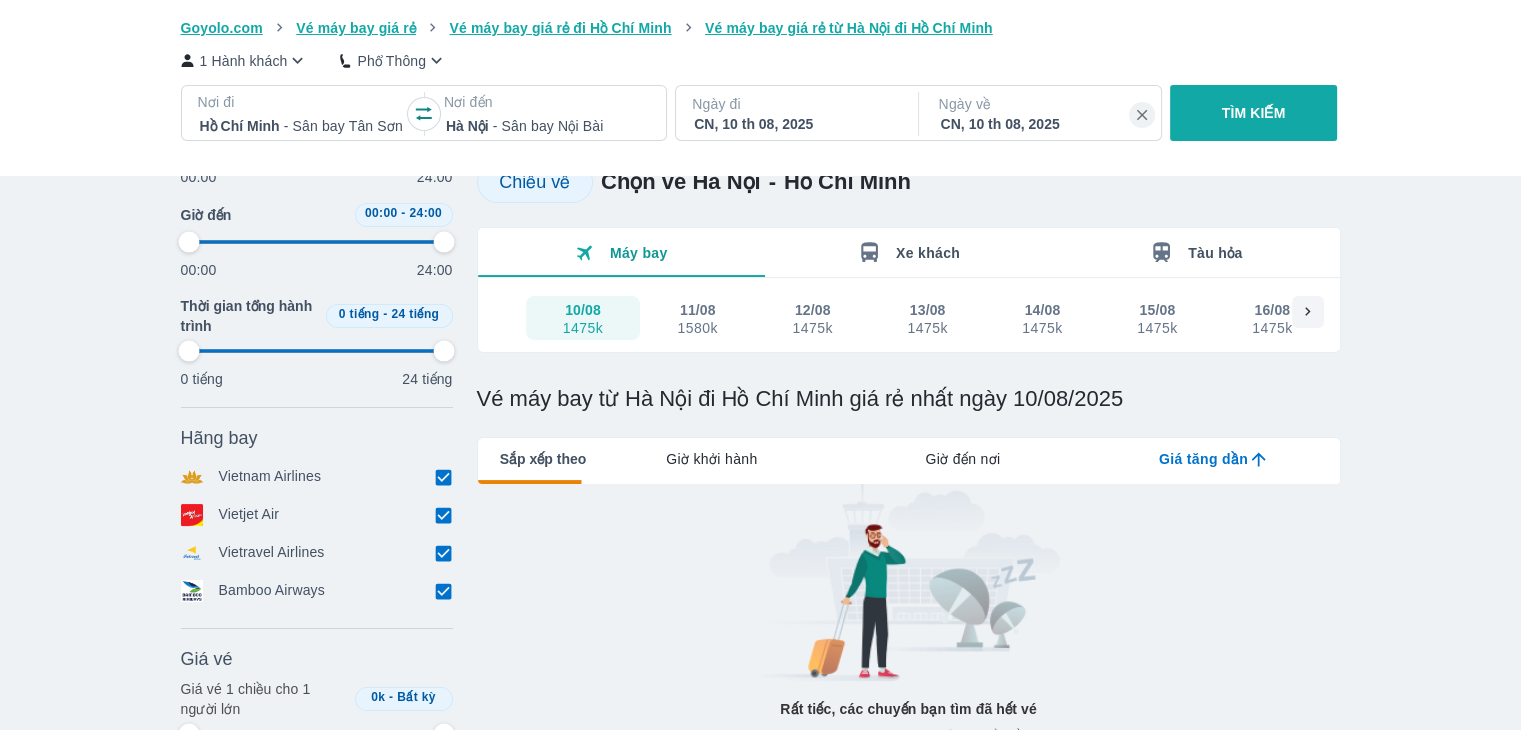 scroll, scrollTop: 300, scrollLeft: 0, axis: vertical 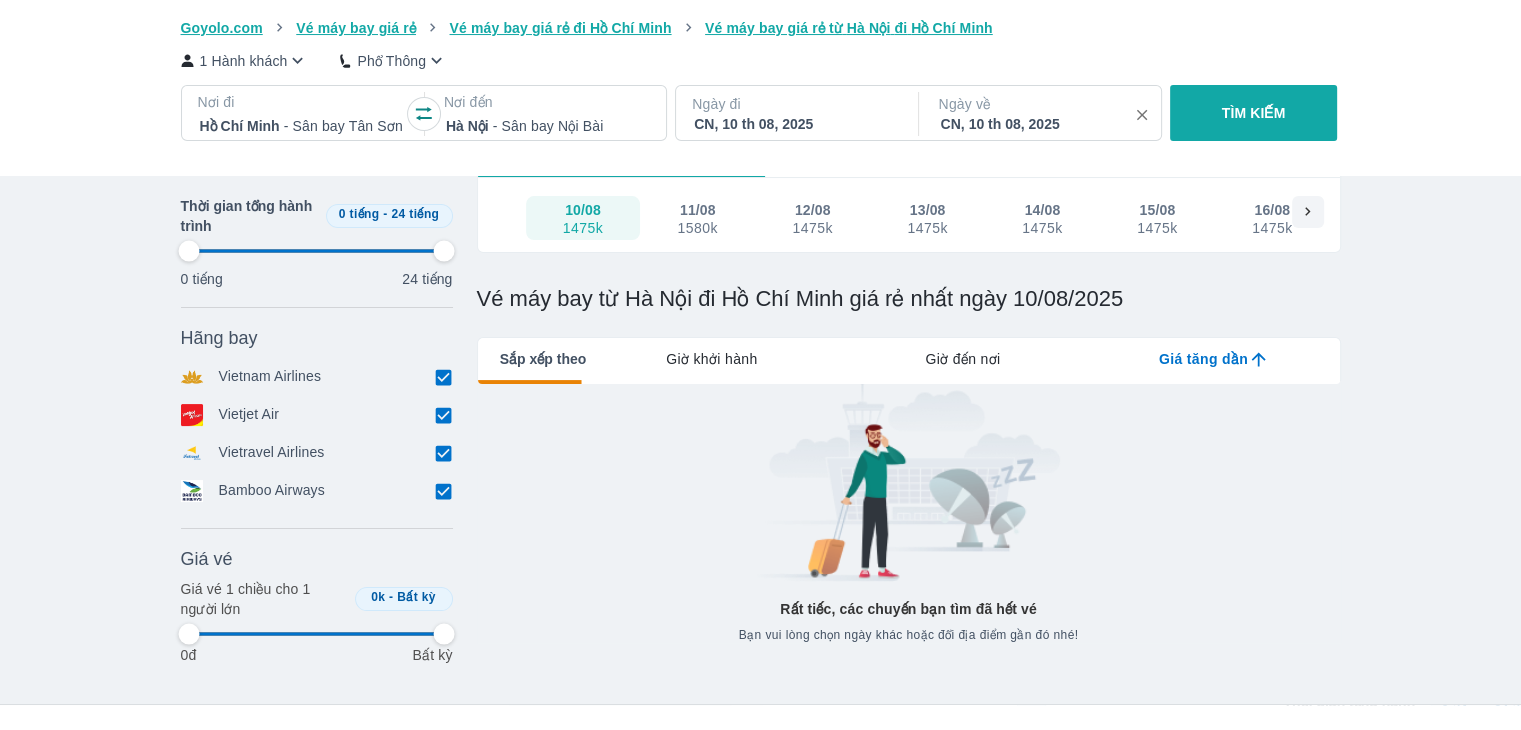 click 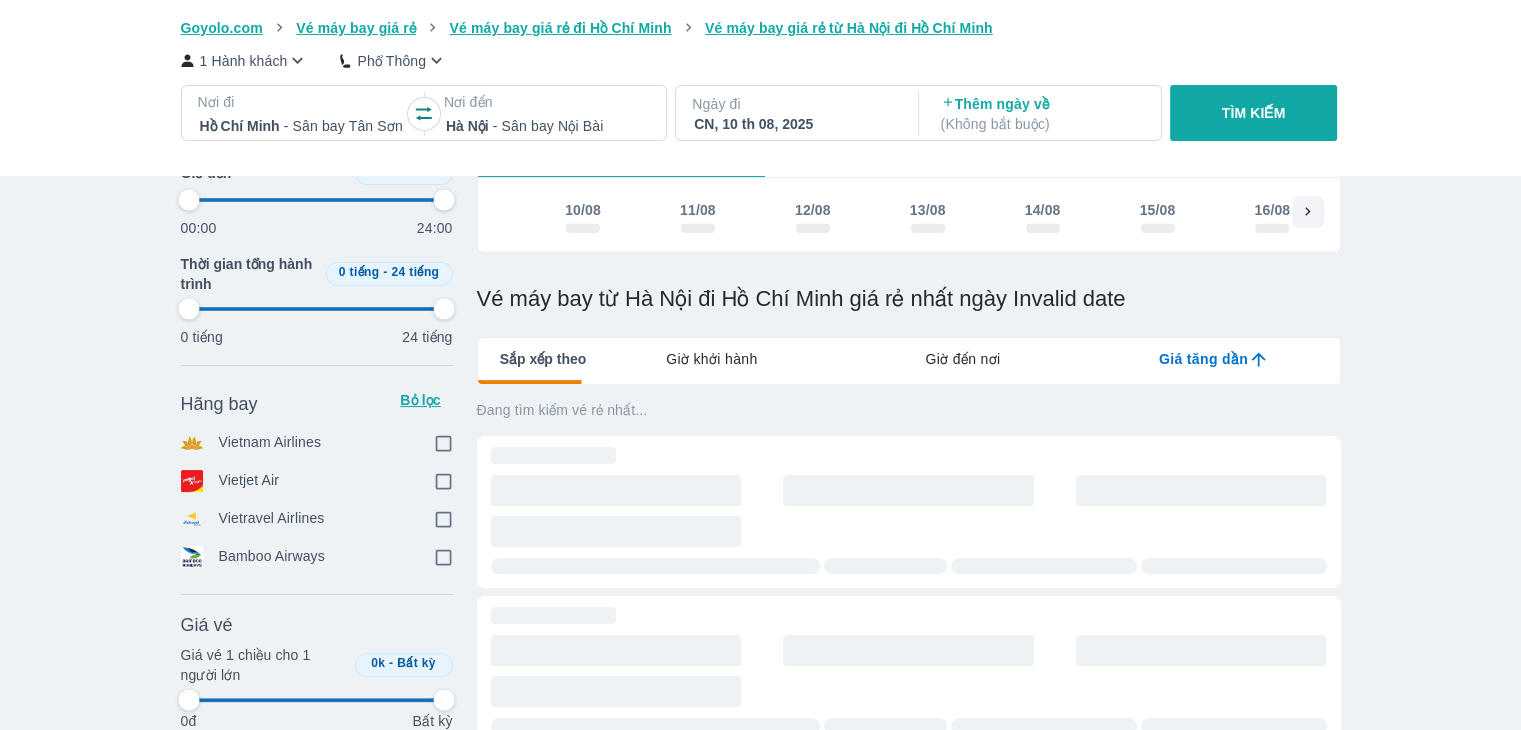 click on "CN, 10 th 08, 2025" at bounding box center [795, 124] 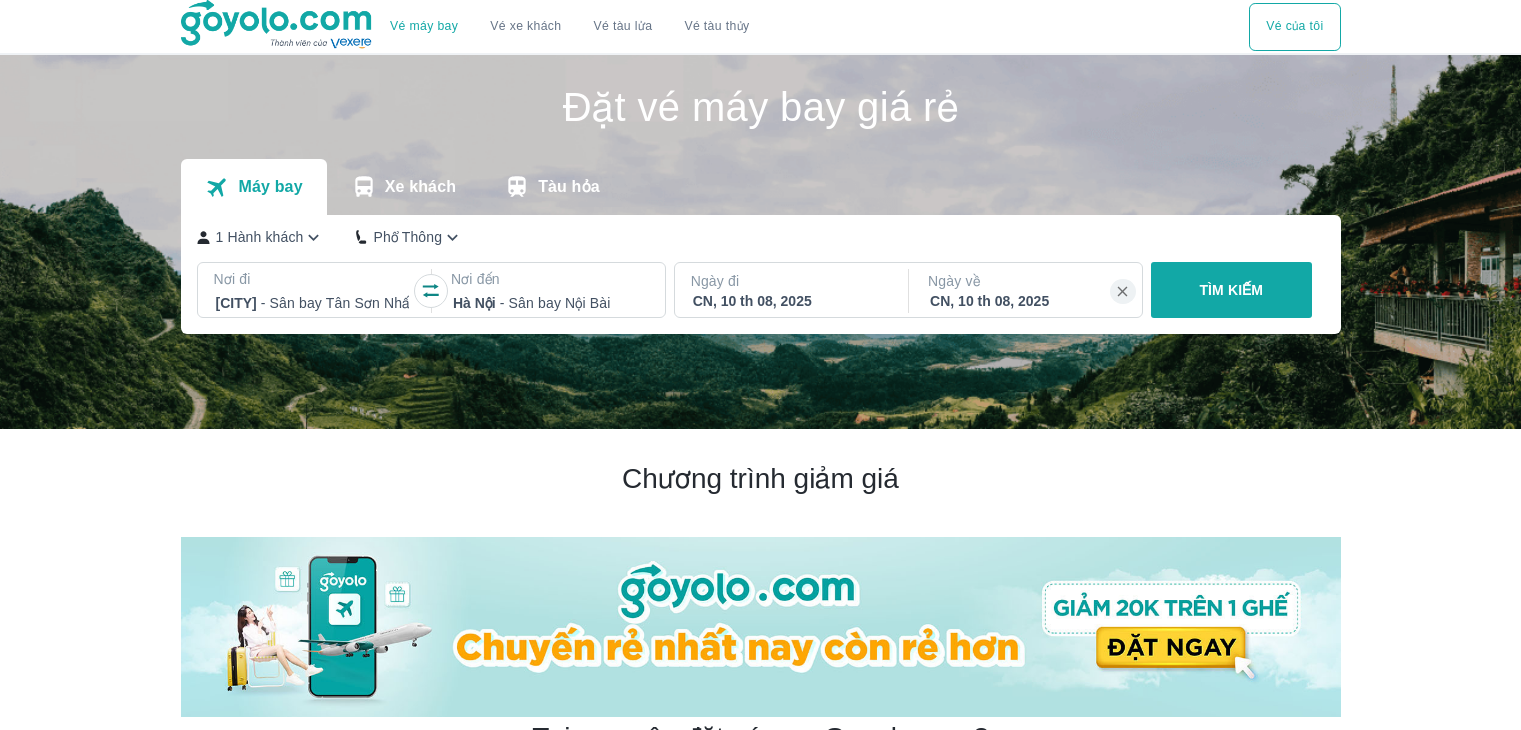 scroll, scrollTop: 0, scrollLeft: 0, axis: both 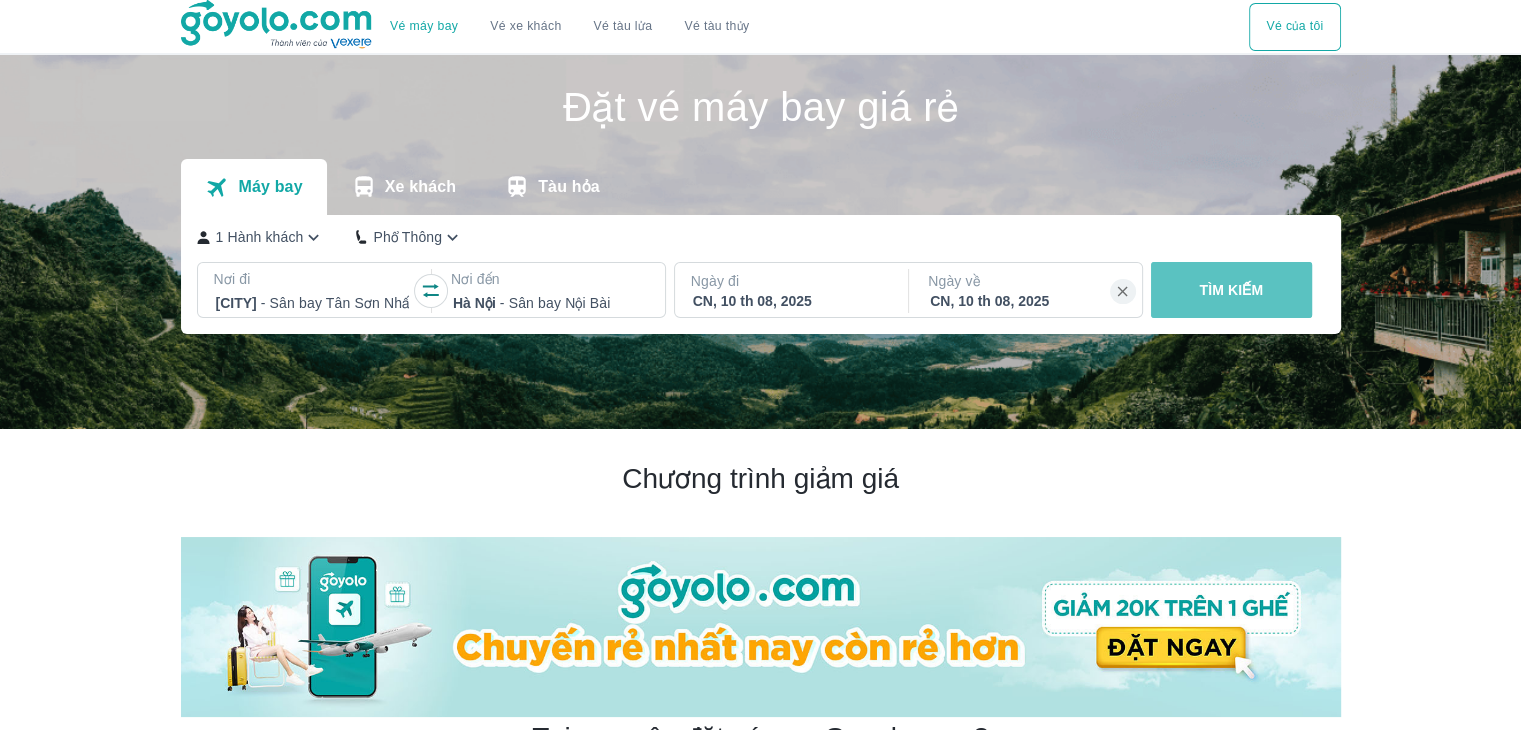click on "TÌM KIẾM" at bounding box center [1231, 290] 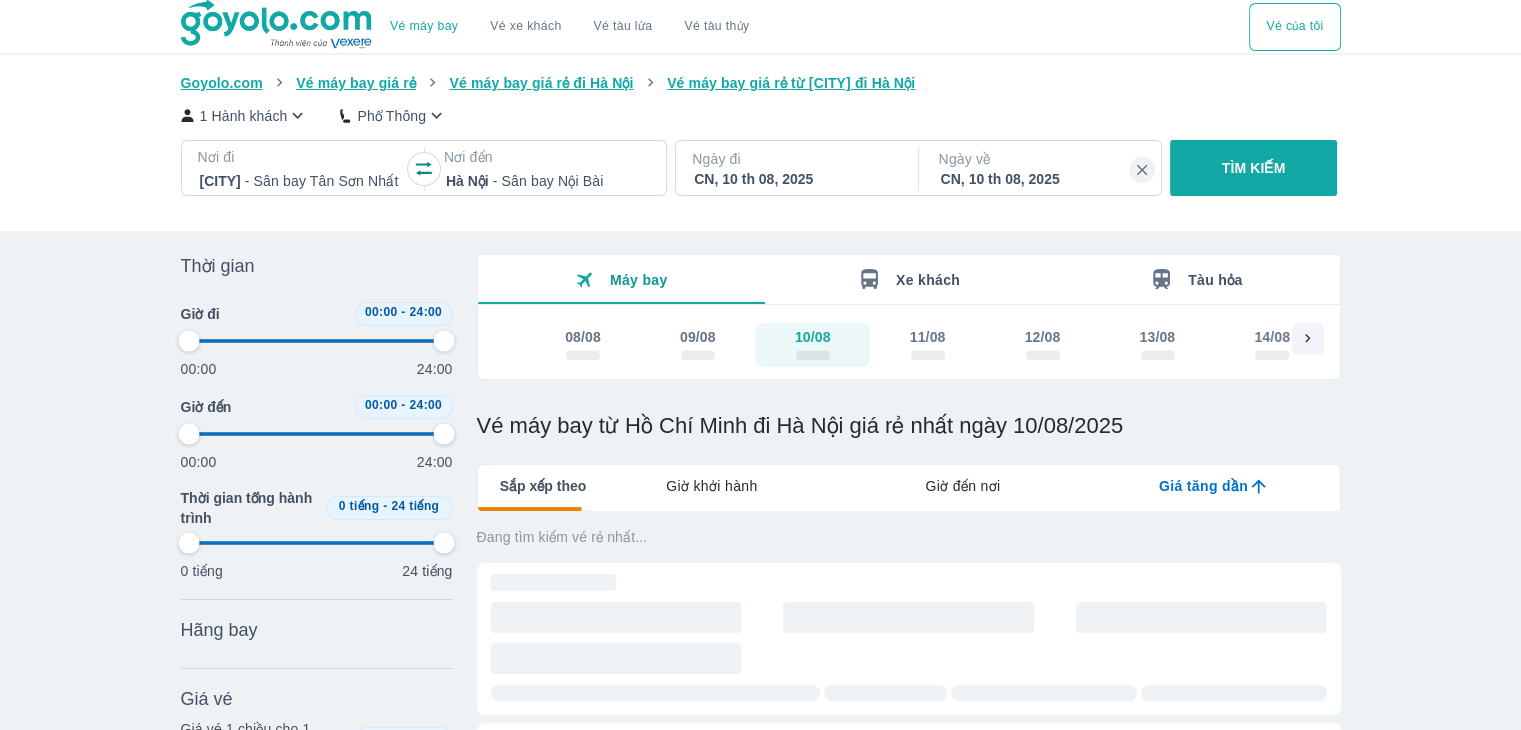 type on "97.9166666666667" 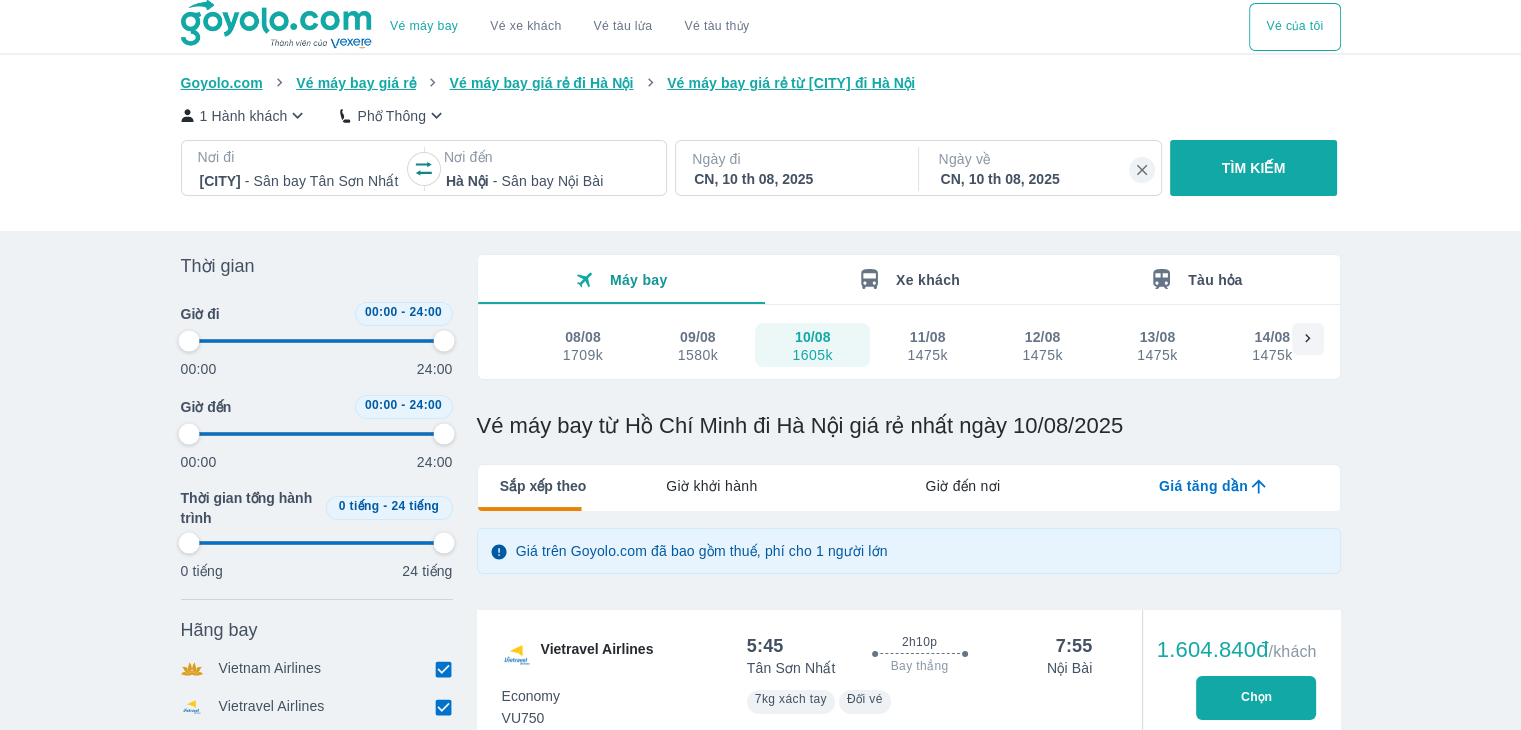 type on "97.9166666666667" 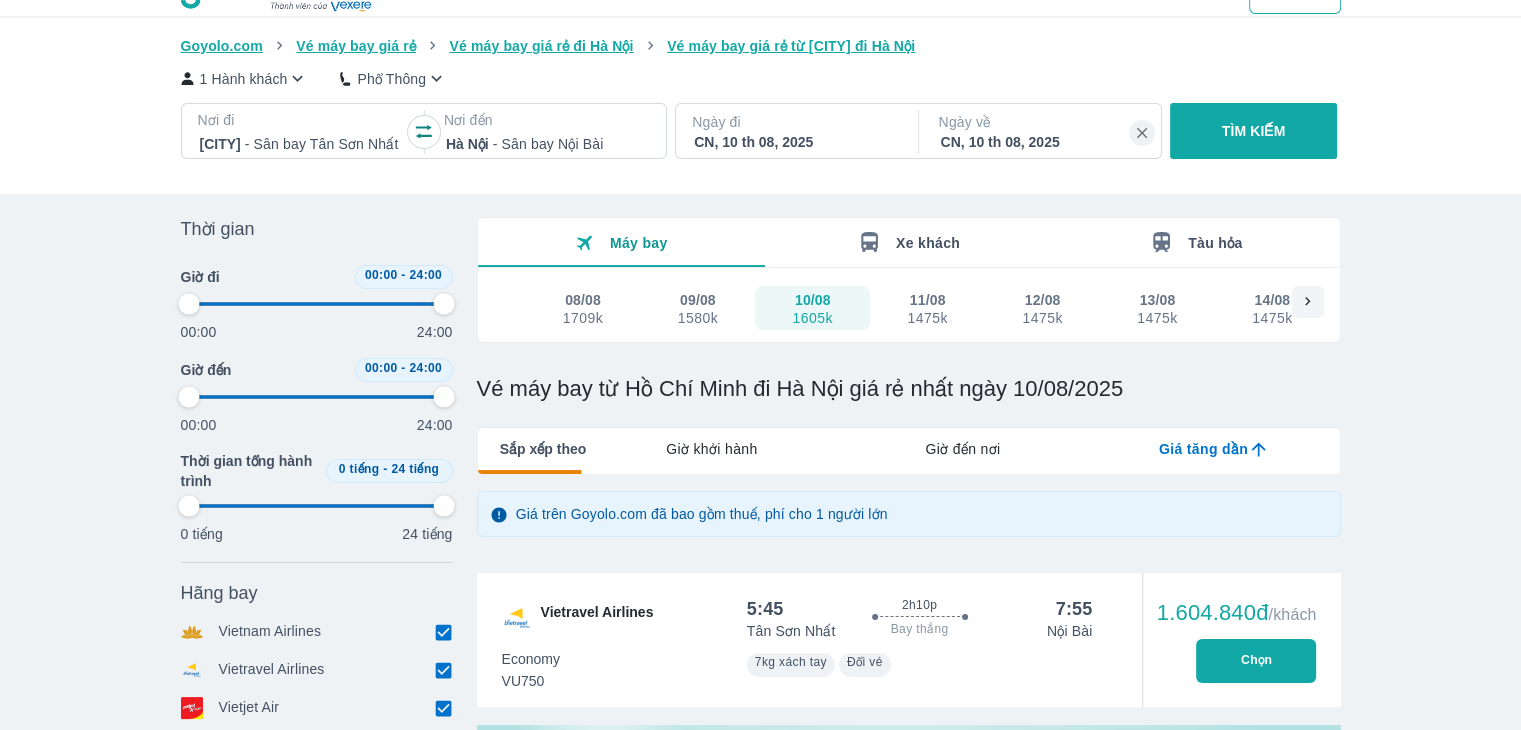 type on "97.9166666666667" 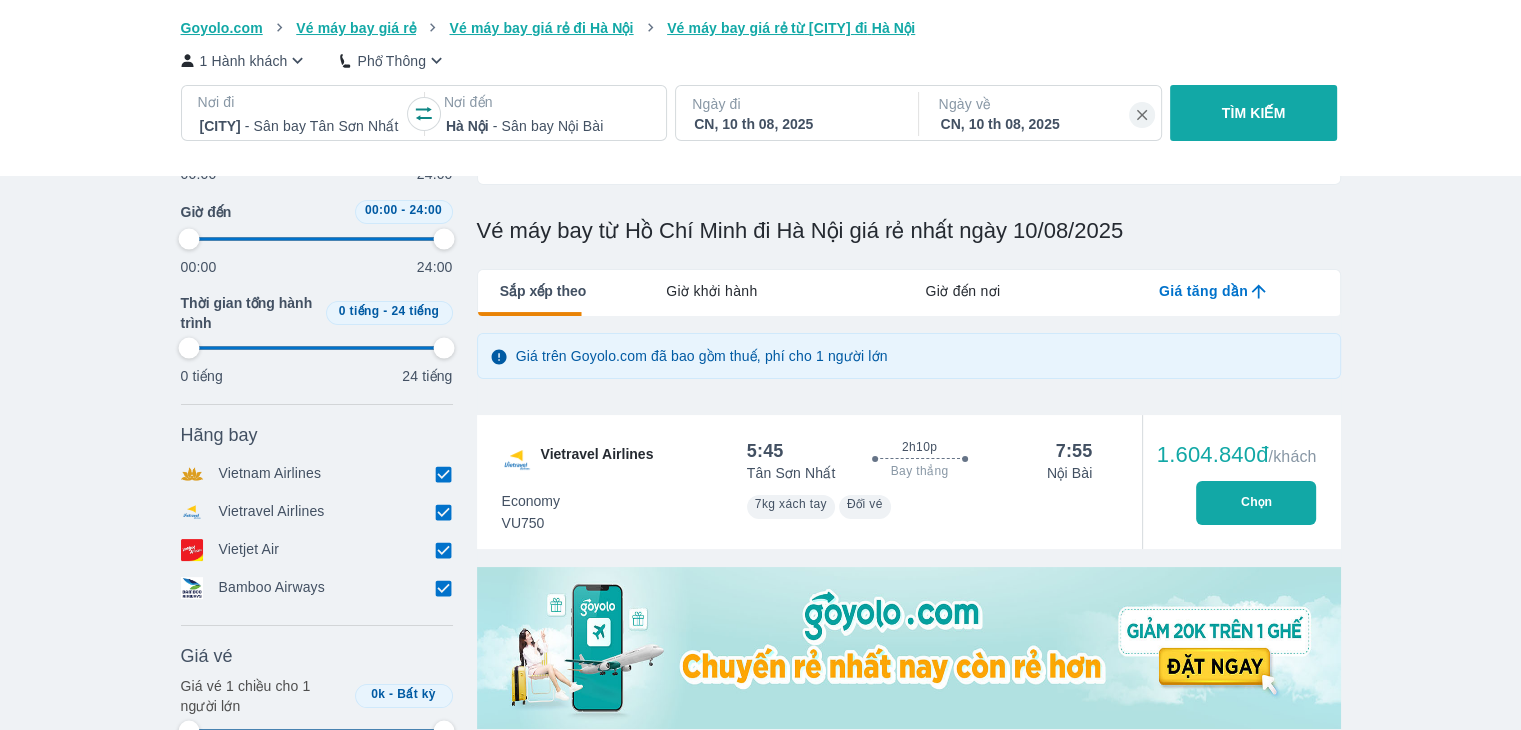 scroll, scrollTop: 200, scrollLeft: 0, axis: vertical 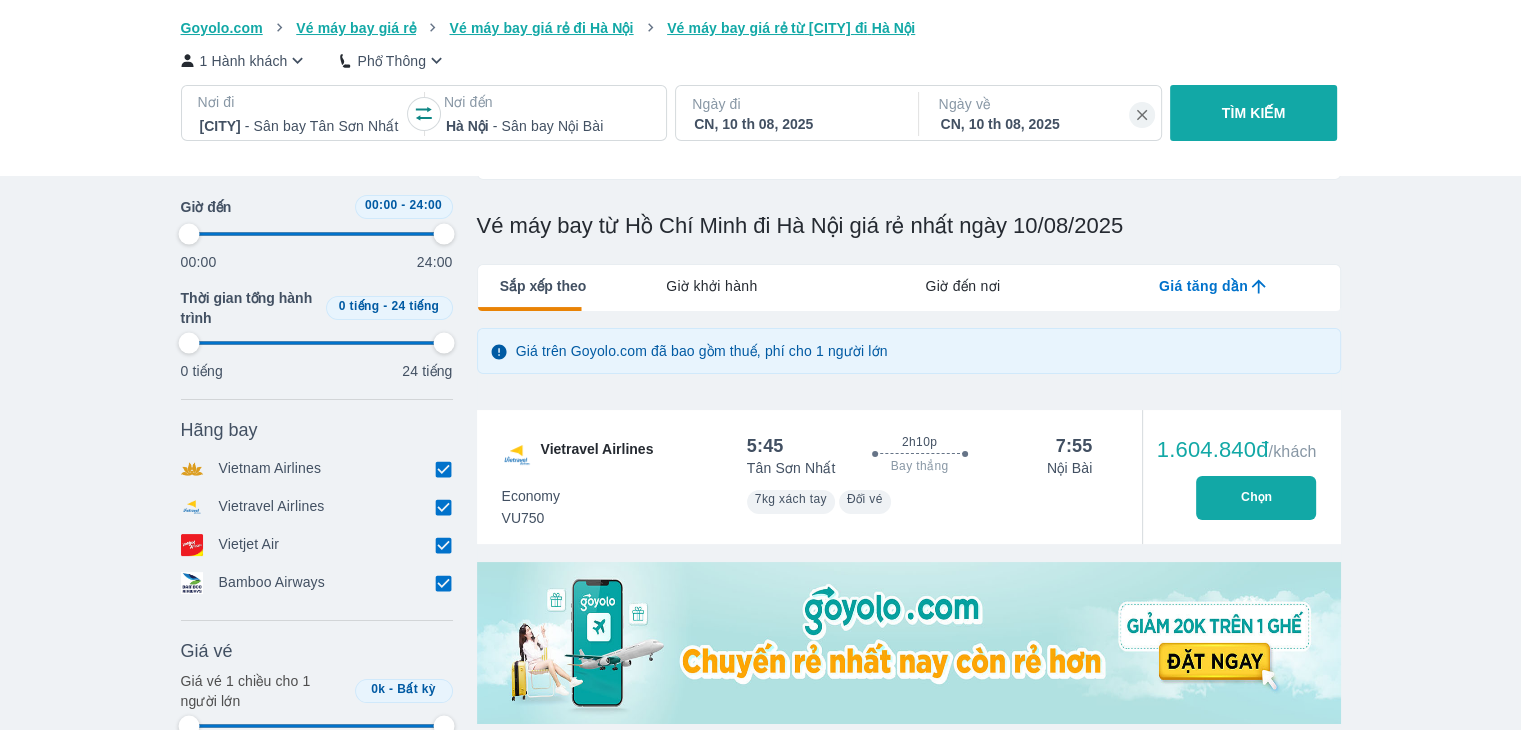 click on "Giờ khởi hành" at bounding box center (711, 286) 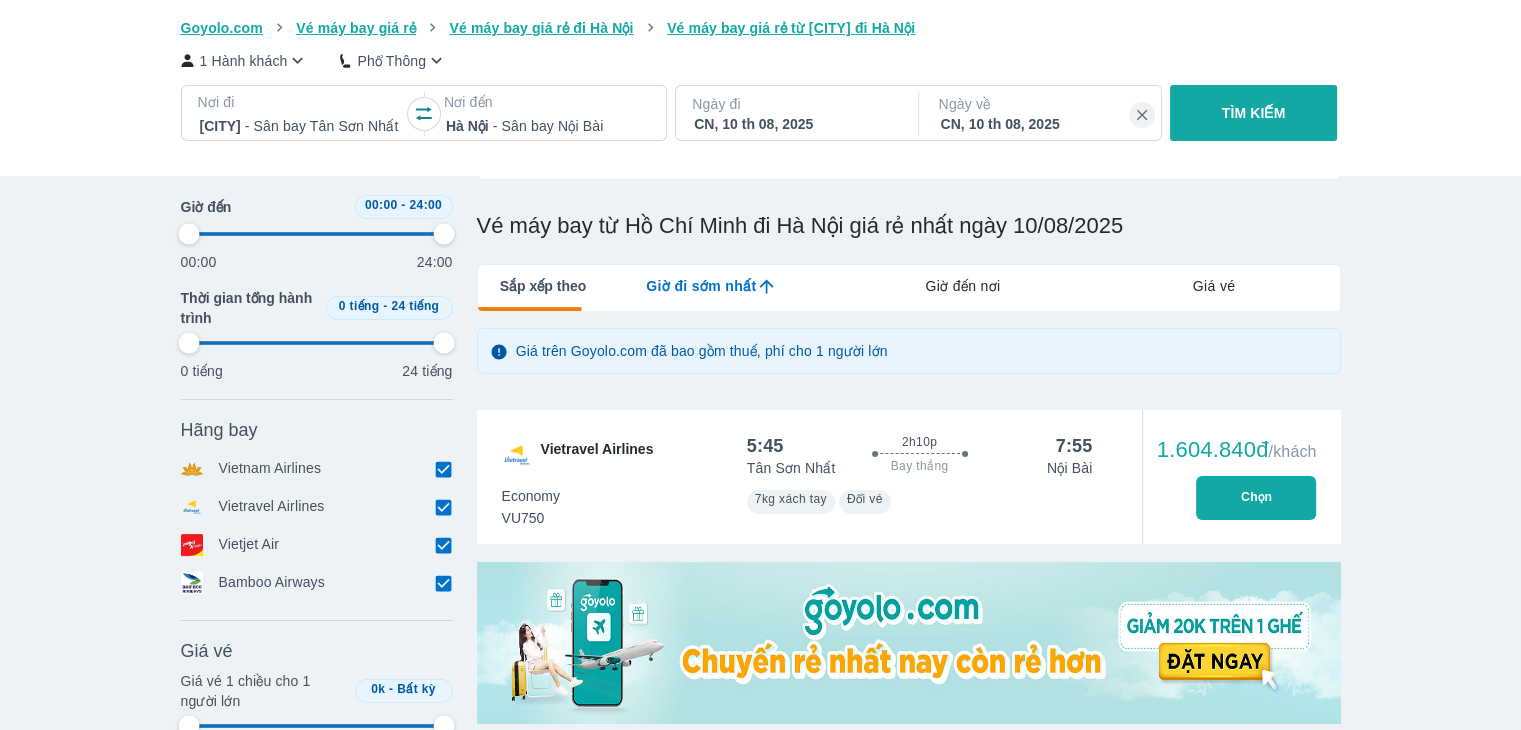type on "97.9166666666667" 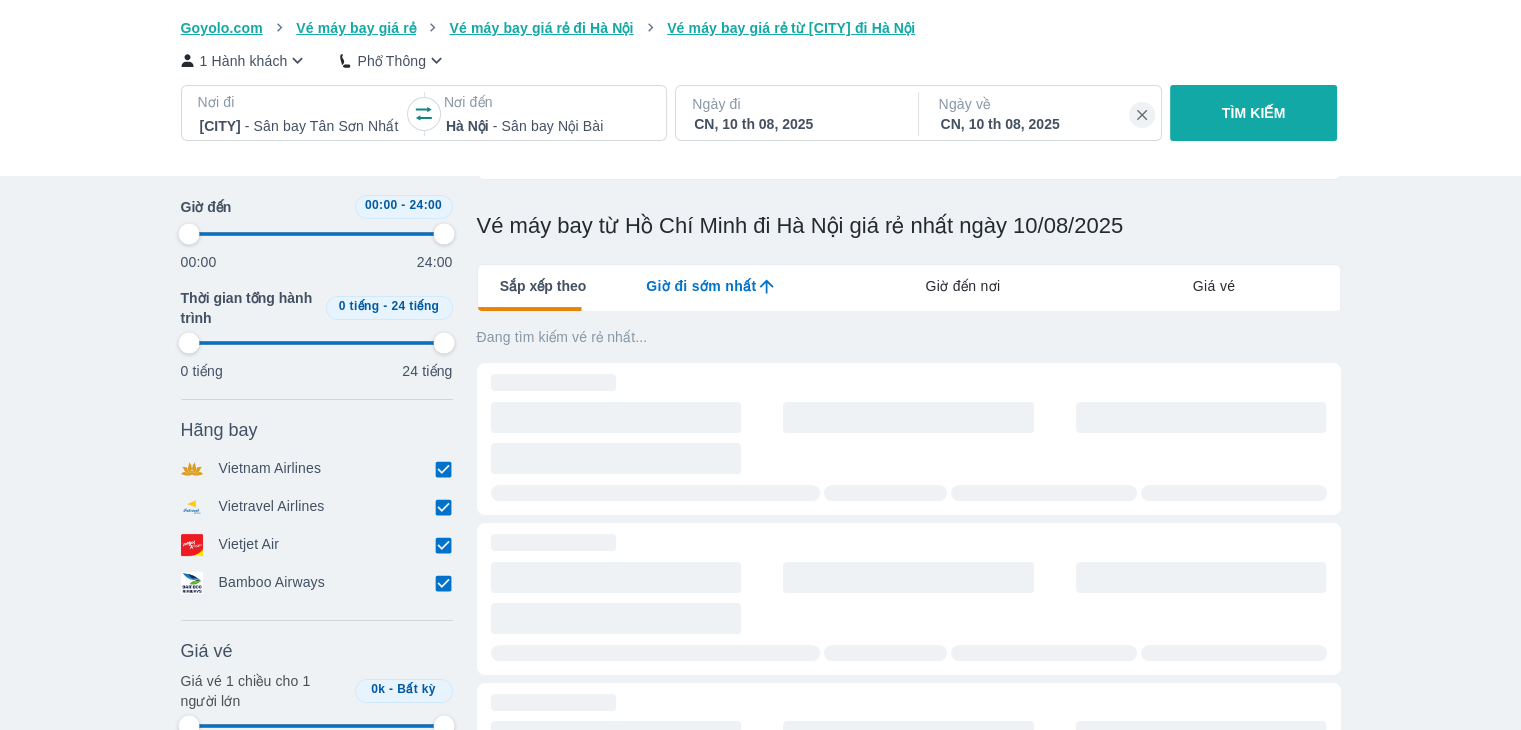type on "97.9166666666667" 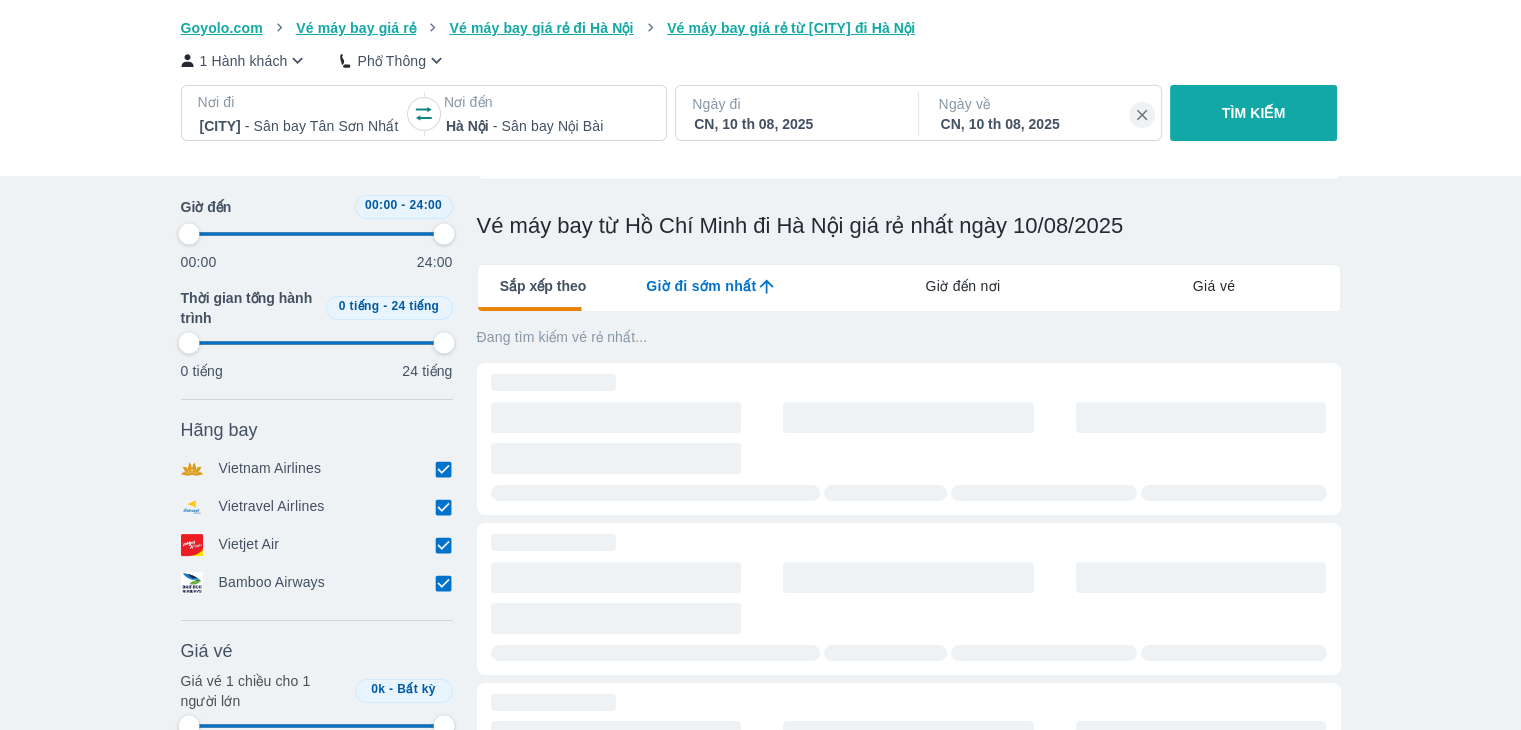 type on "97.9166666666667" 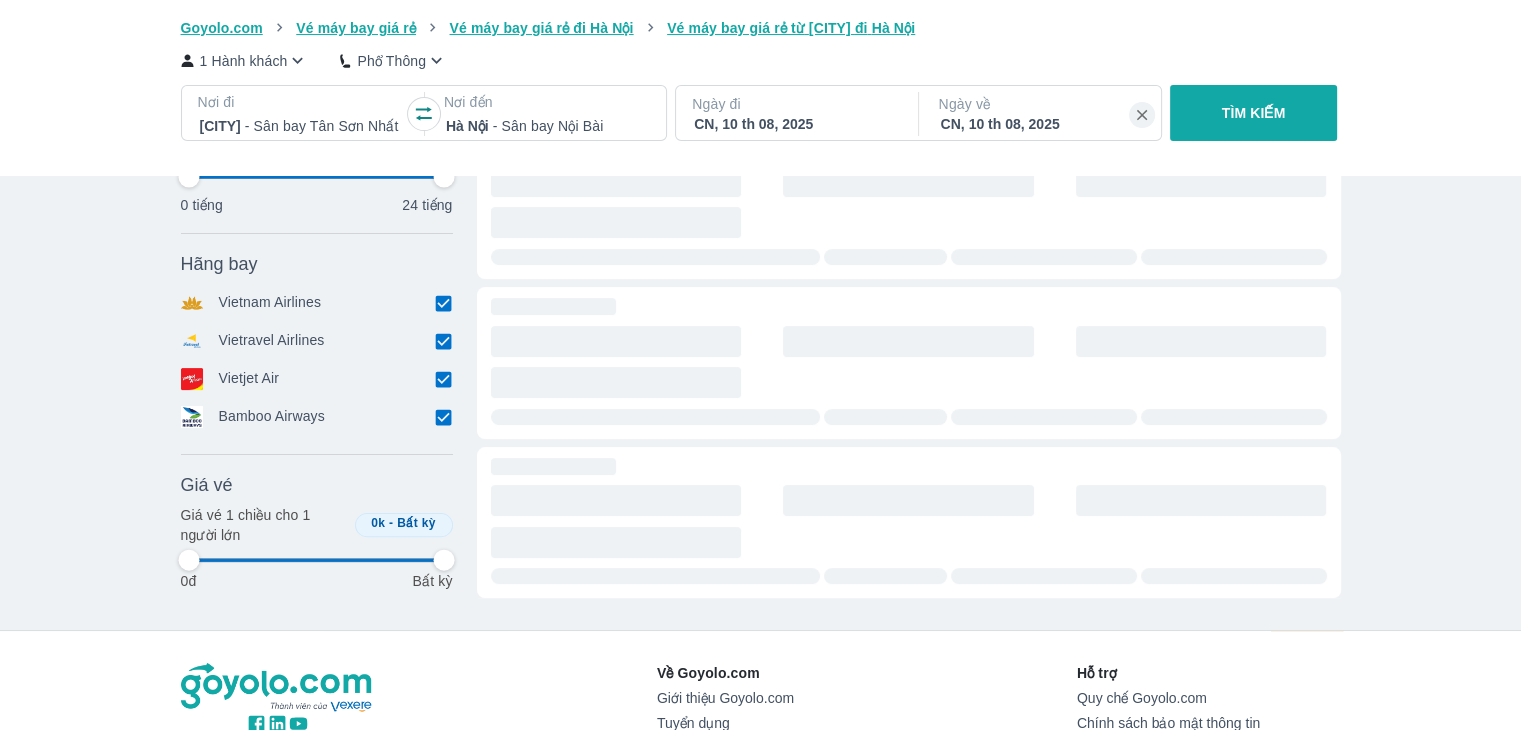 scroll, scrollTop: 500, scrollLeft: 0, axis: vertical 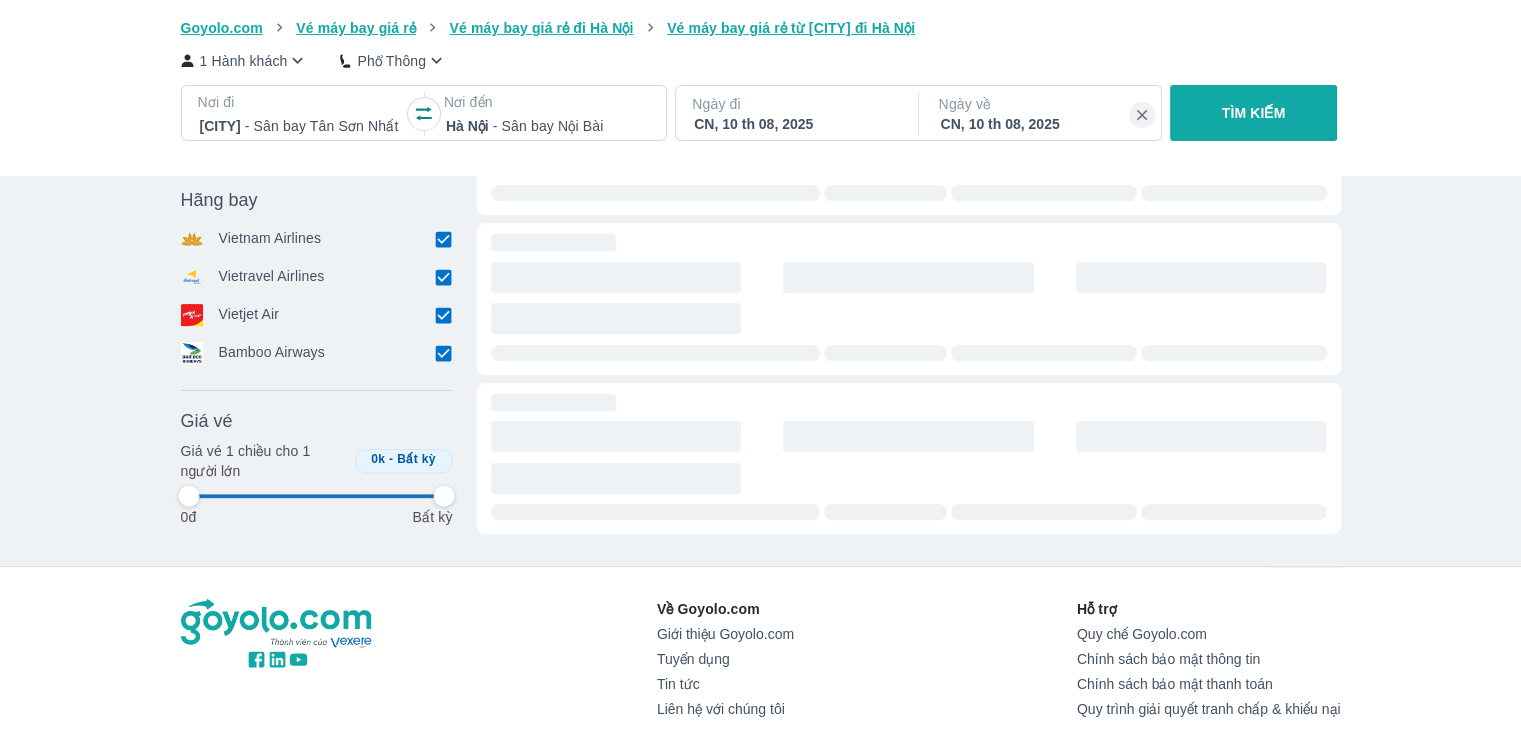 type on "97.9166666666667" 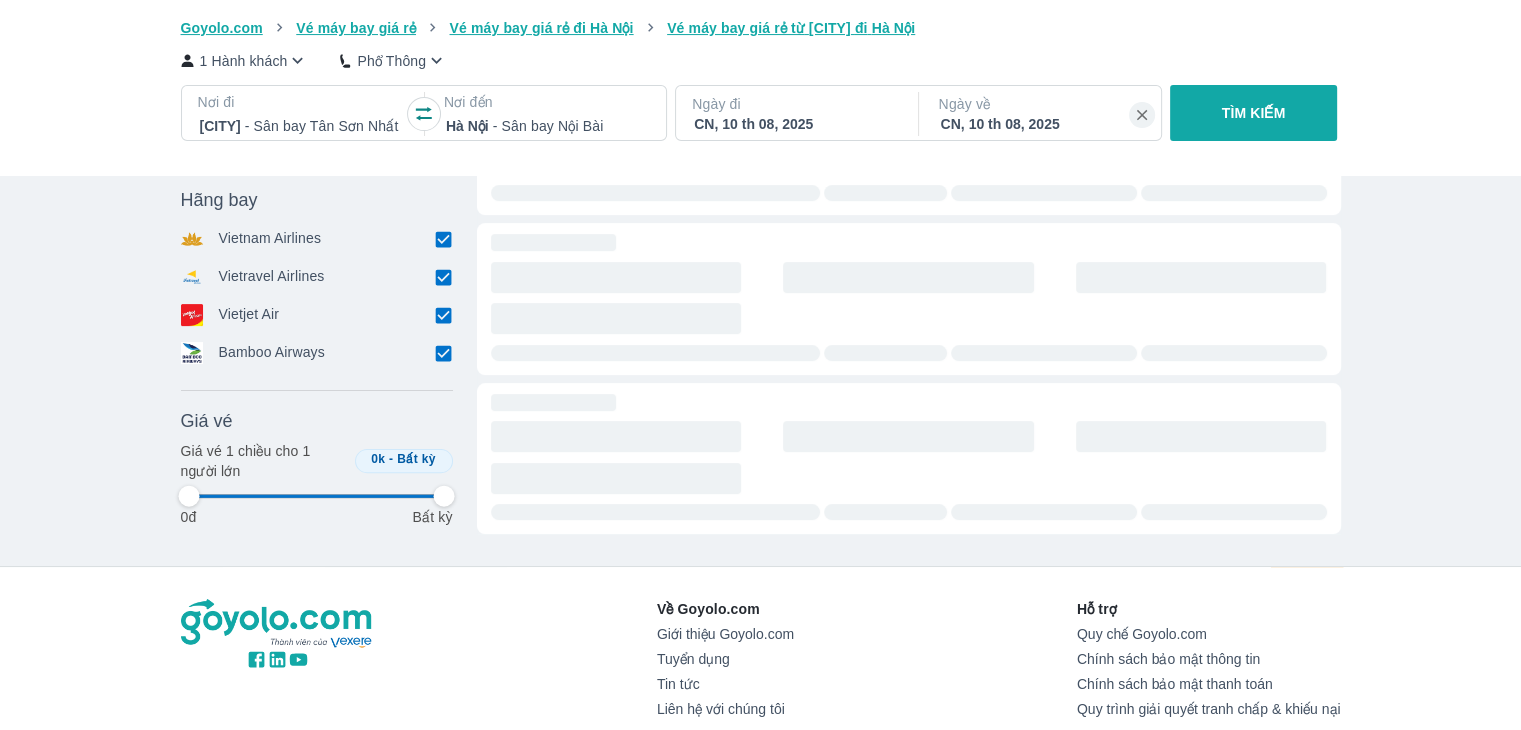 type on "97.9166666666667" 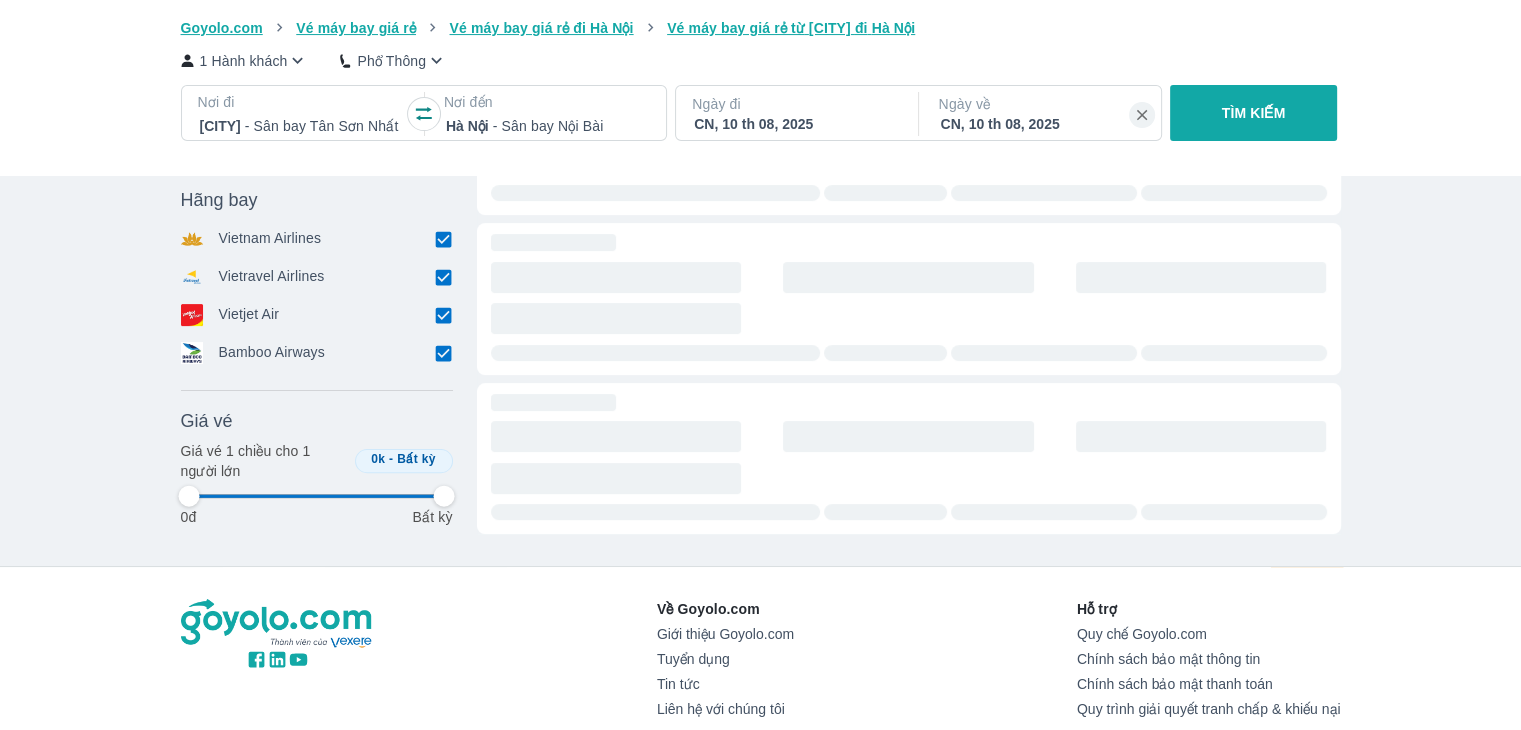 type on "97.9166666666667" 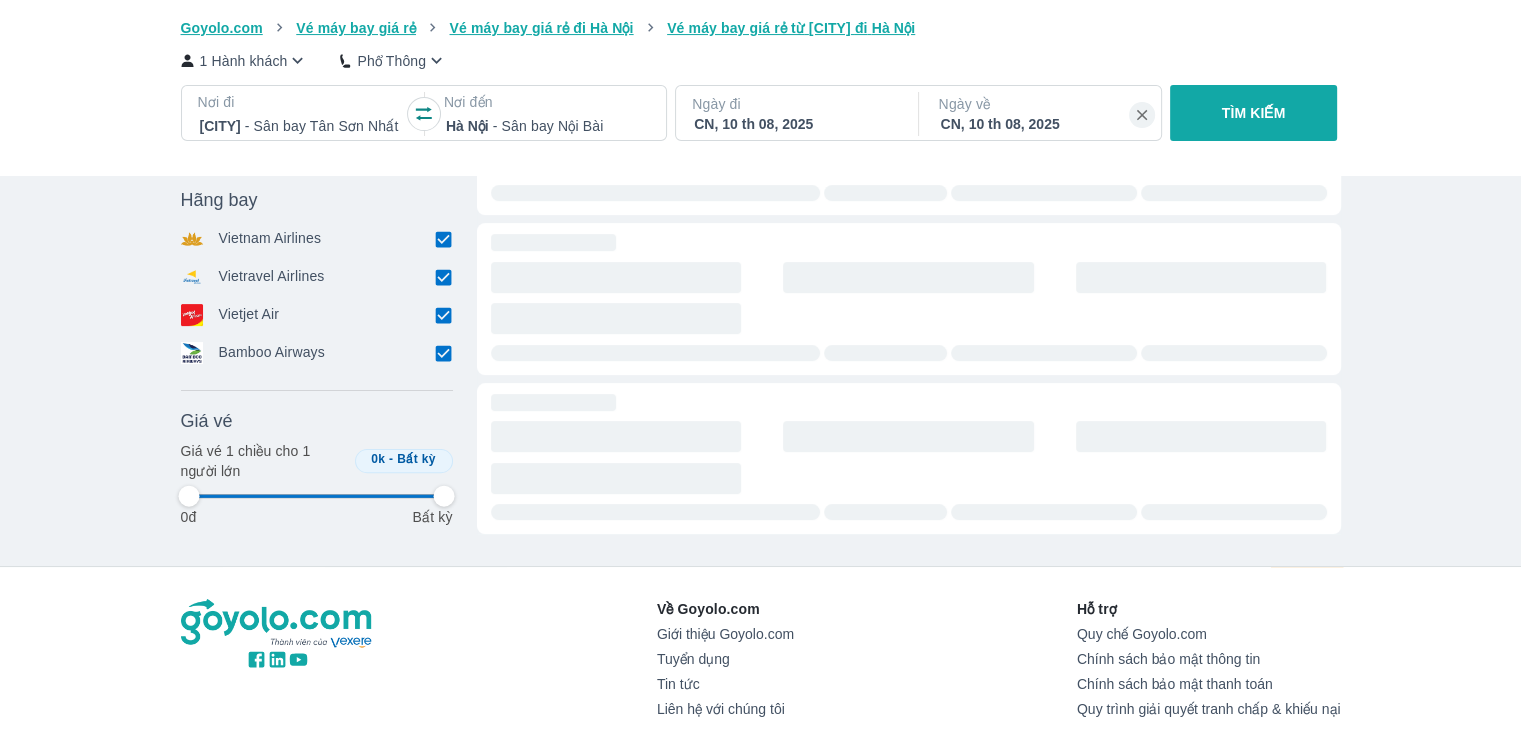 type on "97.9166666666667" 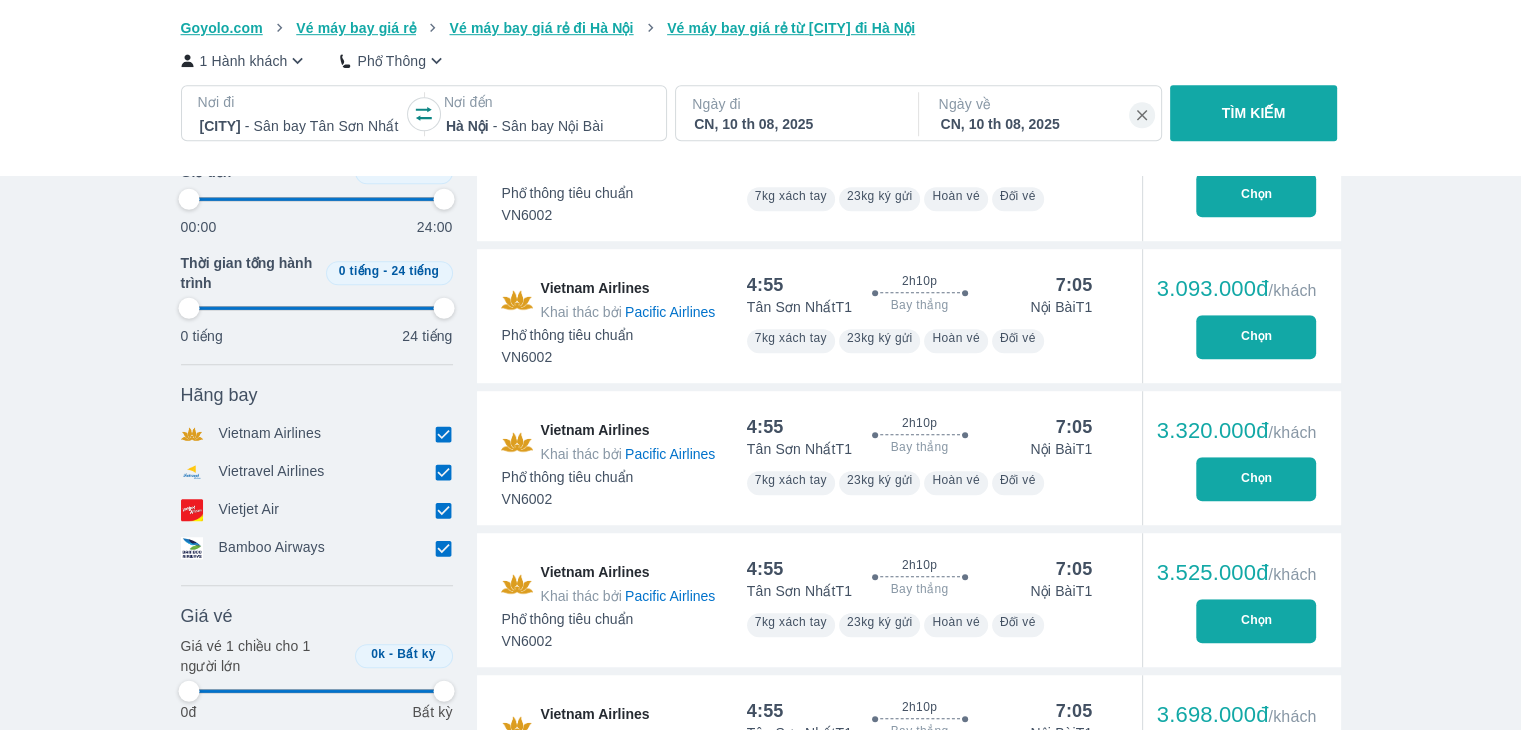 type on "97.9166666666667" 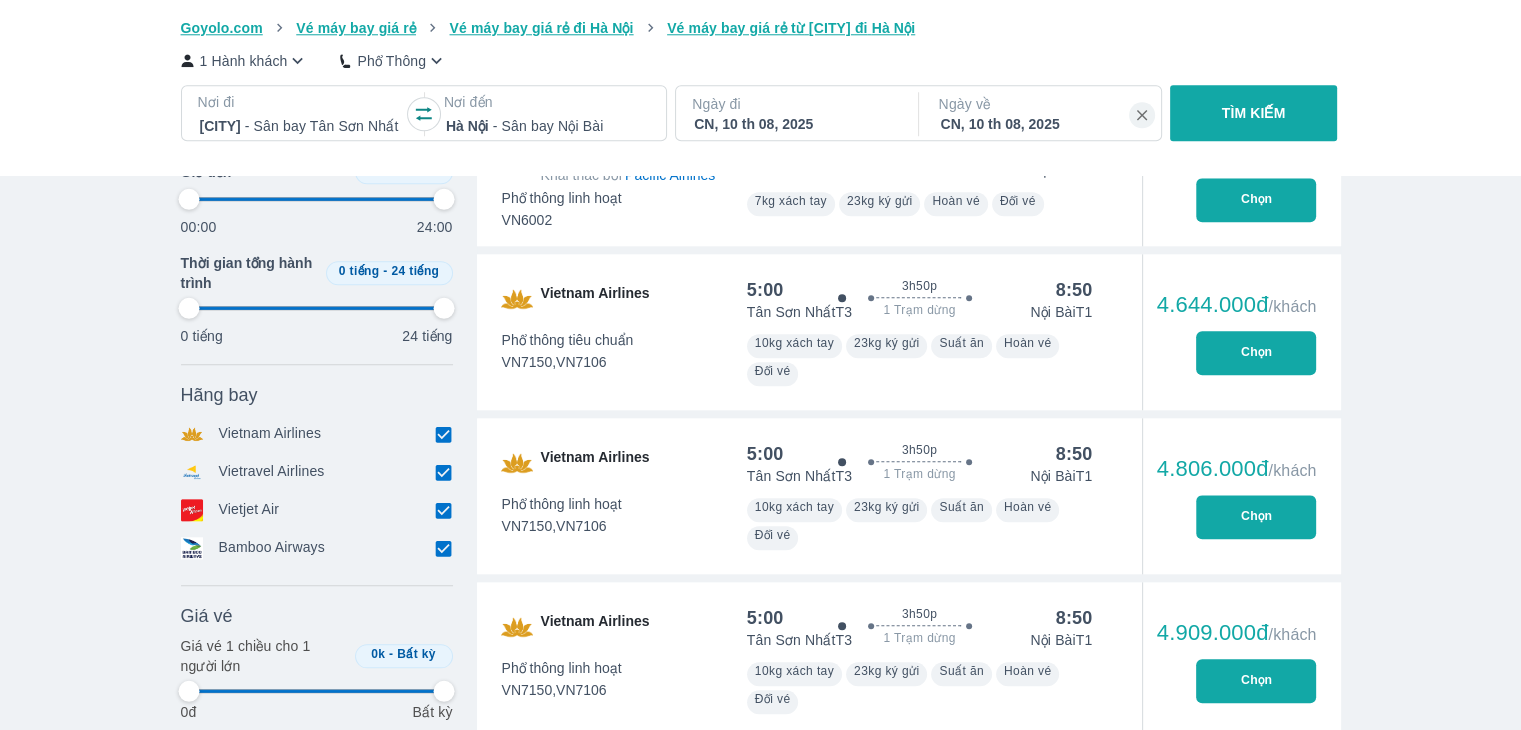 type on "97.9166666666667" 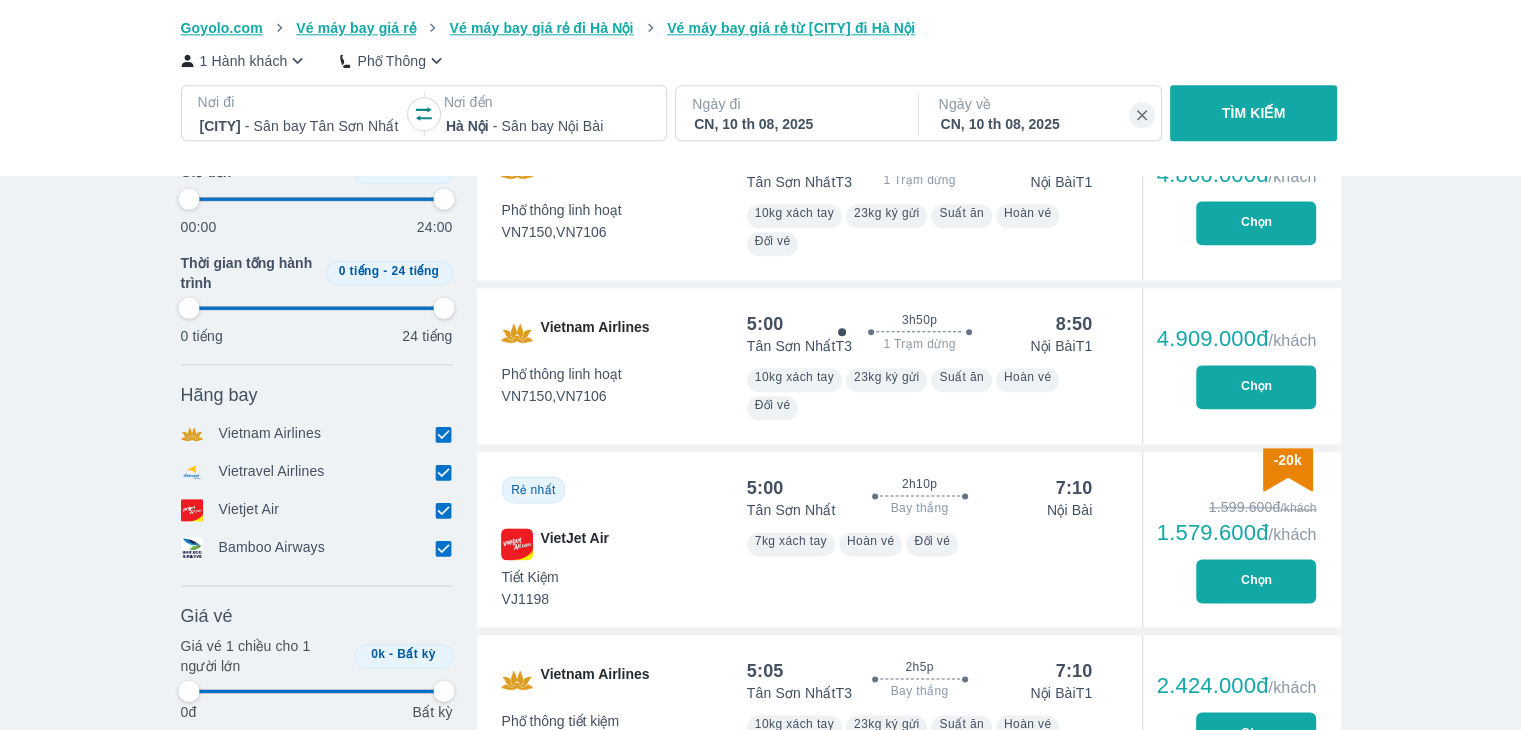 type on "97.9166666666667" 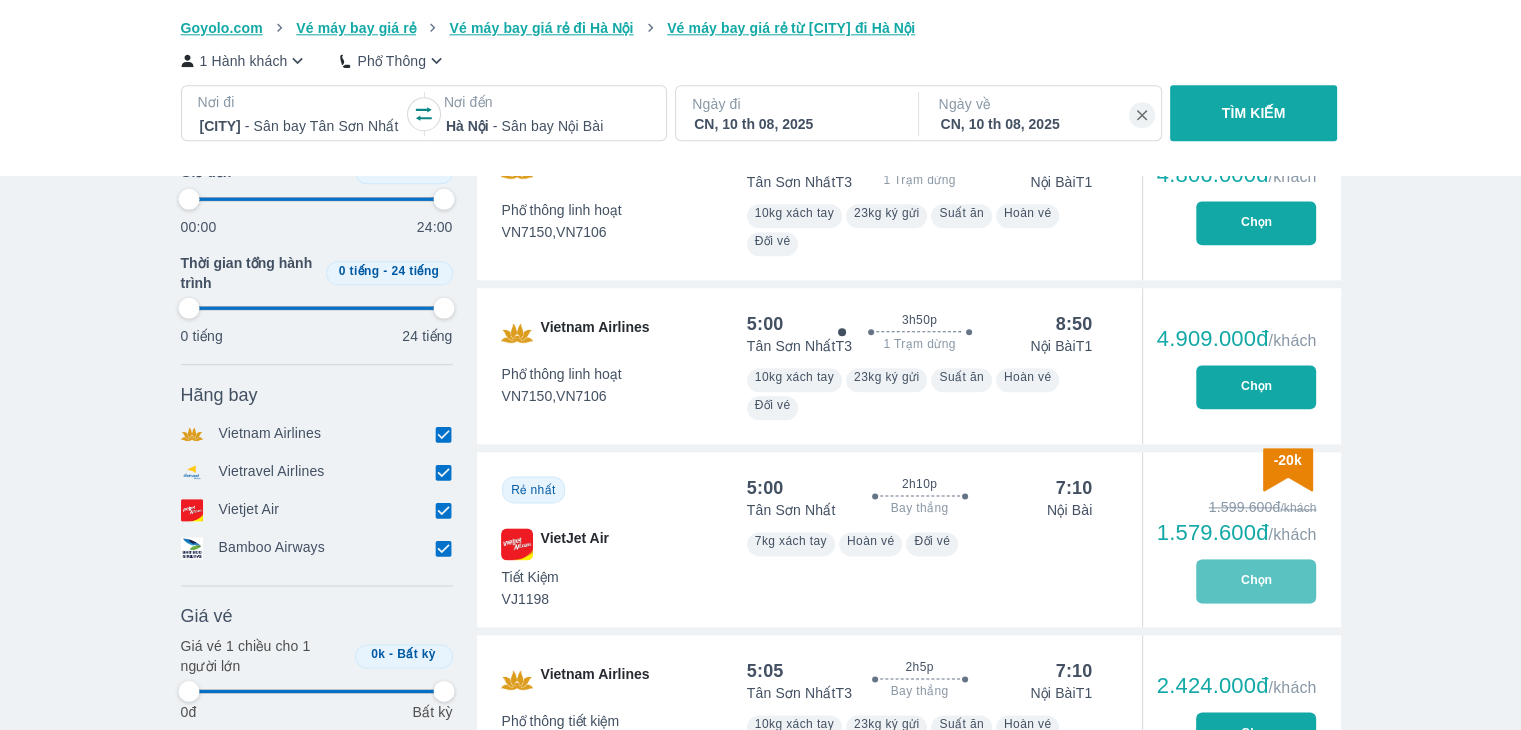 click on "Chọn" at bounding box center (1256, 581) 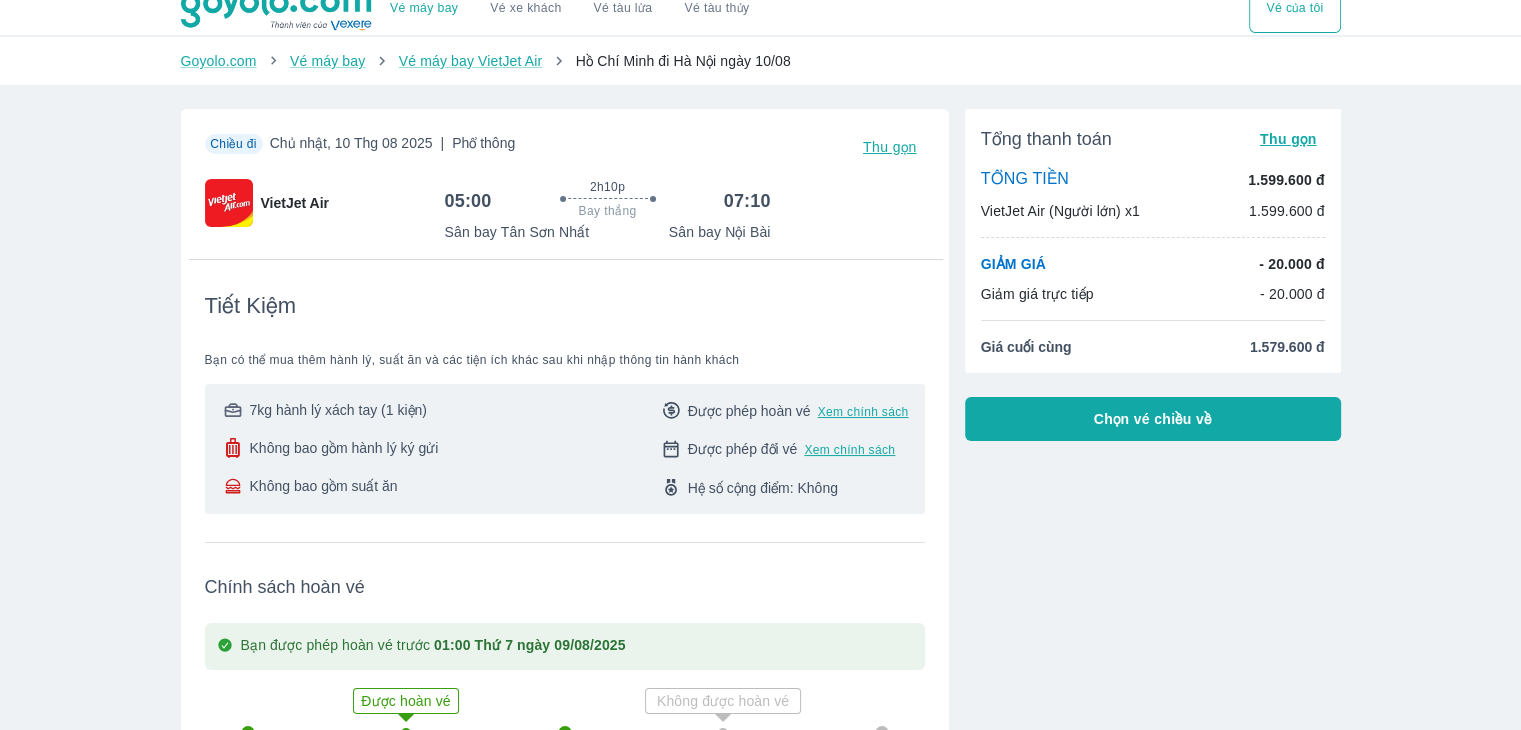 scroll, scrollTop: 0, scrollLeft: 0, axis: both 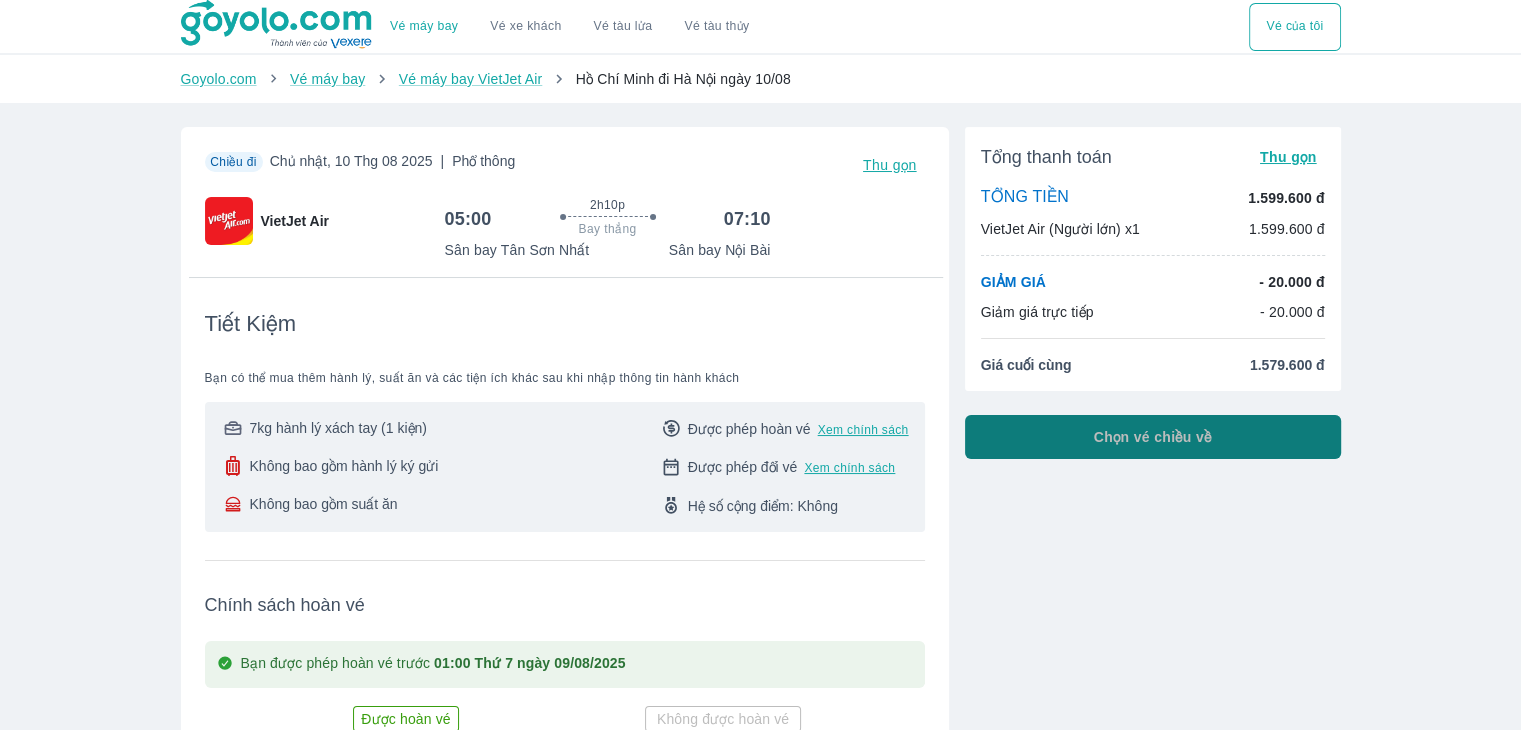 click on "Chọn vé chiều về" at bounding box center [1153, 437] 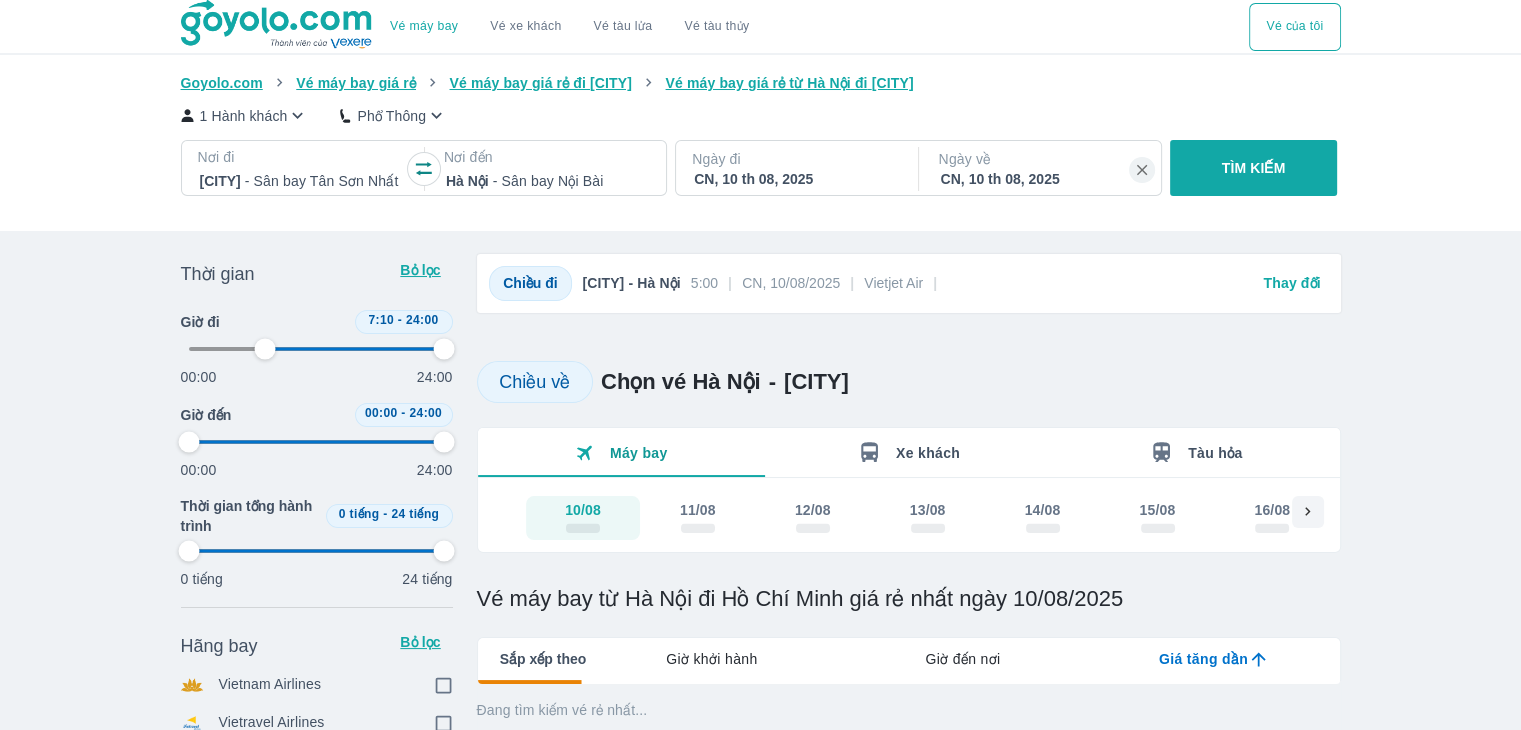type on "29.1666666666667" 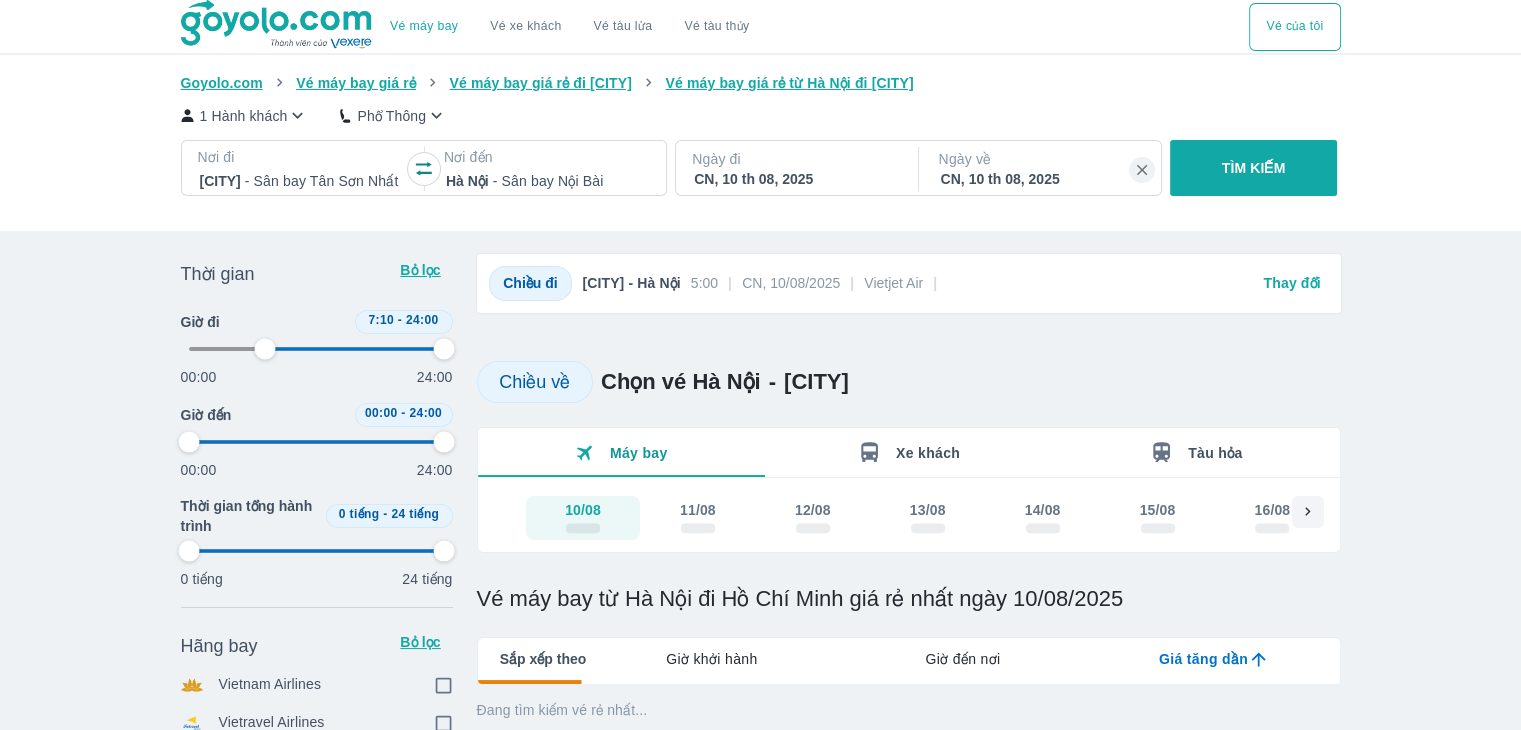 type on "97.9166666666667" 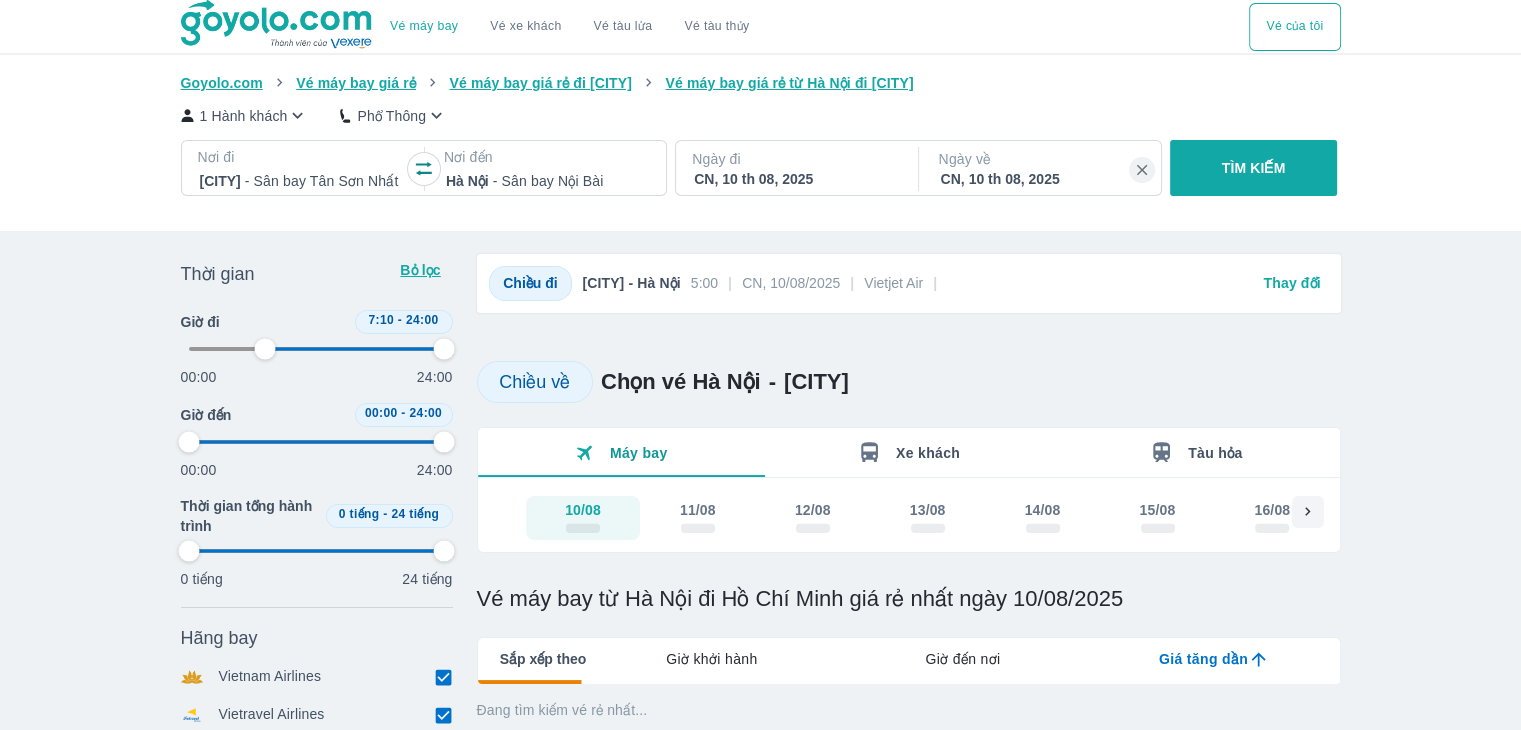 type on "29.1666666666667" 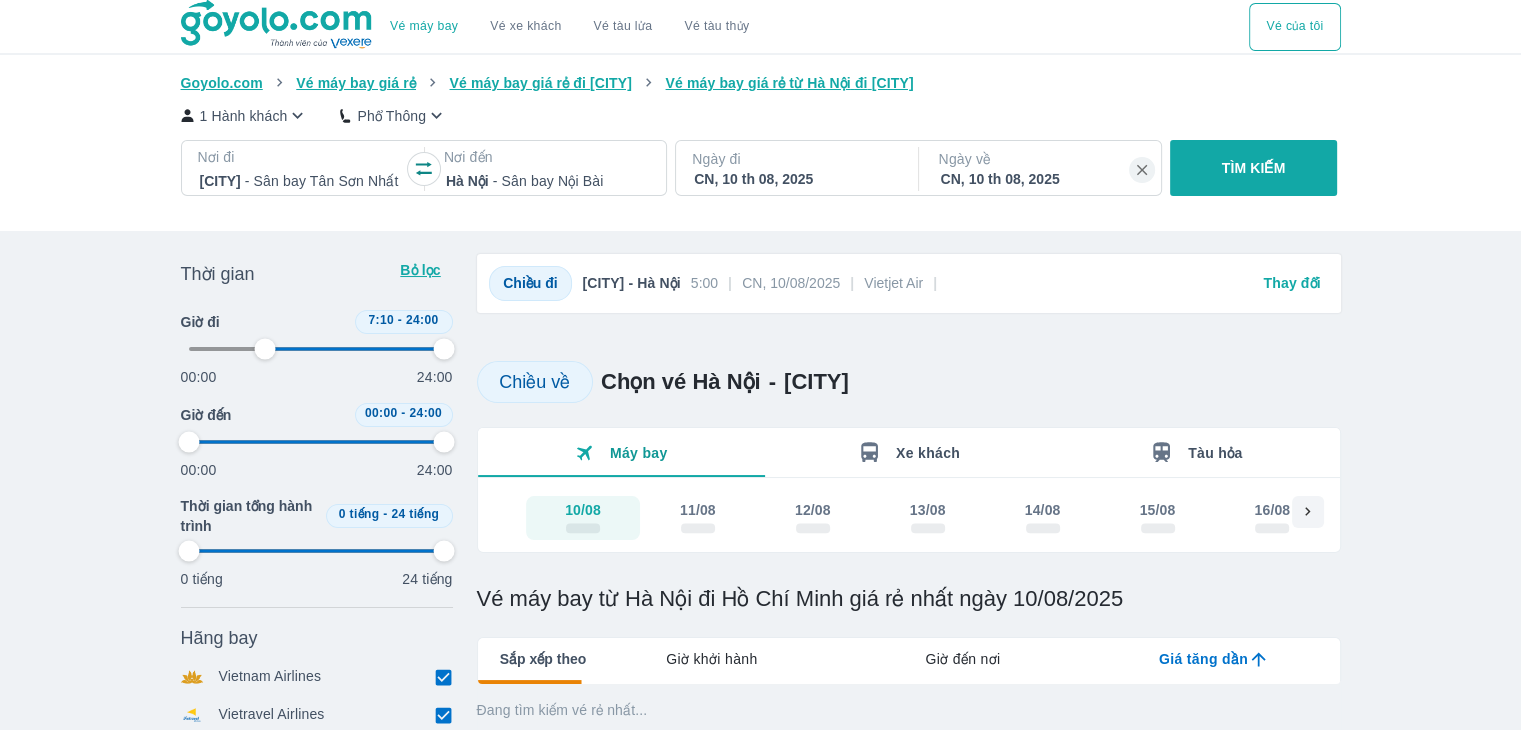 type on "97.9166666666667" 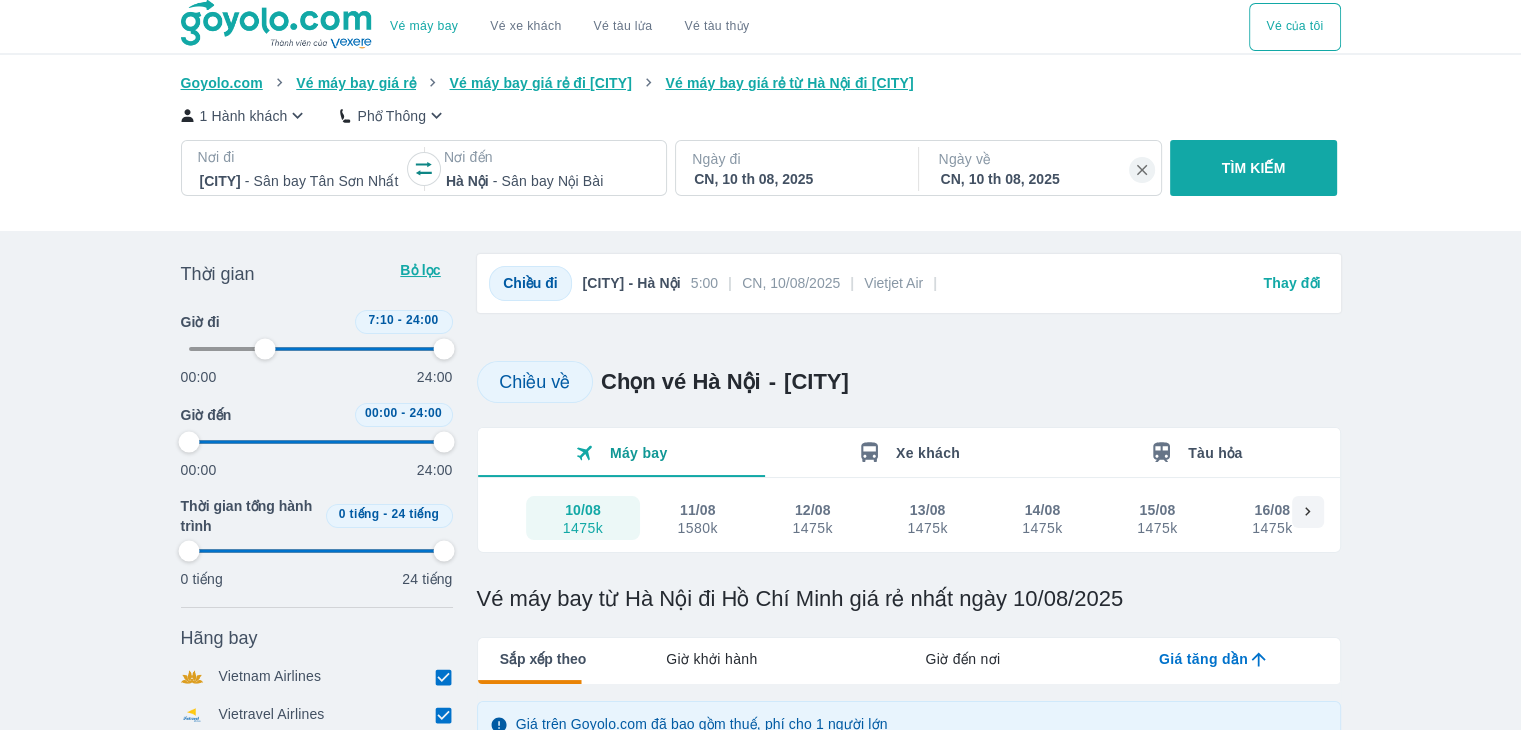 type on "29.1666666666667" 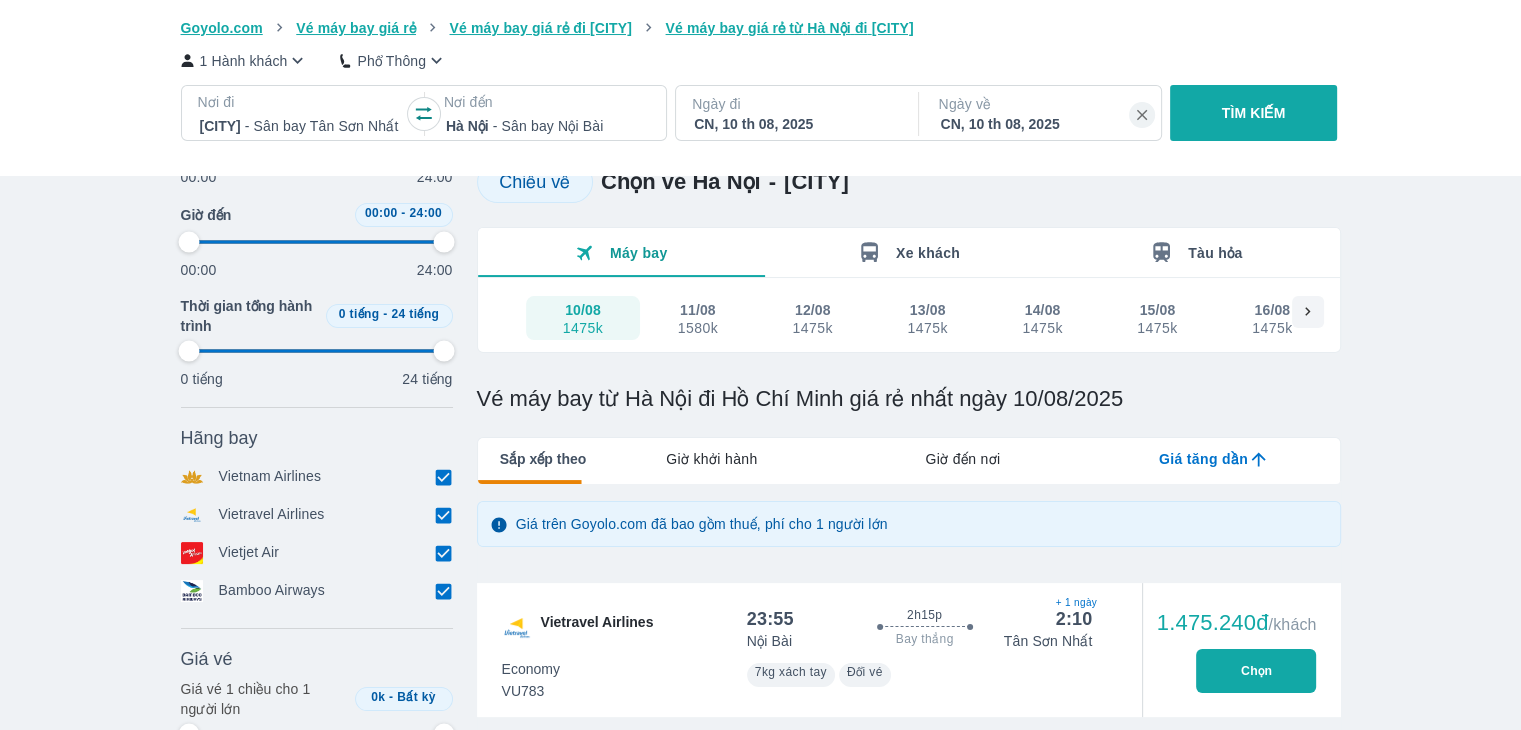 type on "29.1666666666667" 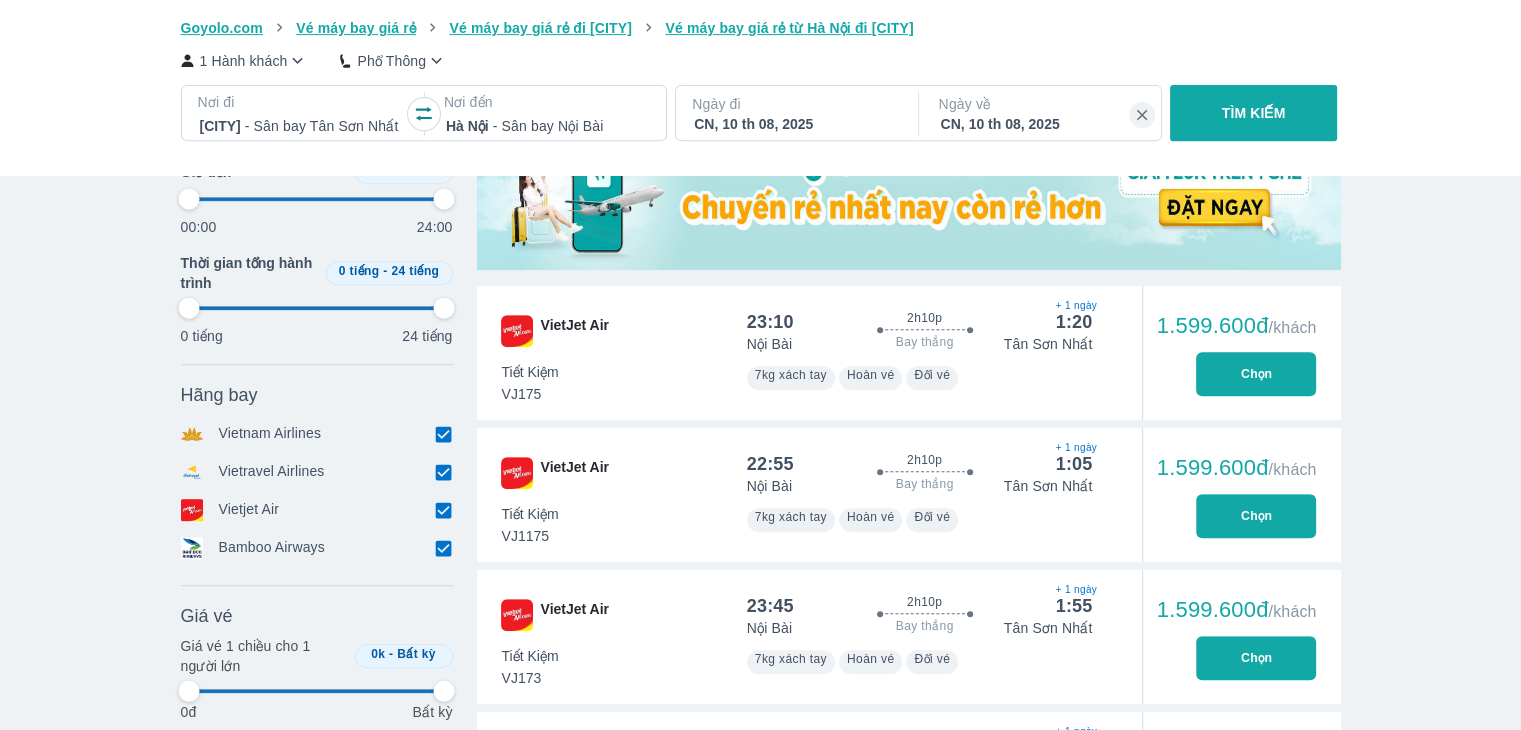 scroll, scrollTop: 900, scrollLeft: 0, axis: vertical 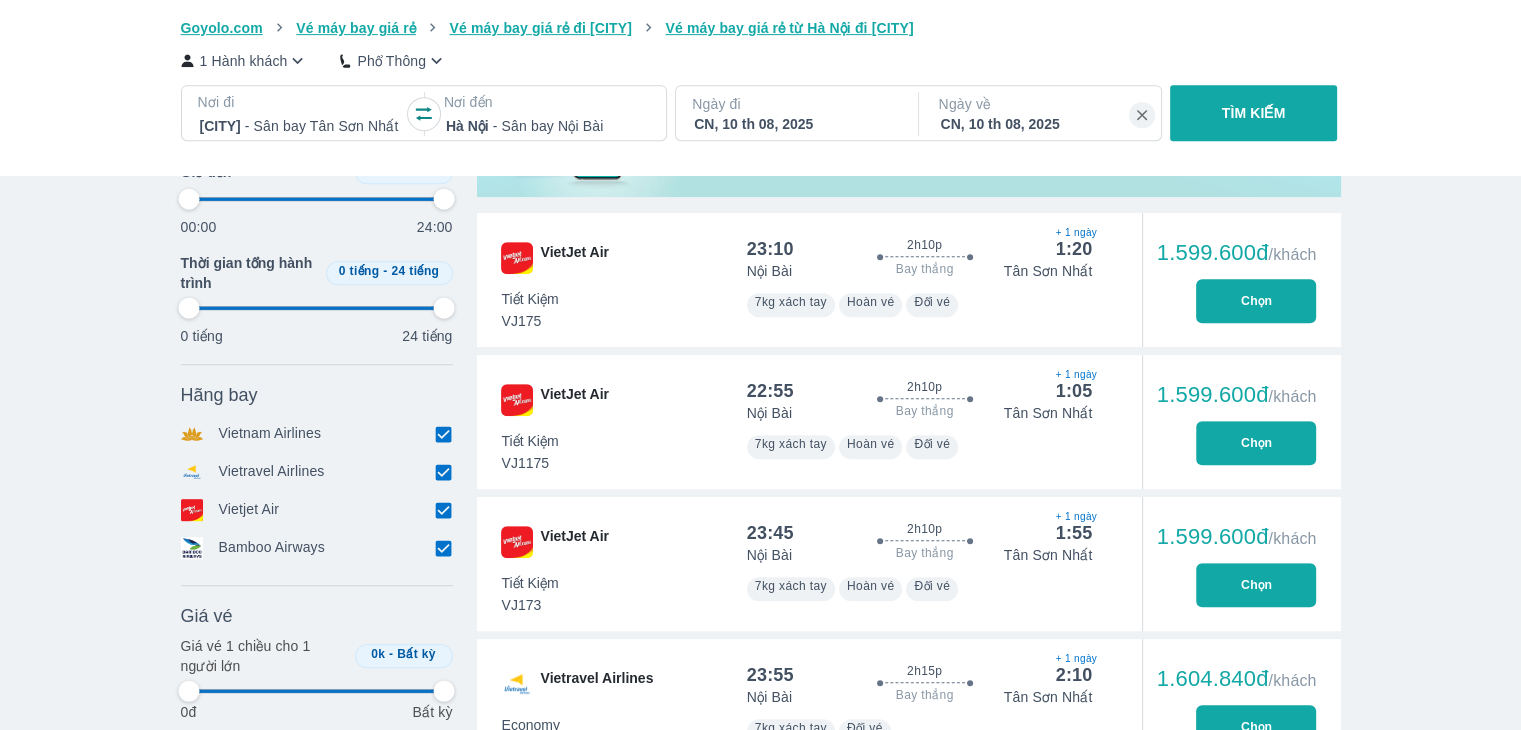 click on "Chọn" at bounding box center (1256, 301) 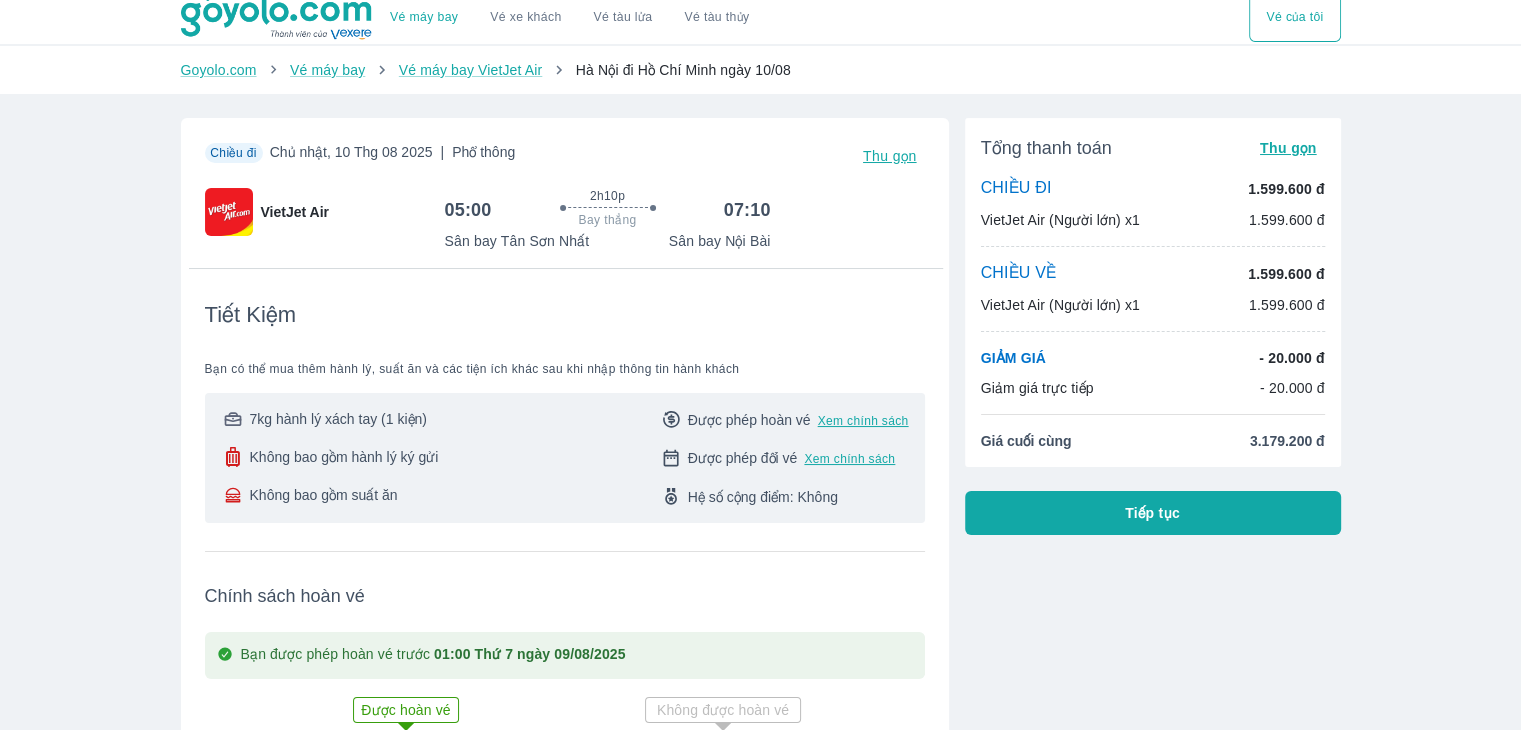 scroll, scrollTop: 0, scrollLeft: 0, axis: both 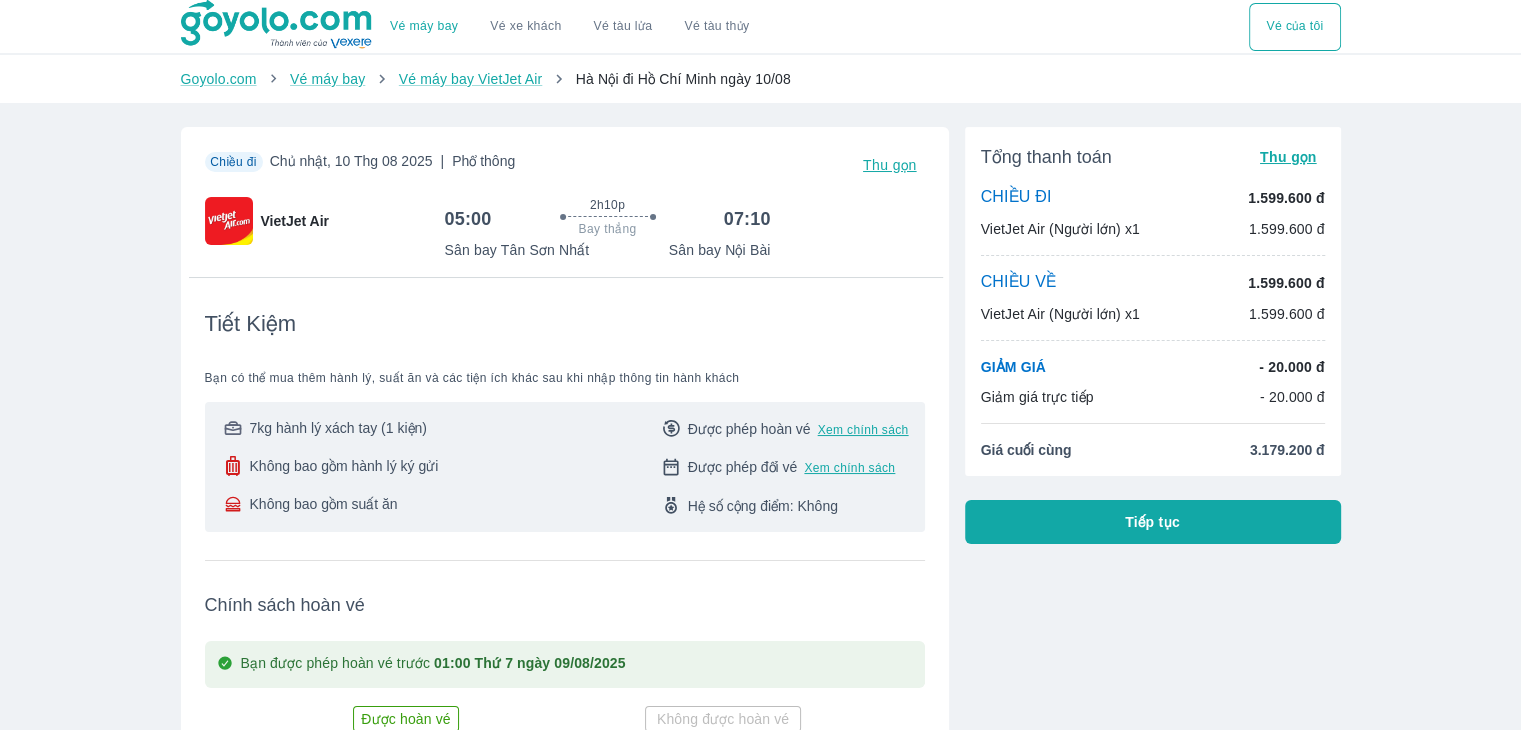 click on "Tiếp tục" at bounding box center (1153, 522) 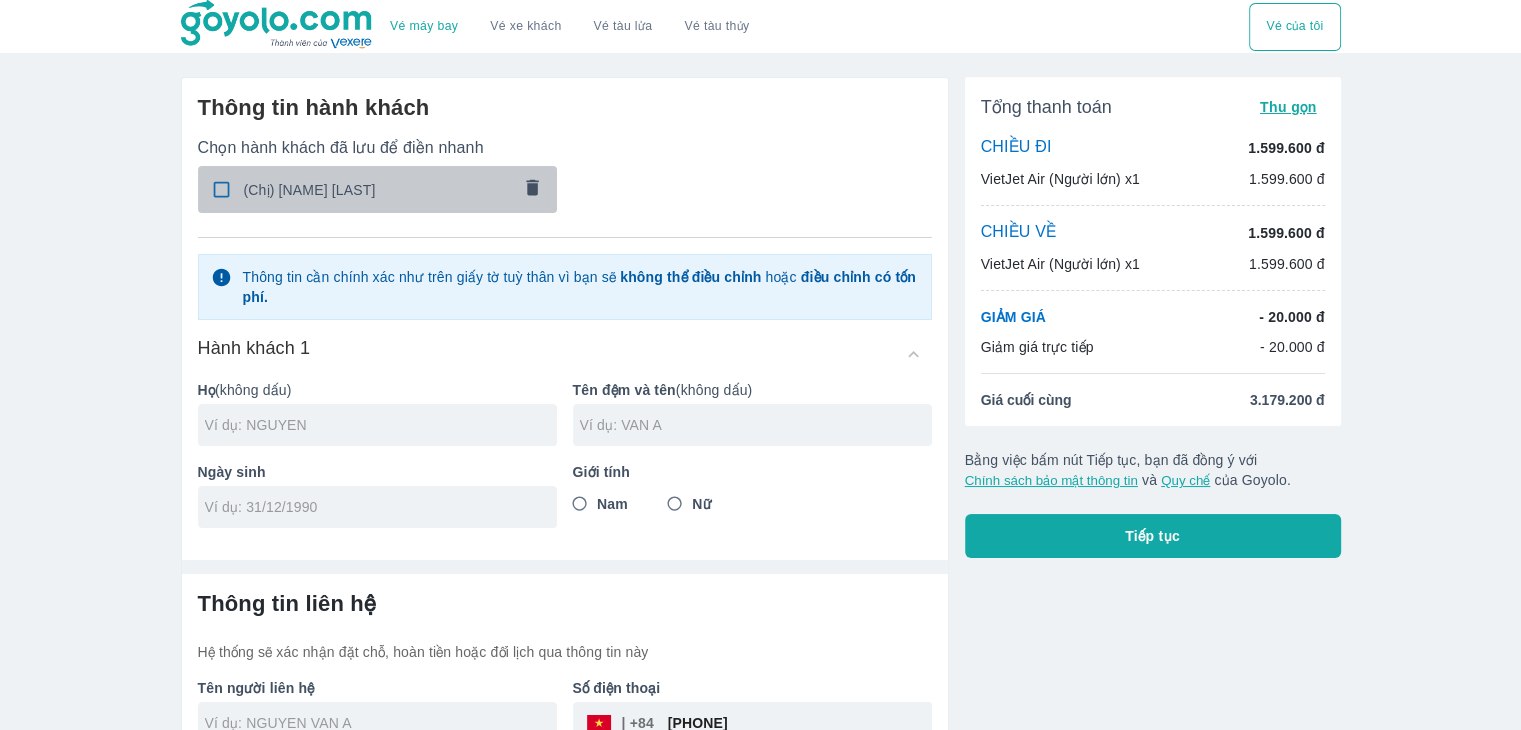 click on "(Chị) [LAST_NAME] [FIRST_NAME]" at bounding box center [377, 190] 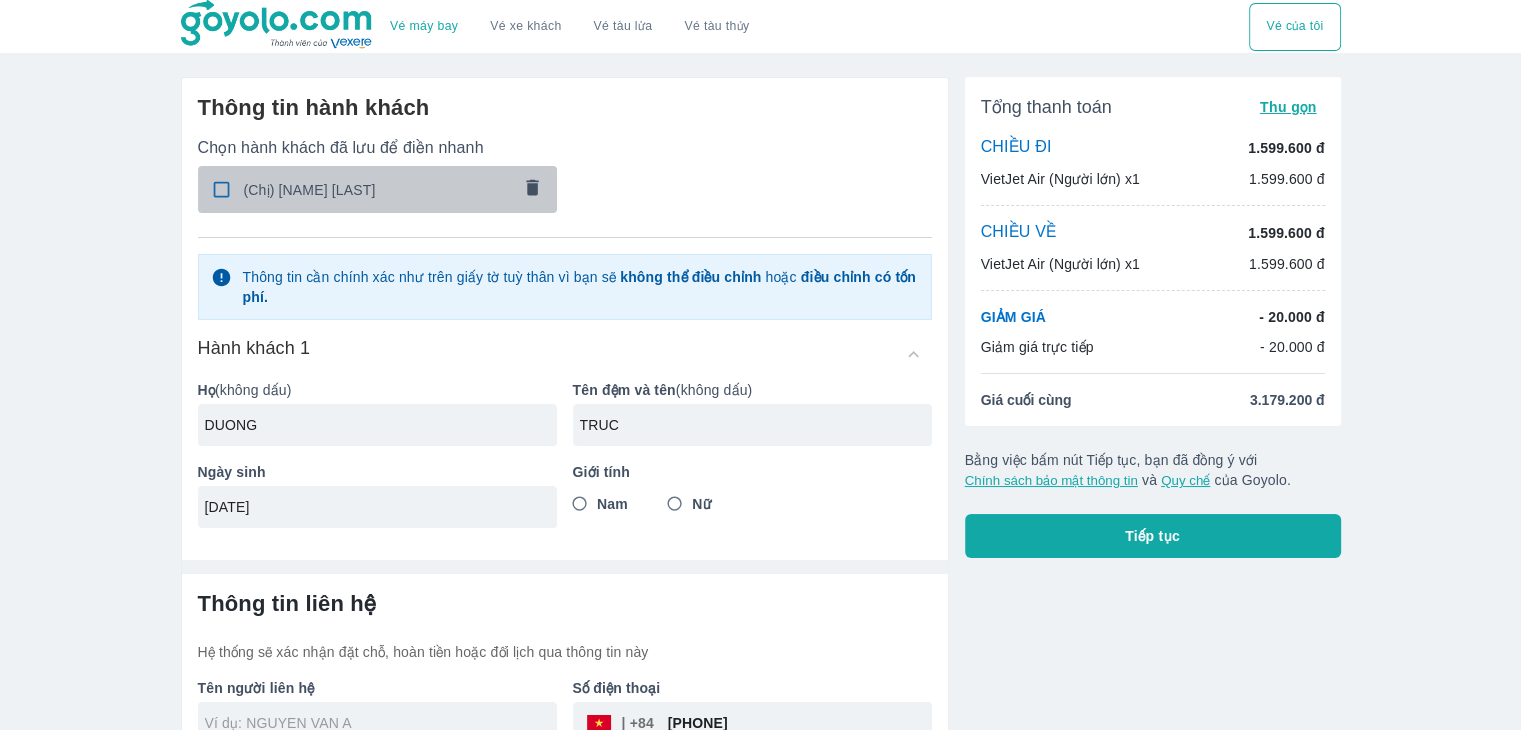 radio on "true" 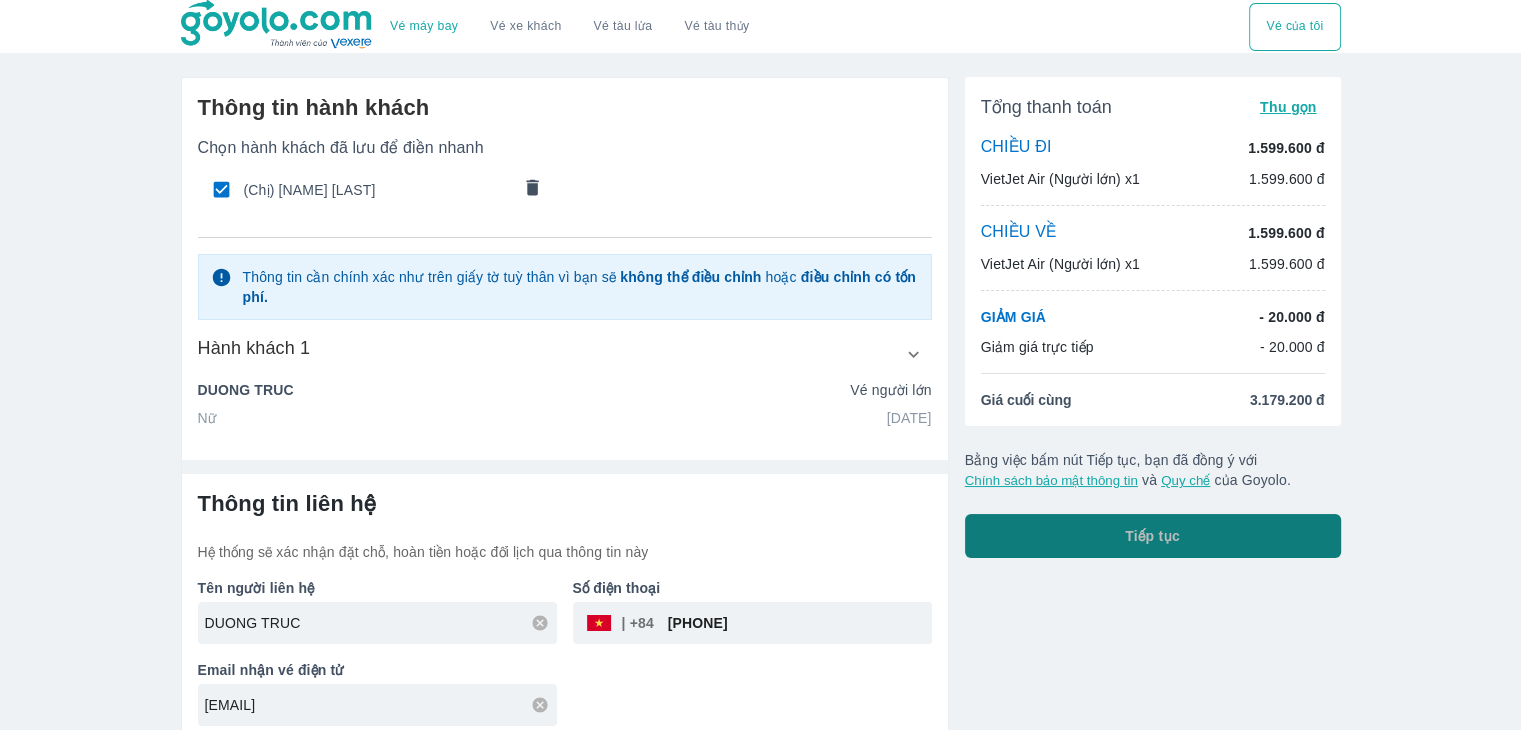 click on "Tiếp tục" at bounding box center [1153, 536] 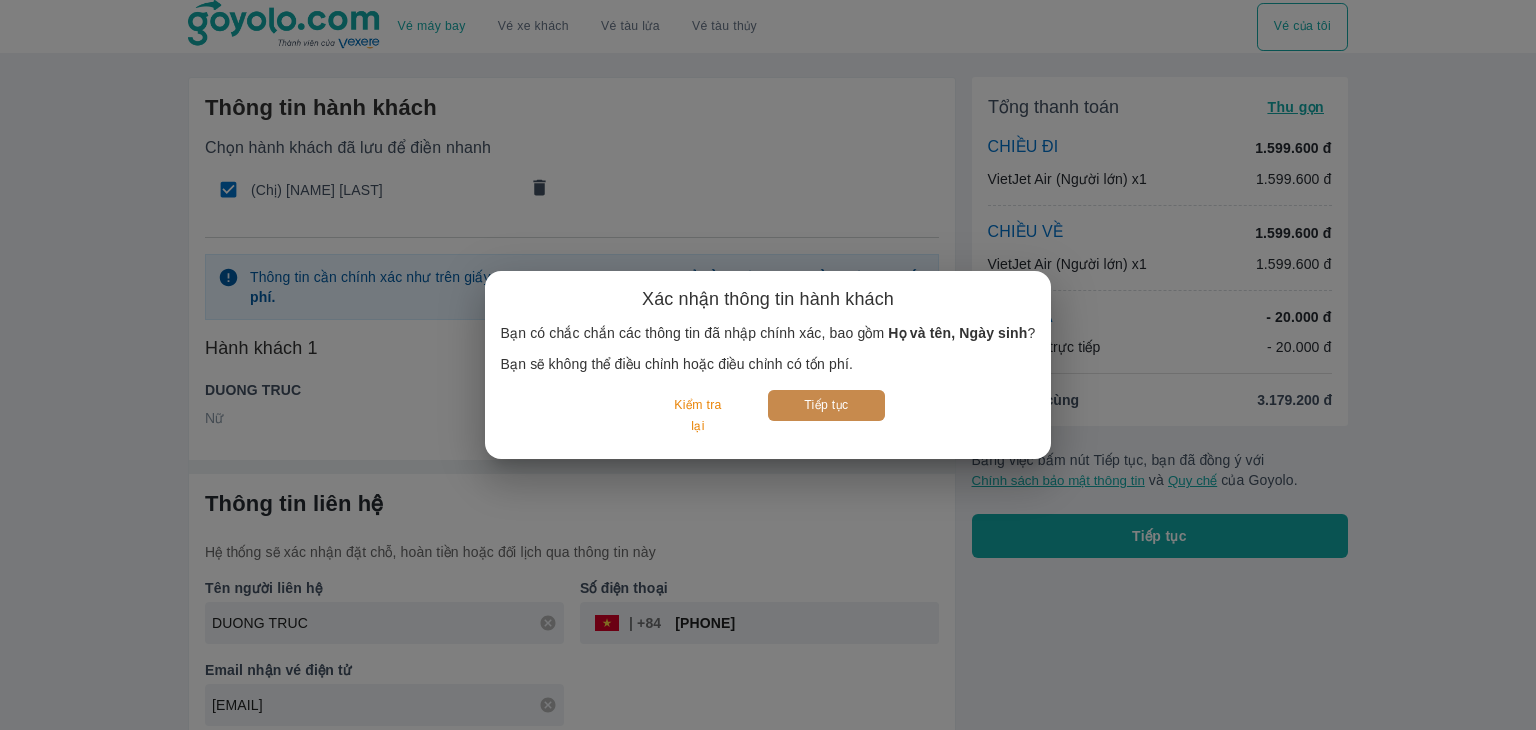 click on "Tiếp tục" at bounding box center (826, 405) 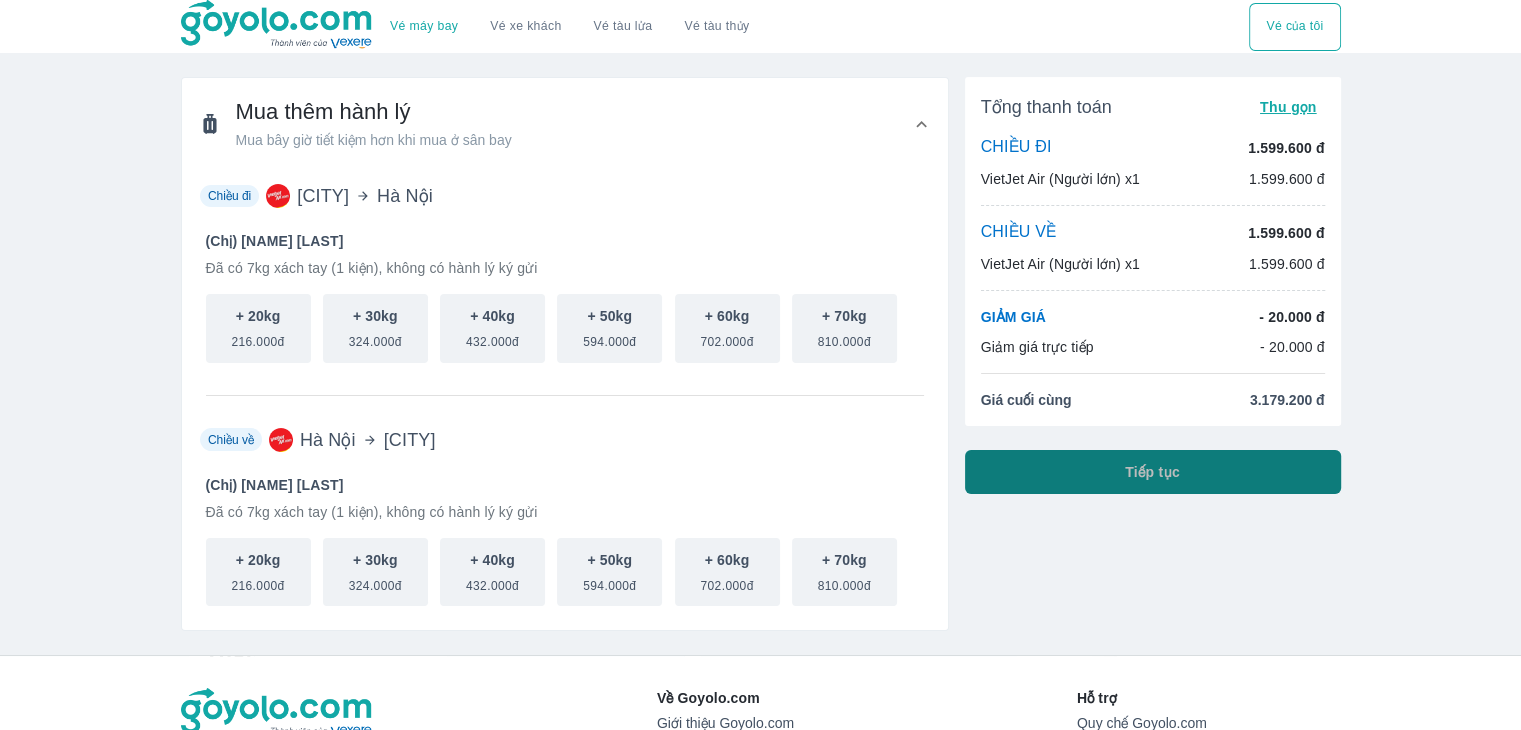 click on "Tiếp tục" at bounding box center [1153, 472] 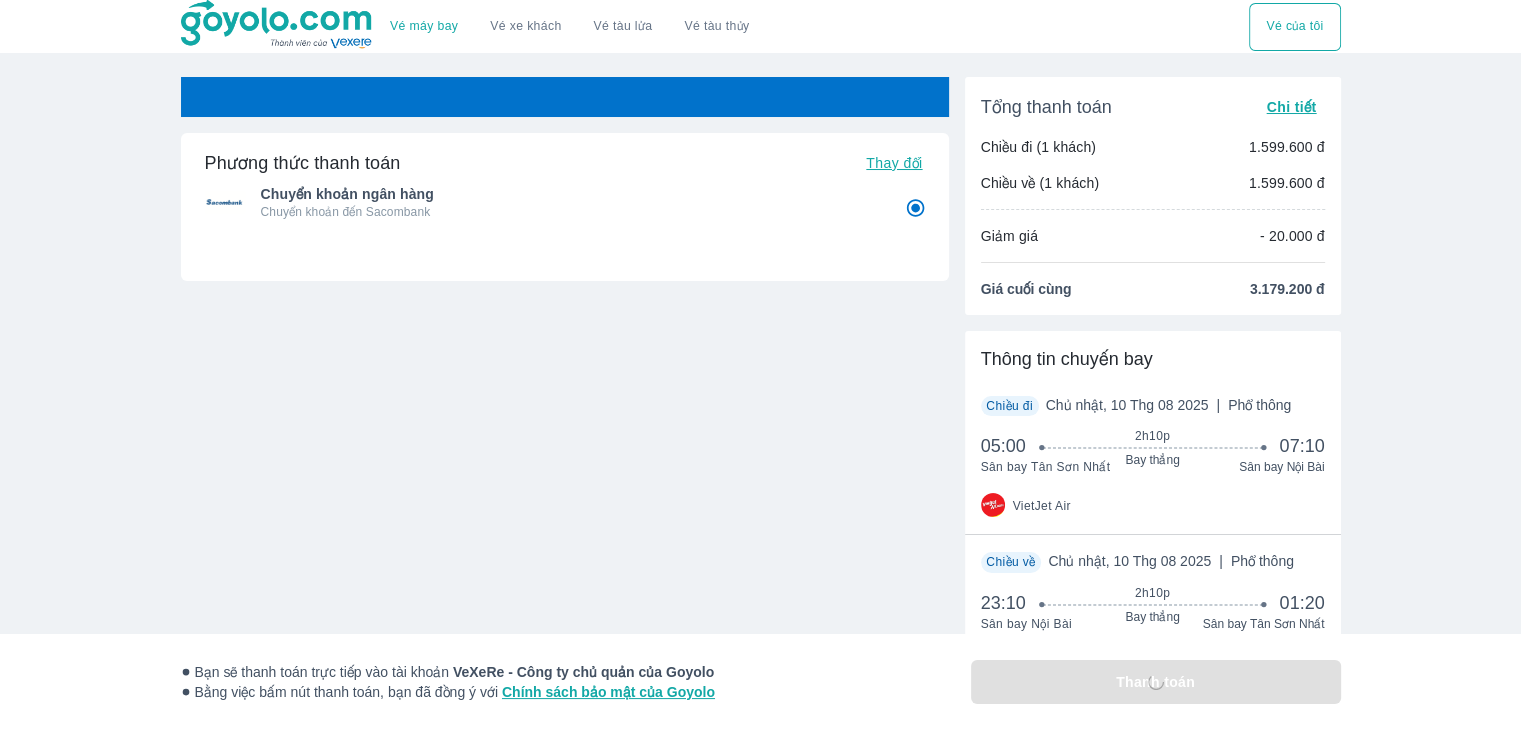 radio on "false" 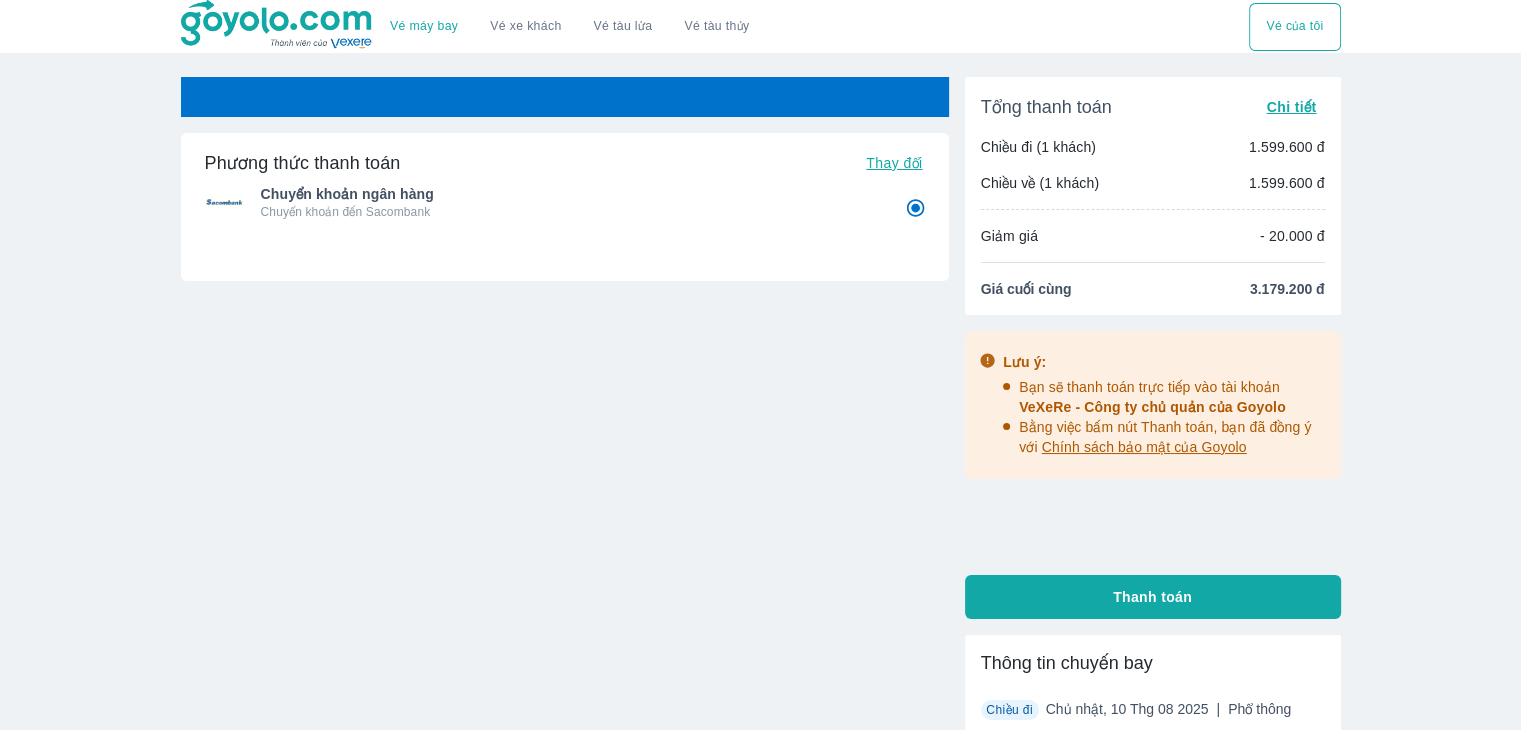 radio on "false" 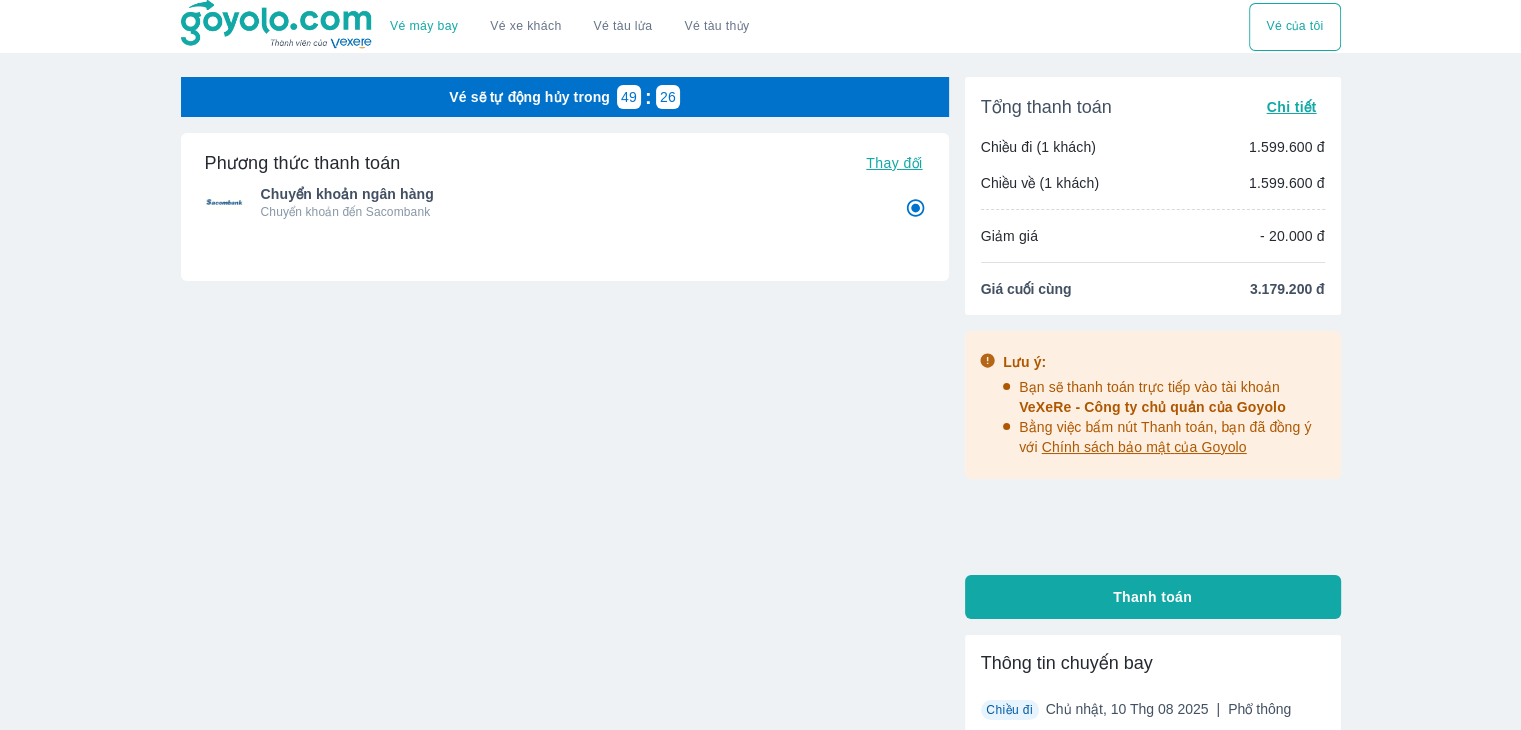 click at bounding box center [278, 25] 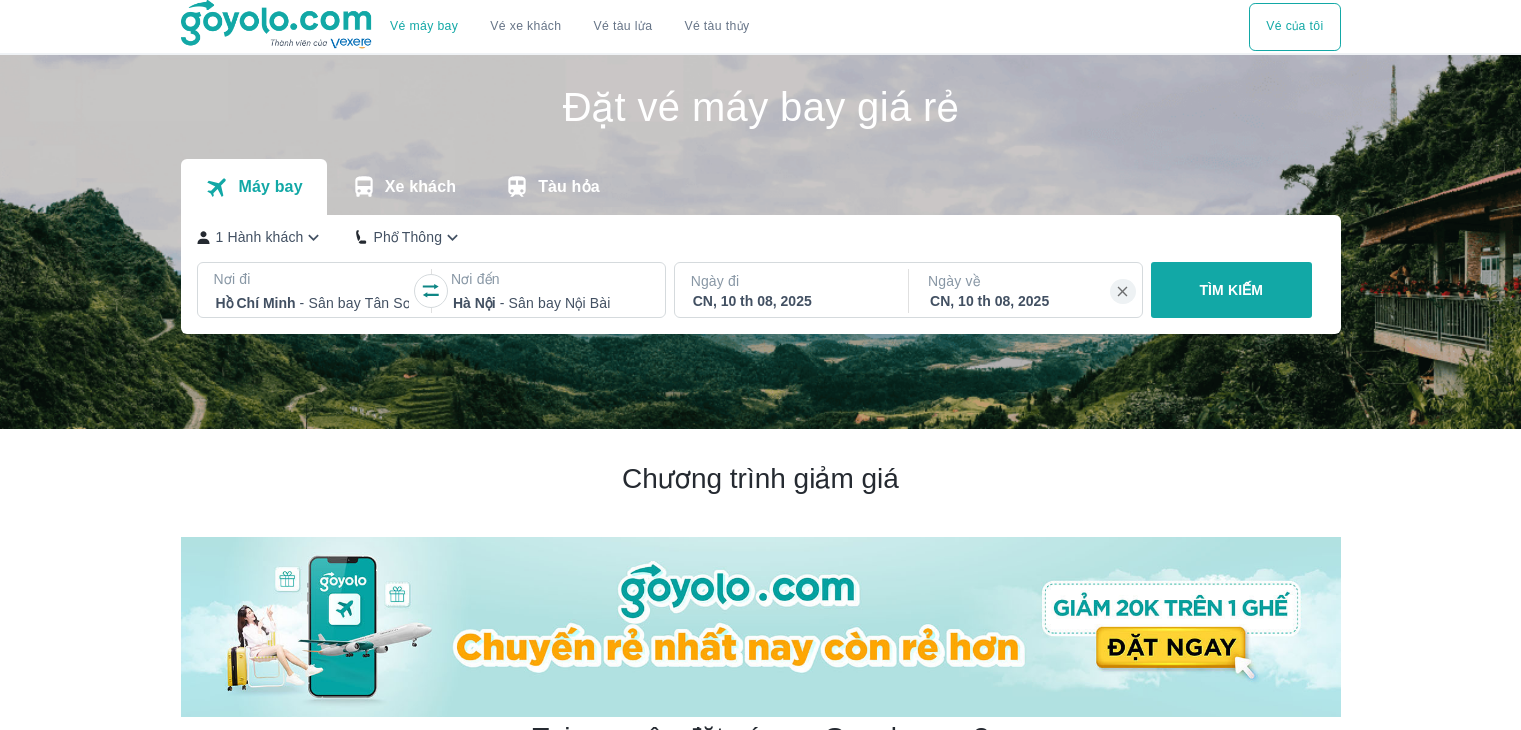 scroll, scrollTop: 0, scrollLeft: 0, axis: both 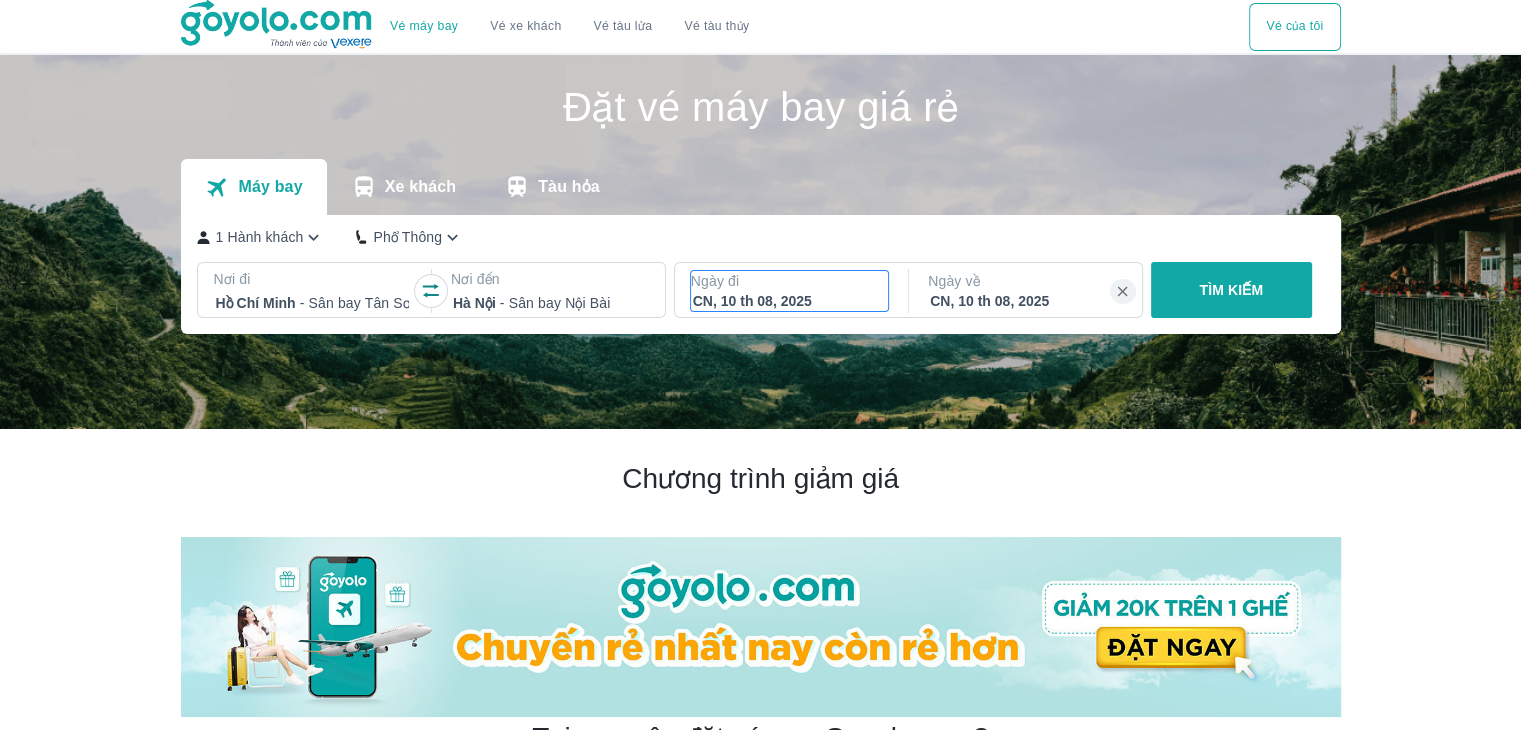 click on "CN, 10 th 08, 2025" at bounding box center (790, 301) 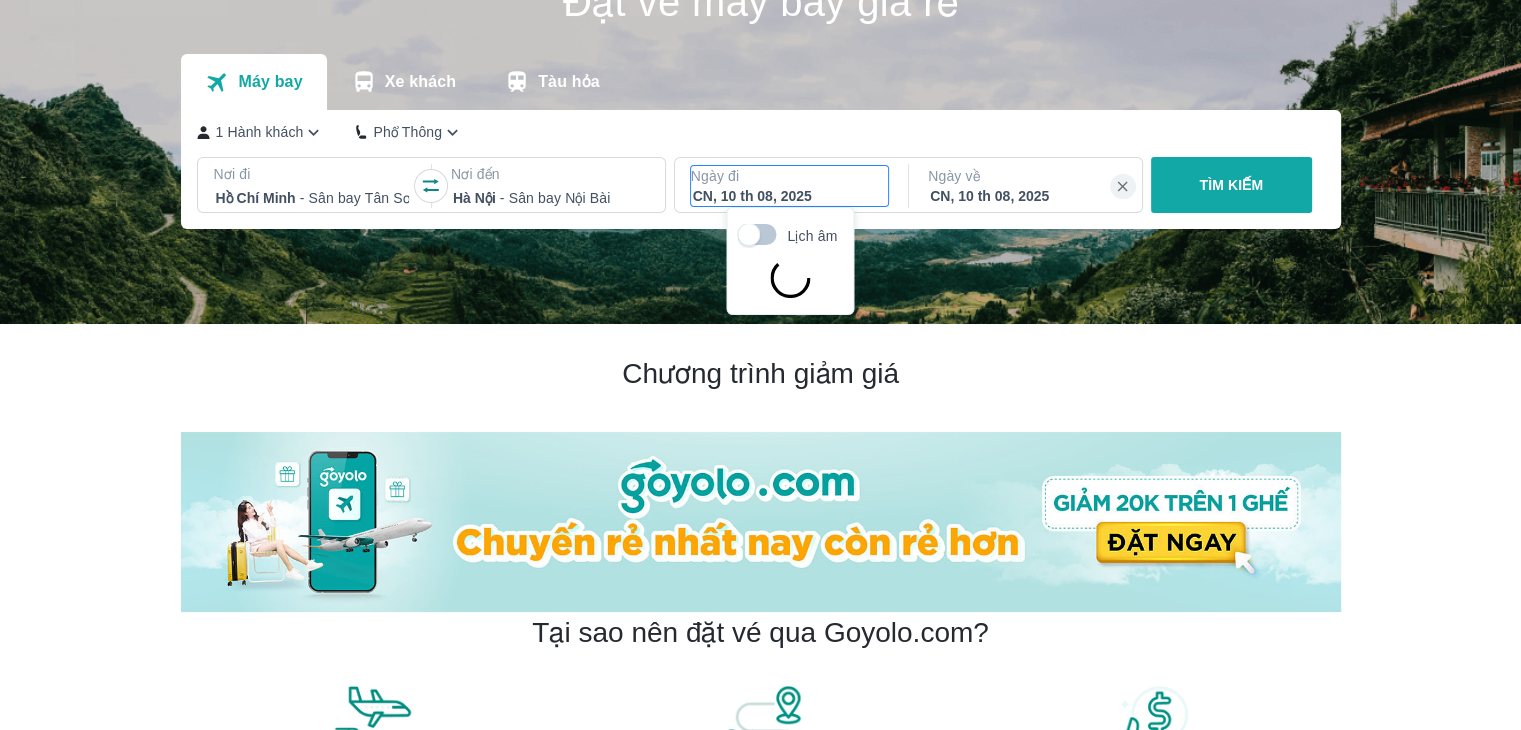 scroll, scrollTop: 115, scrollLeft: 0, axis: vertical 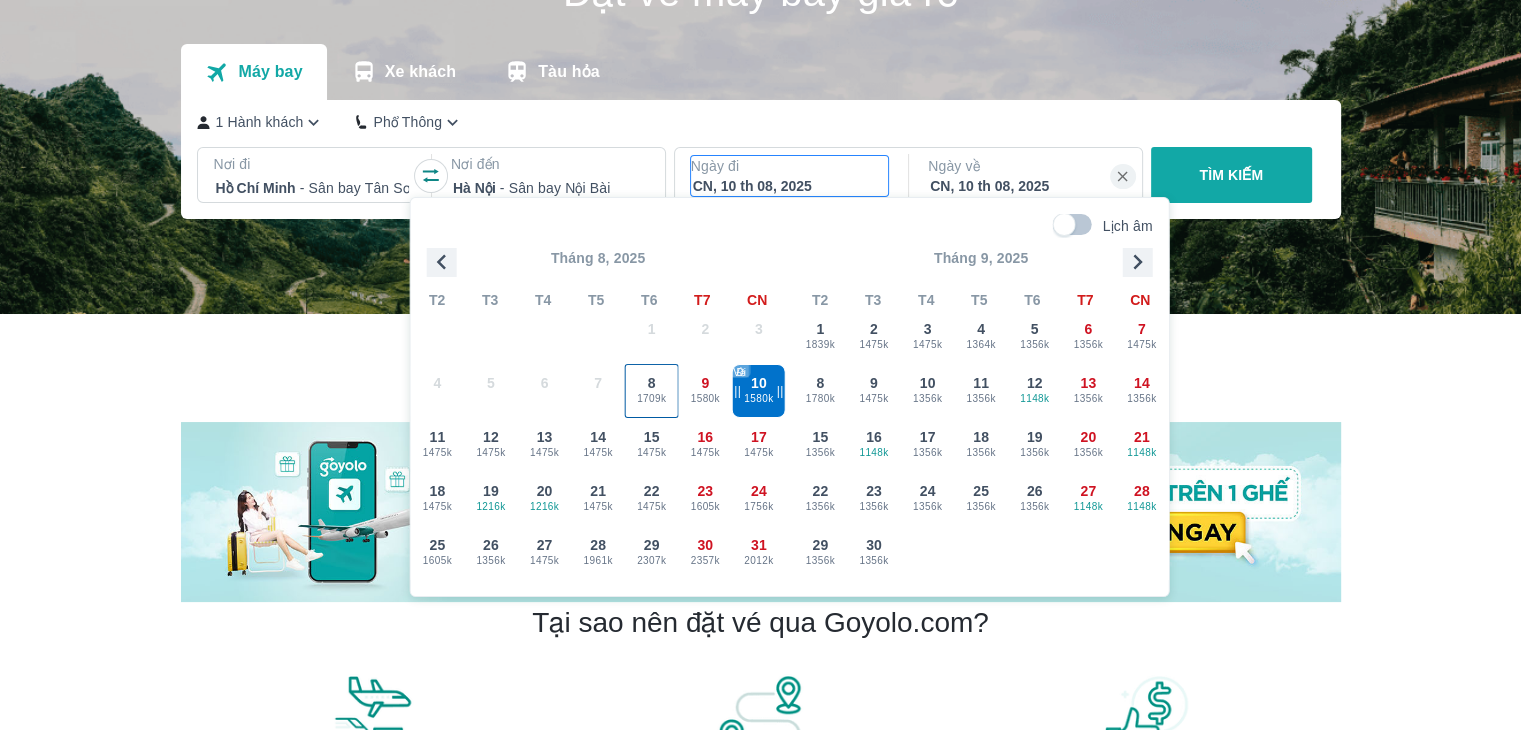 click on "1709k" at bounding box center (652, 399) 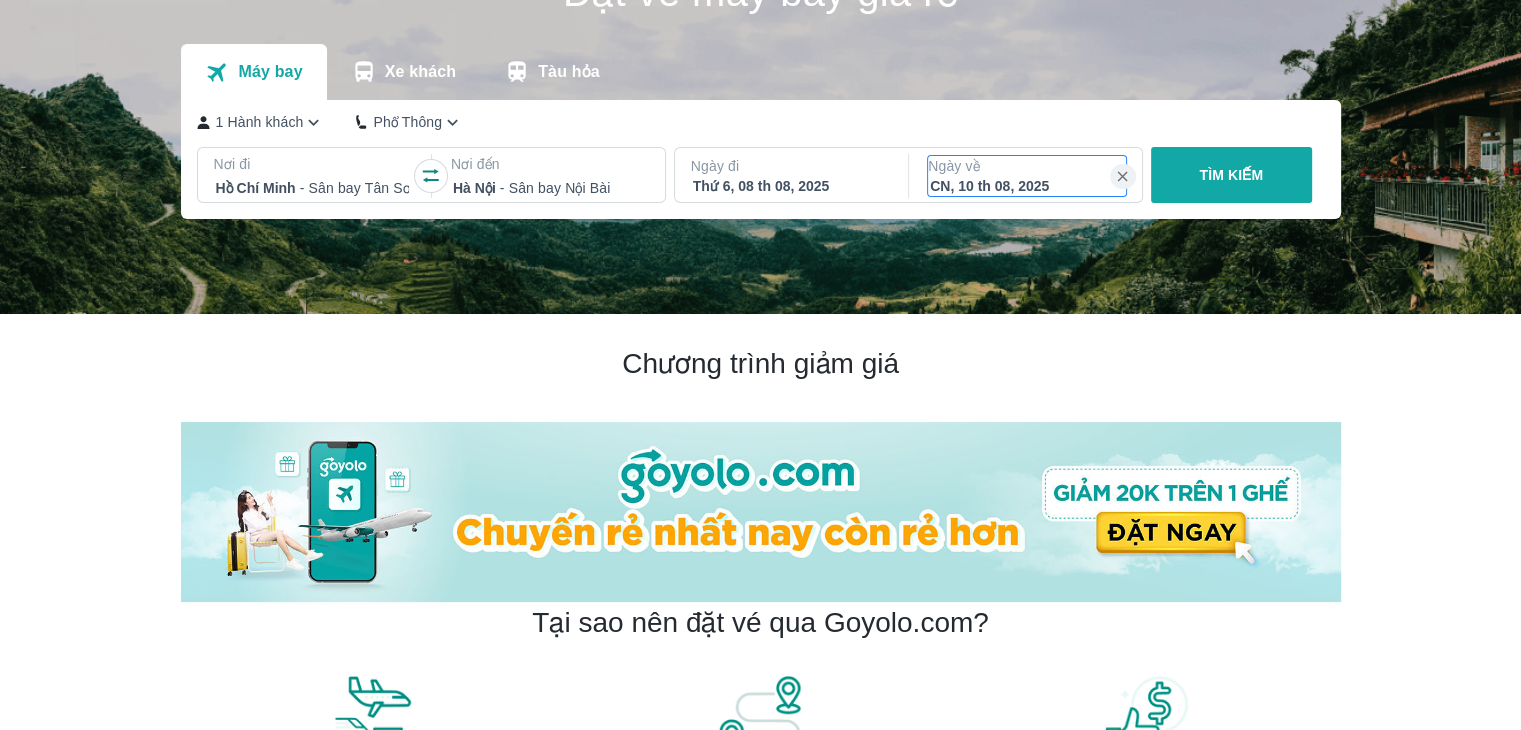 click on "CN, 10 th 08, 2025" at bounding box center (1027, 186) 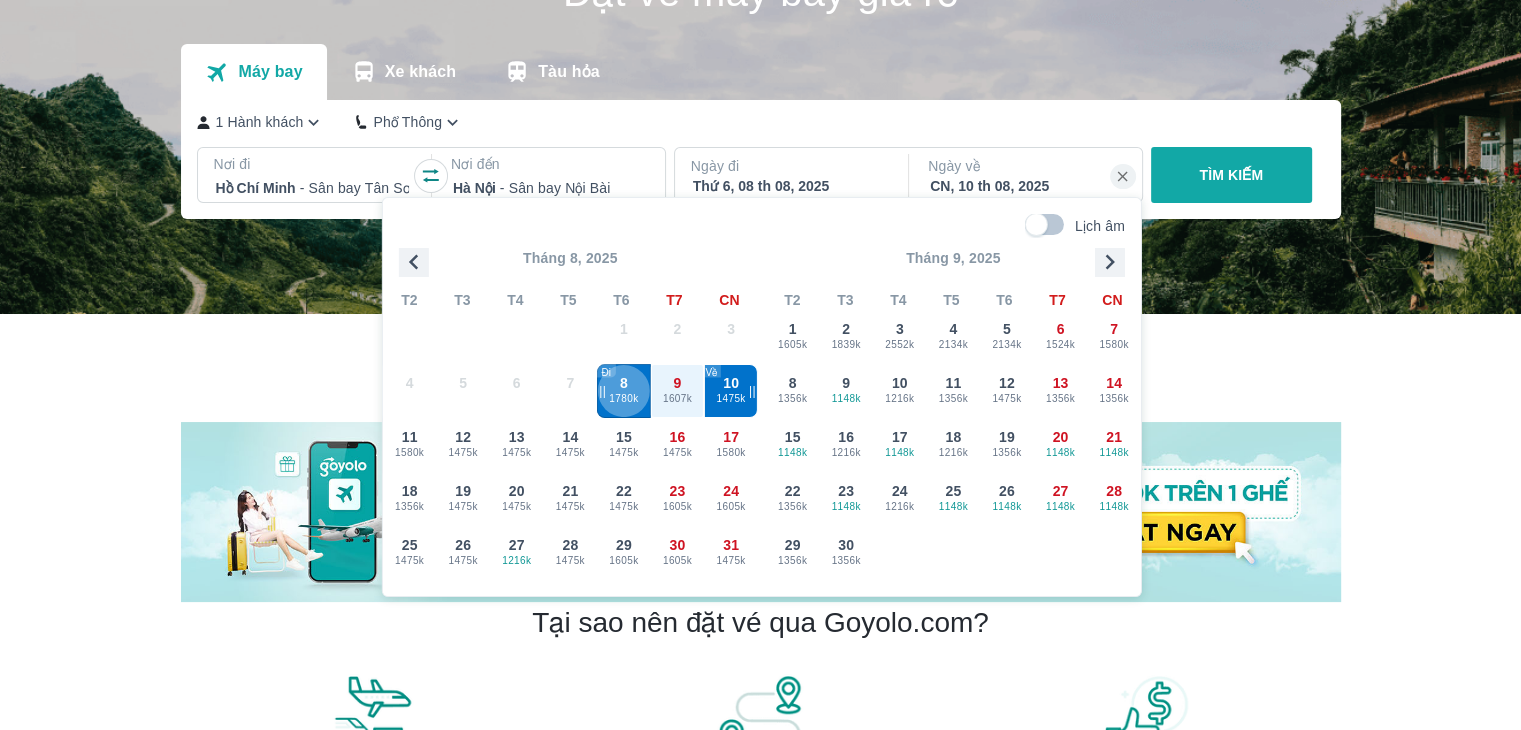 click on "8 1780k" at bounding box center (624, 391) 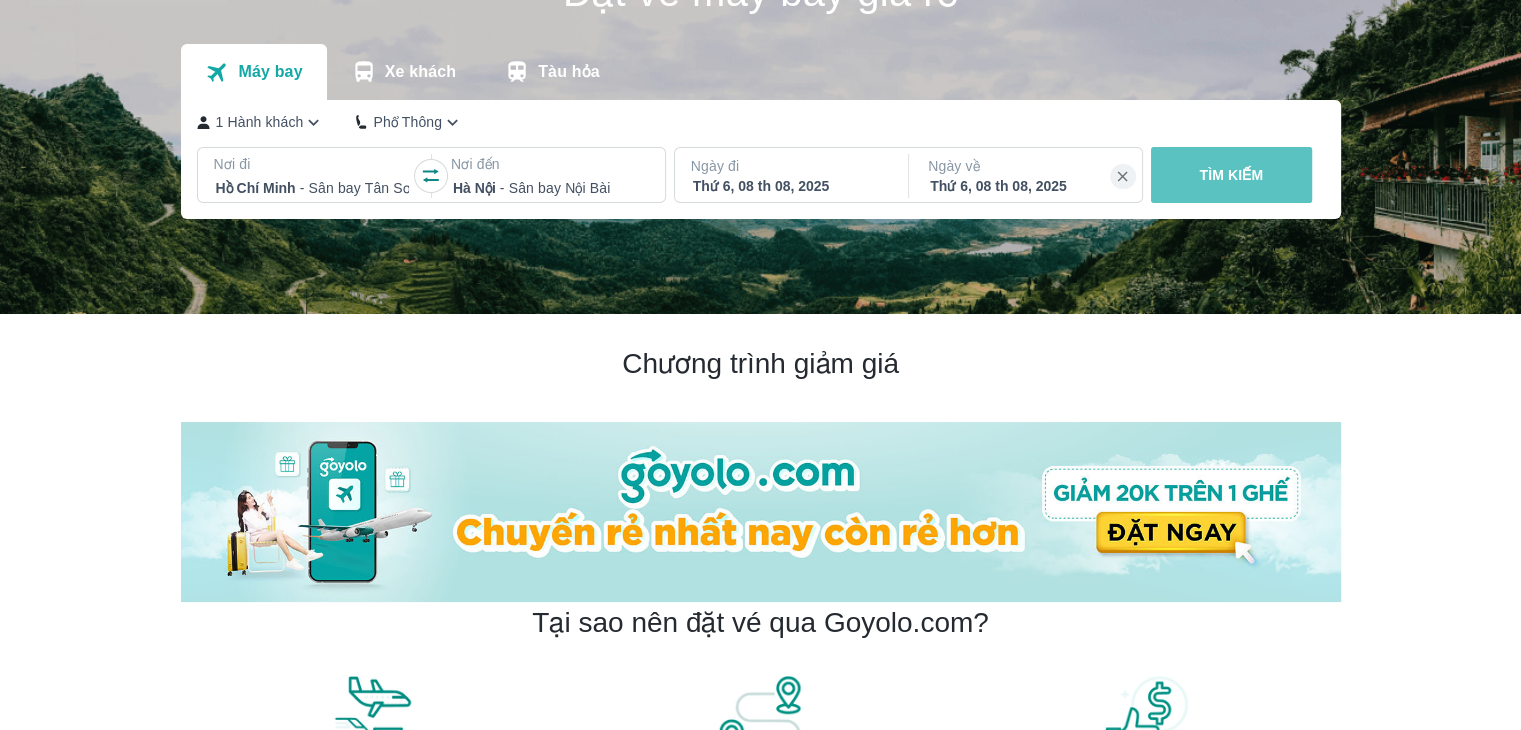 click on "TÌM KIẾM" at bounding box center [1231, 175] 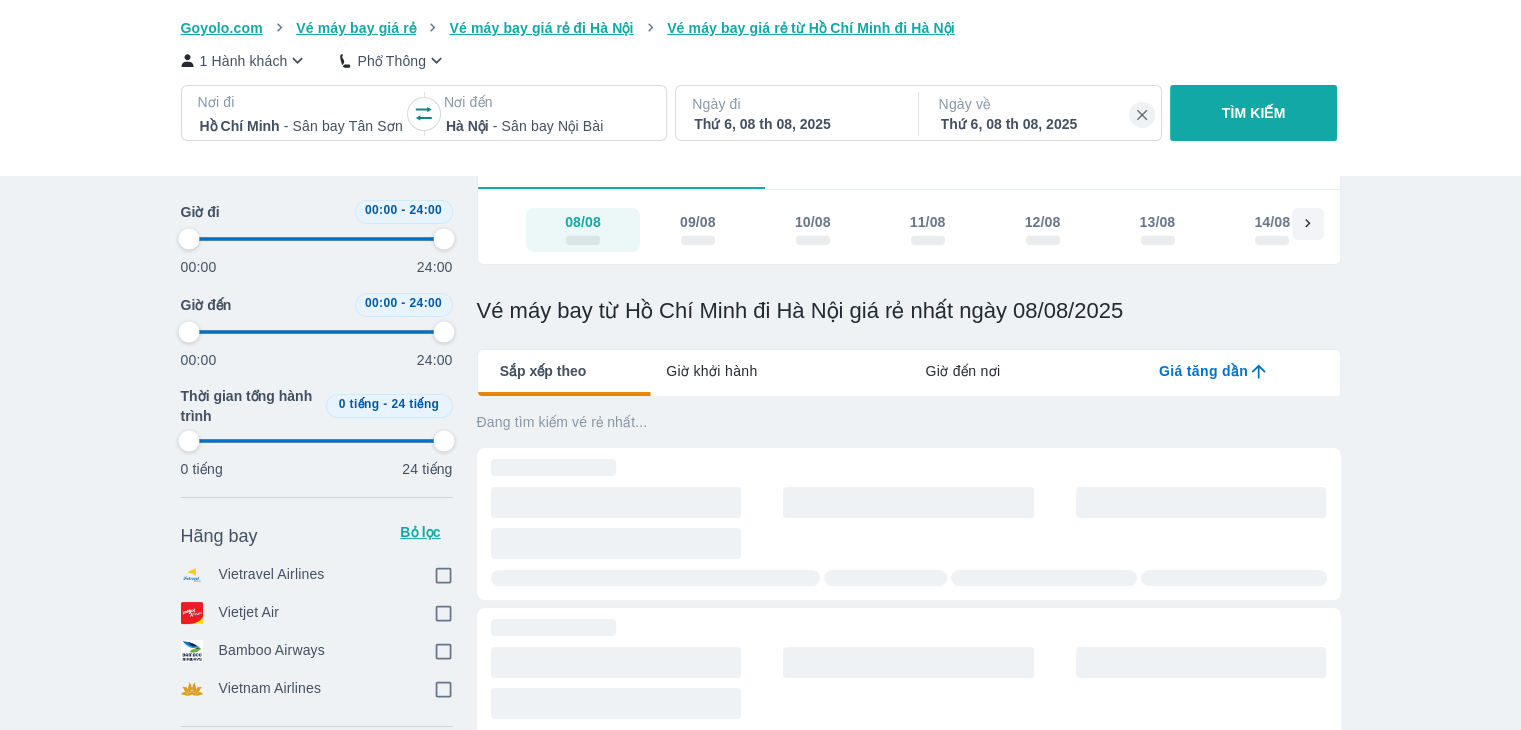 scroll, scrollTop: 0, scrollLeft: 0, axis: both 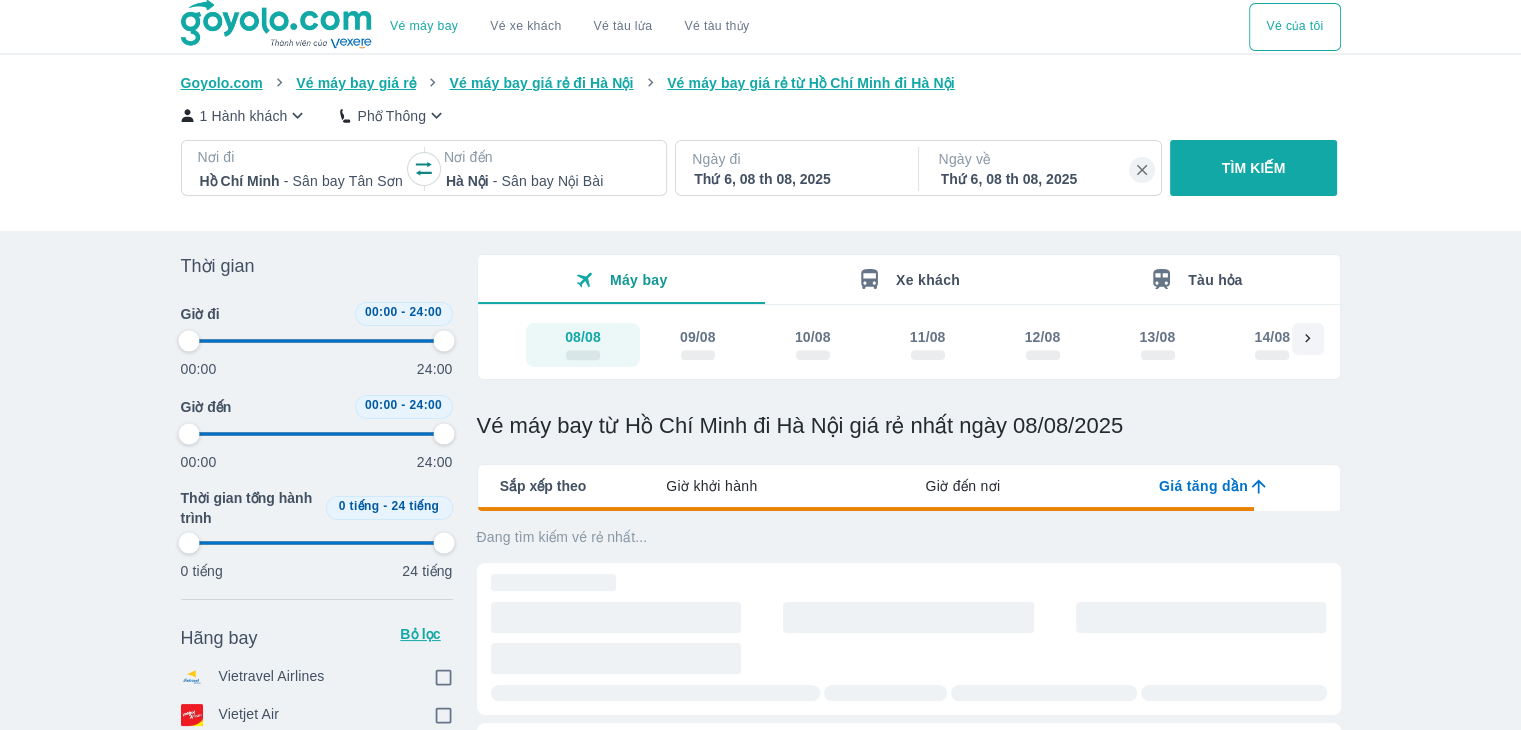 type on "97.9166666666667" 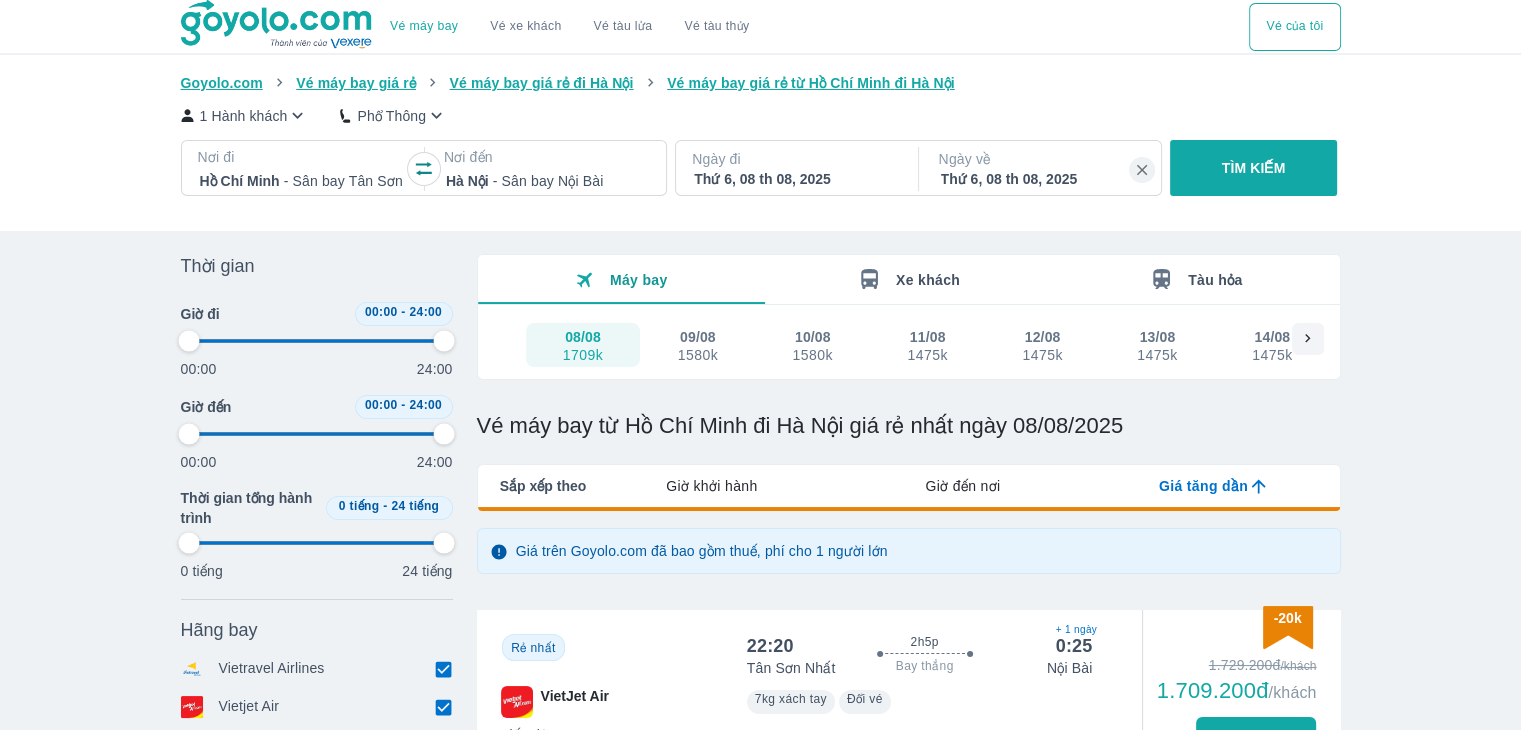 type on "97.9166666666667" 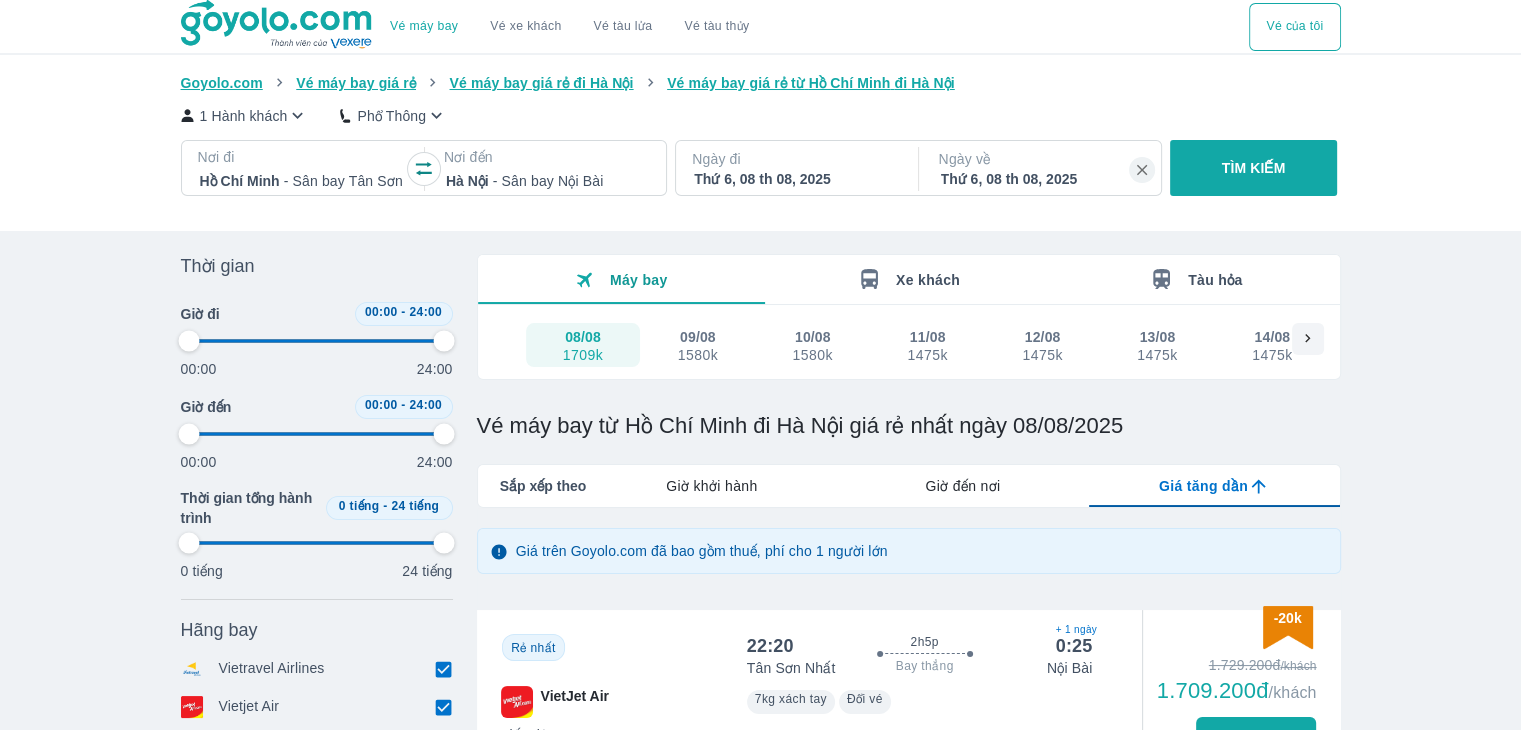 type on "97.9166666666667" 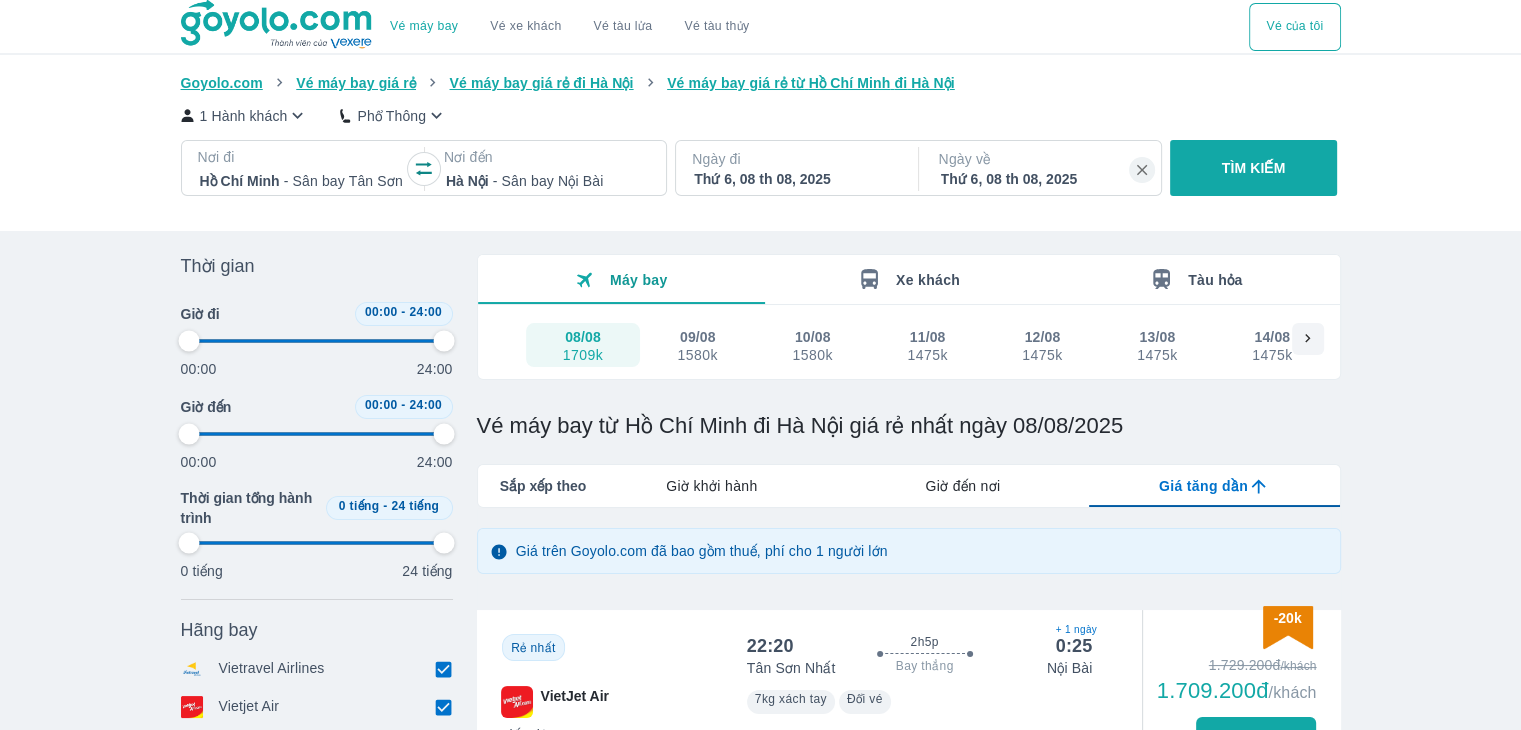 scroll, scrollTop: 300, scrollLeft: 0, axis: vertical 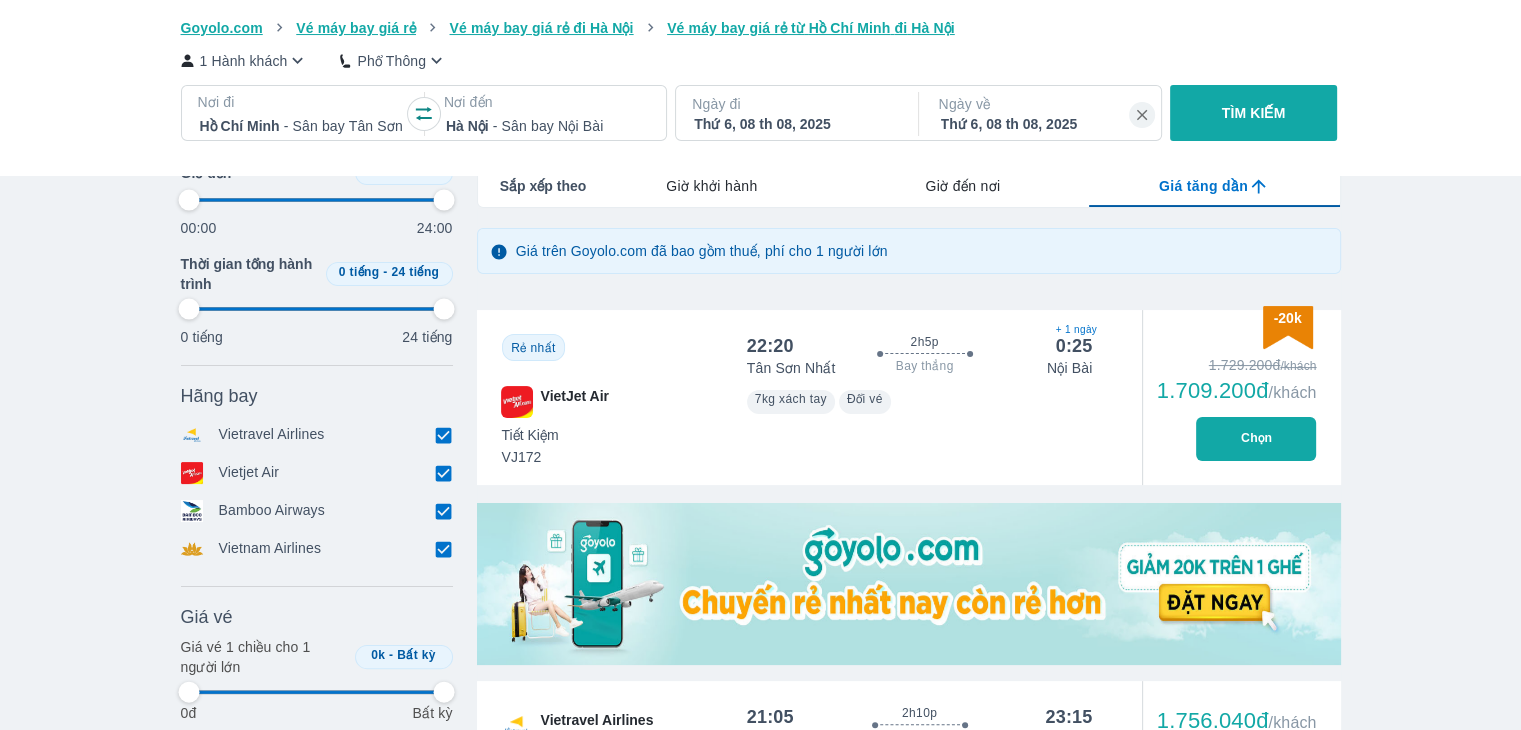 type on "97.9166666666667" 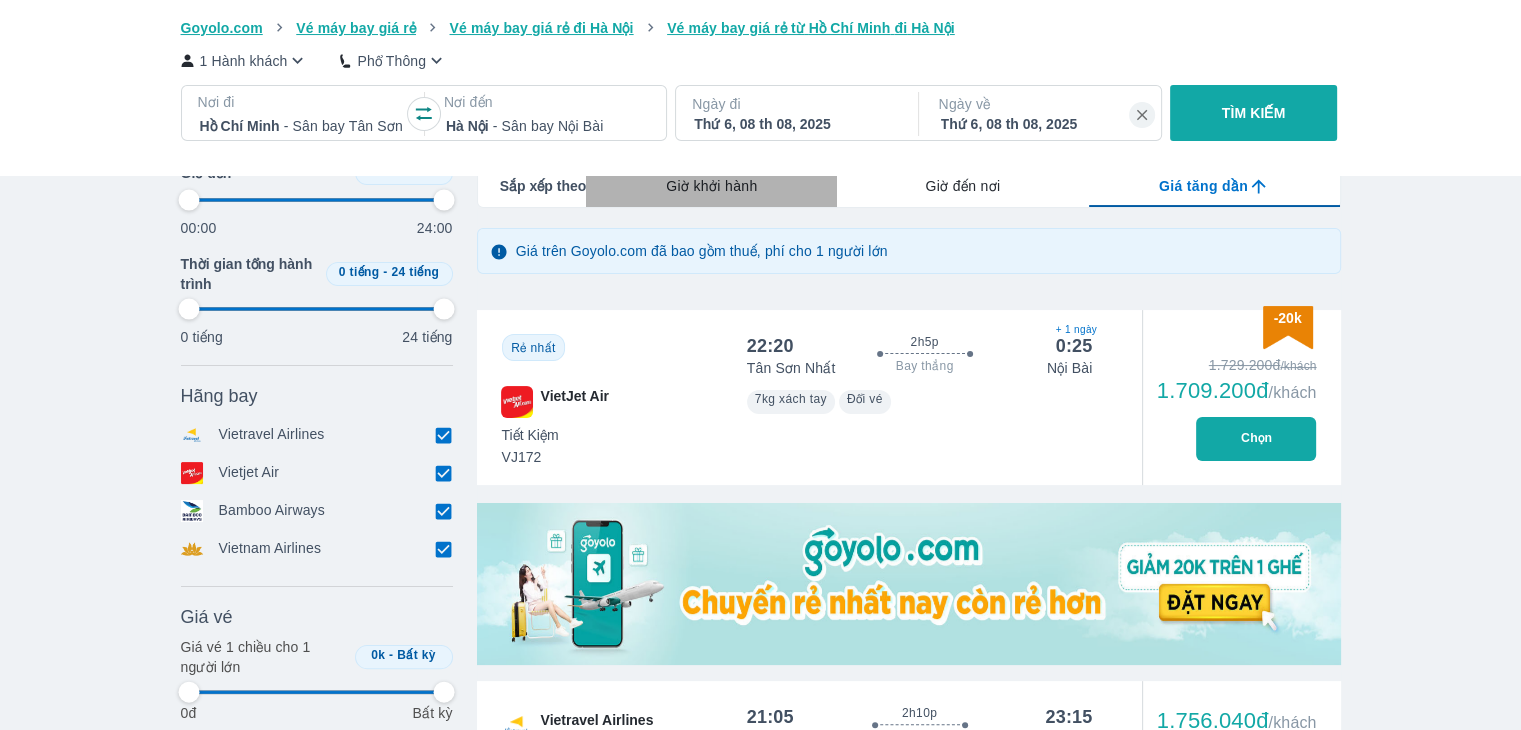 click on "Giờ khởi hành" at bounding box center [711, 186] 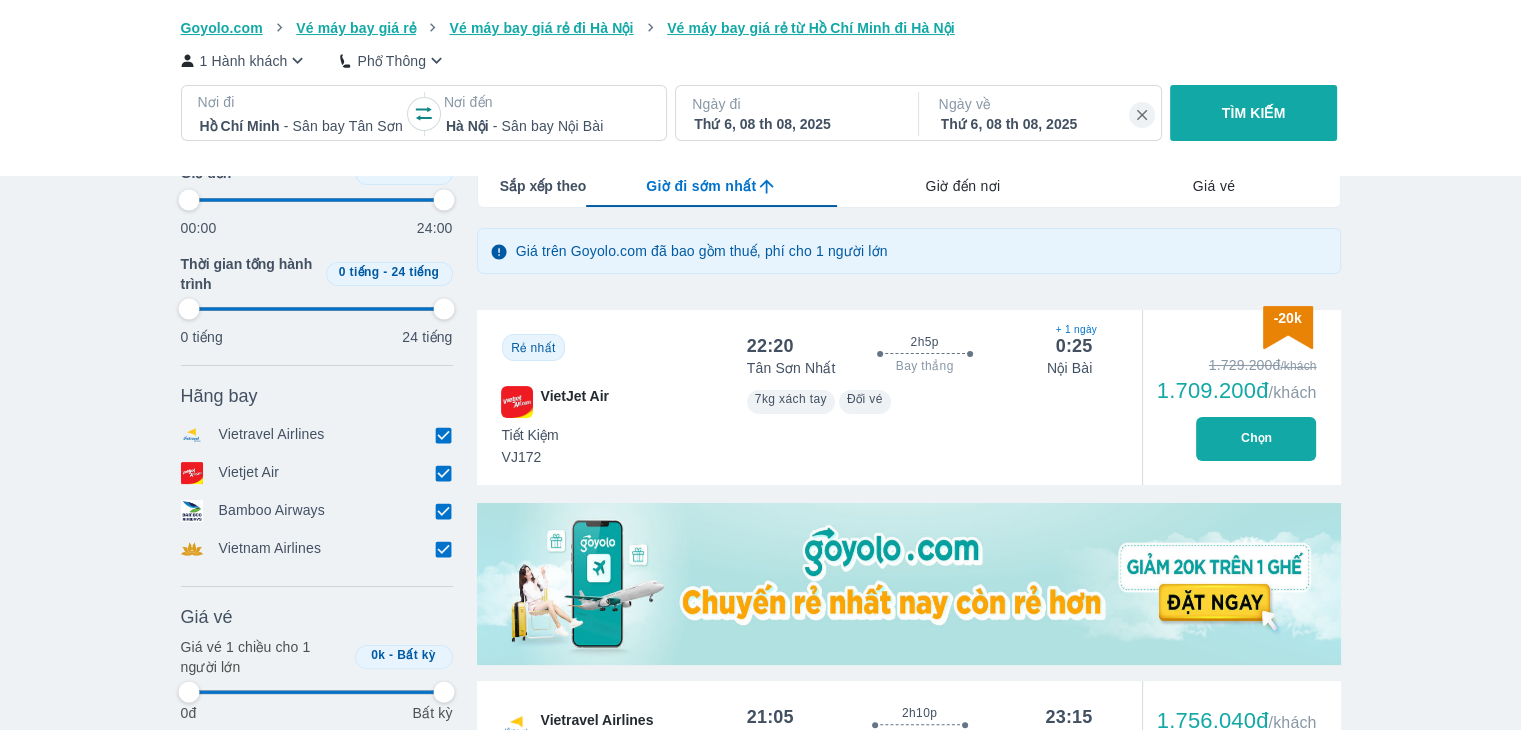 type on "97.9166666666667" 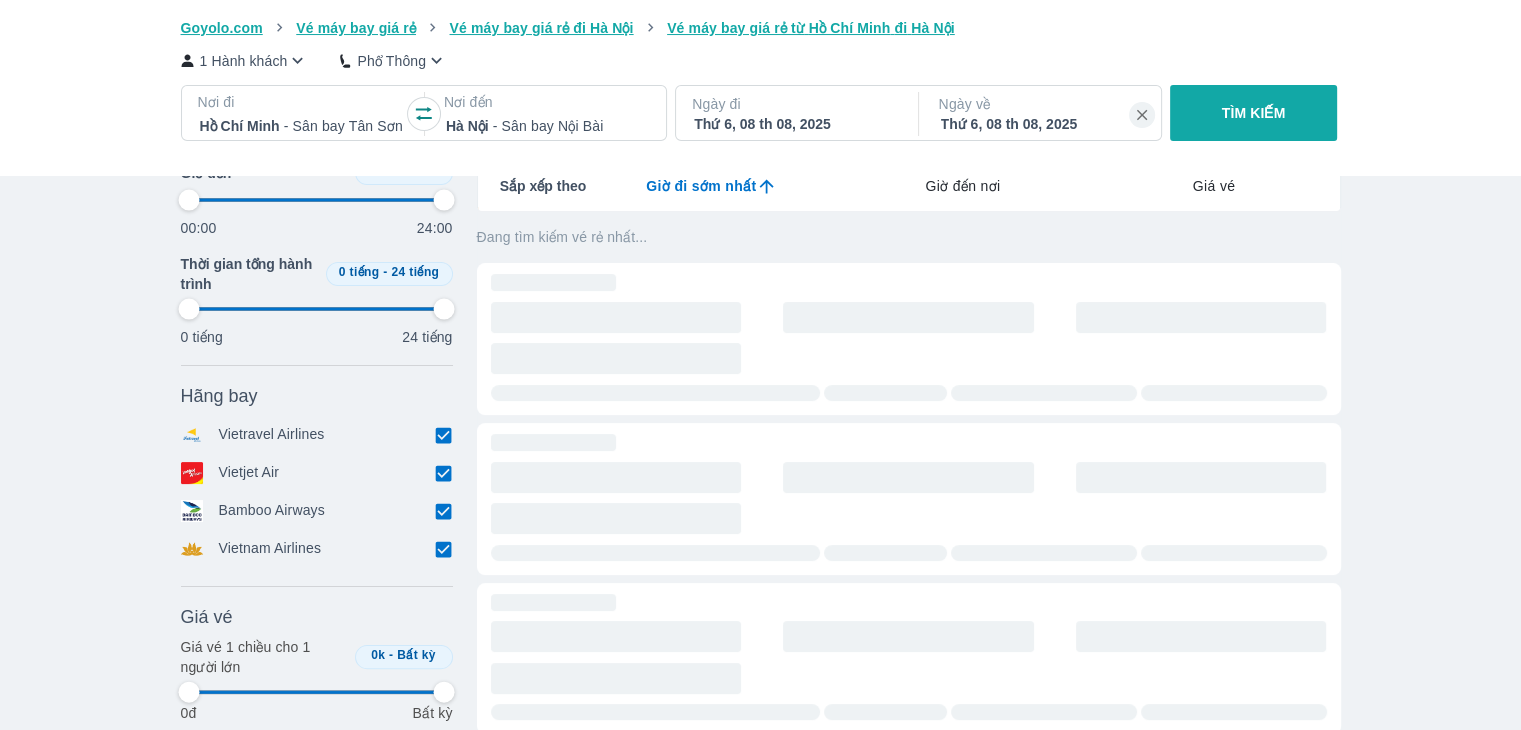 type on "97.9166666666667" 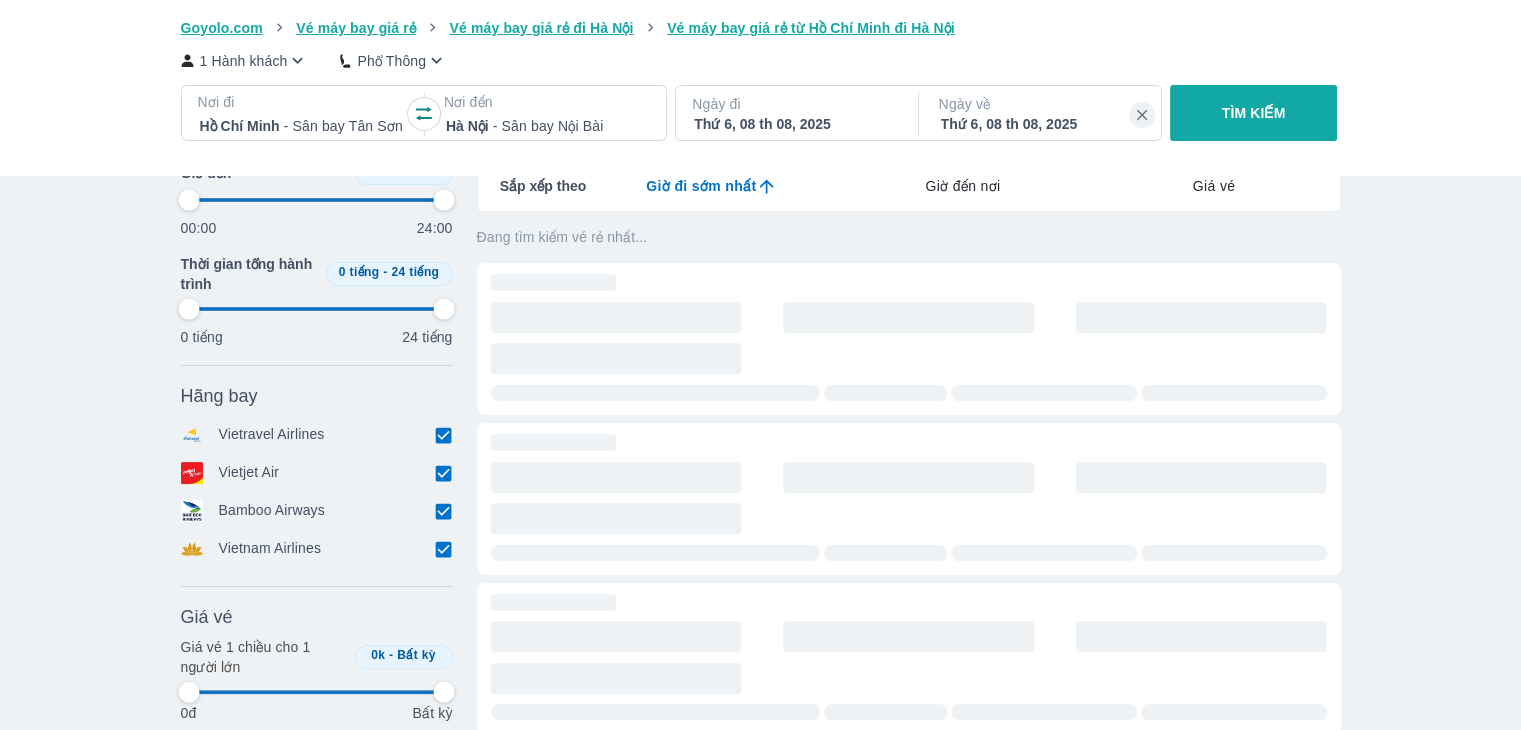 type on "97.9166666666667" 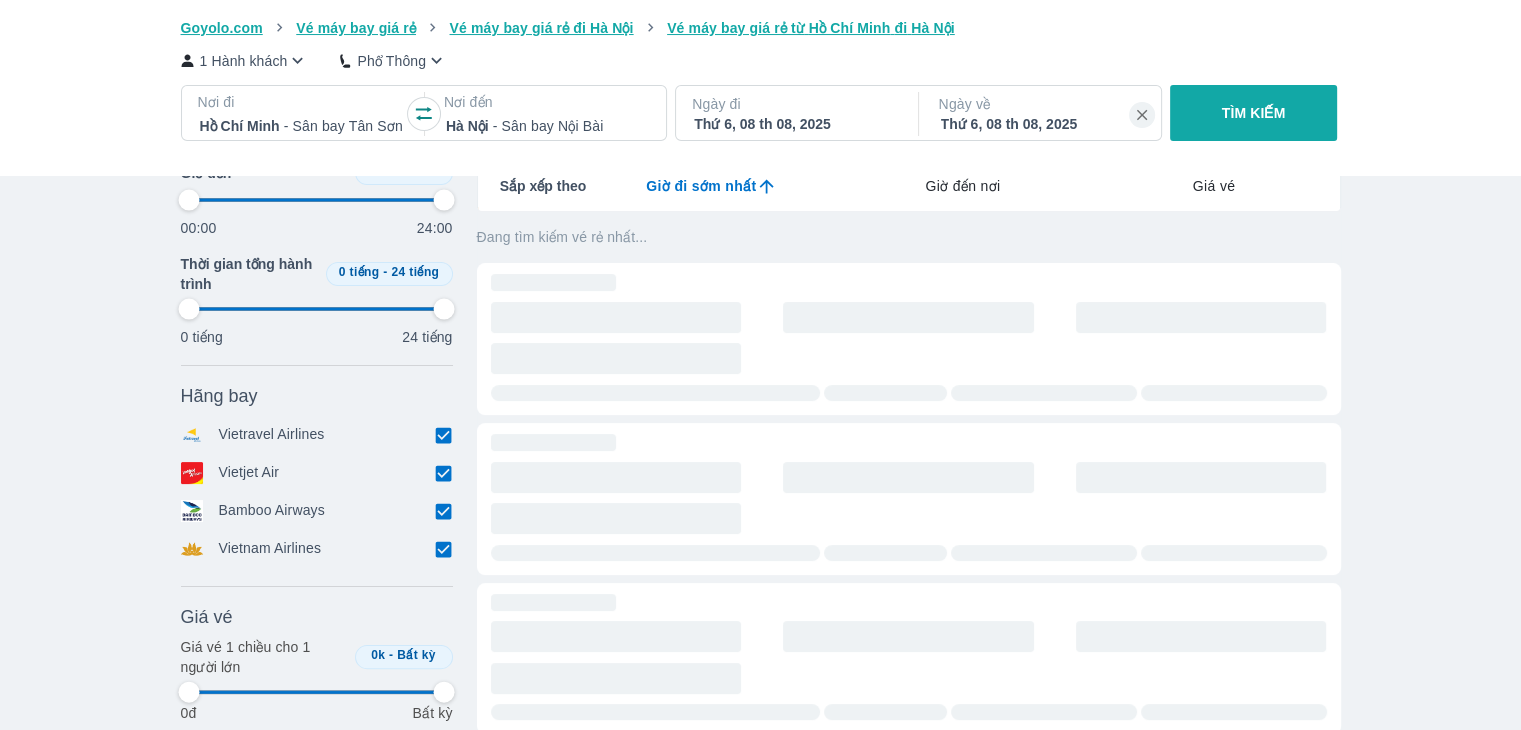 type on "97.9166666666667" 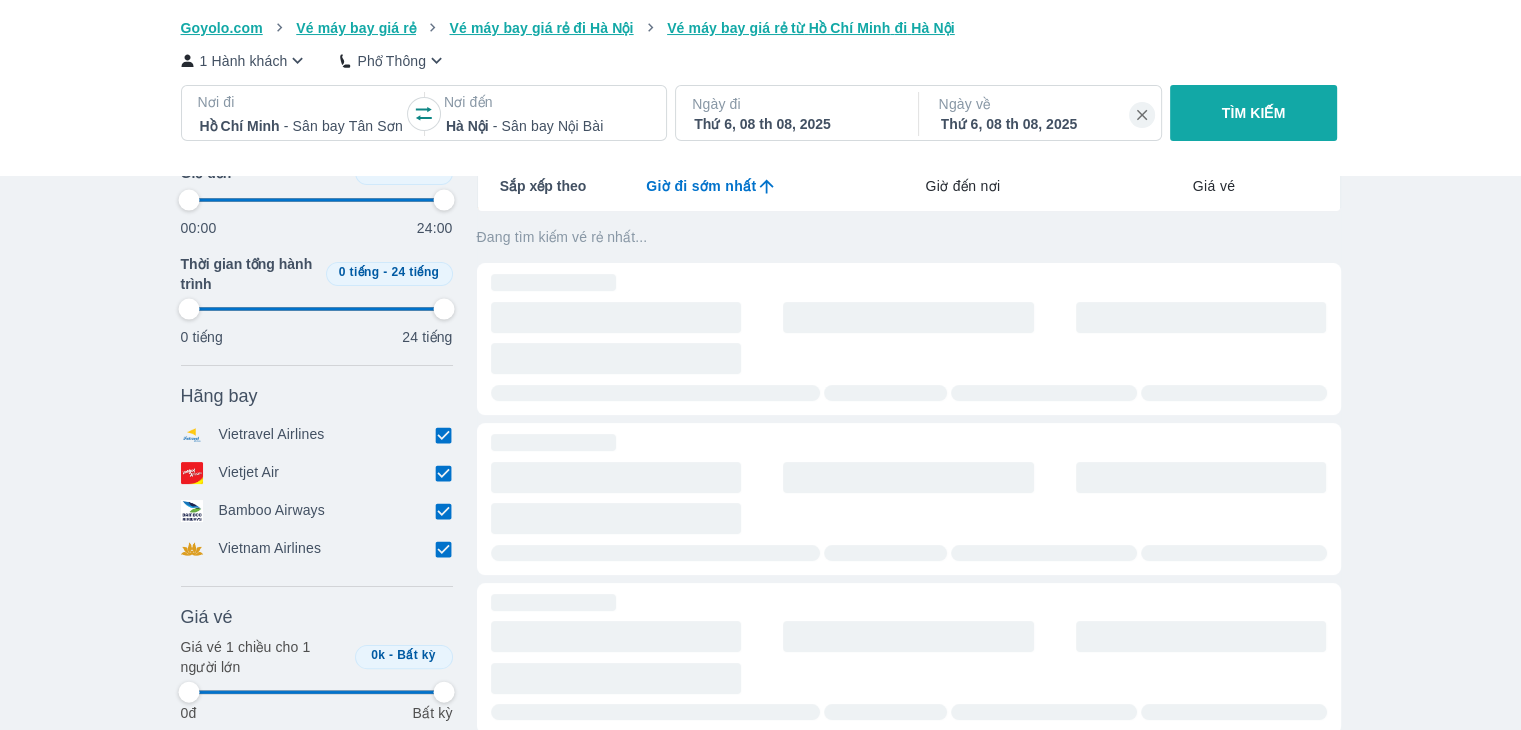 type on "97.9166666666667" 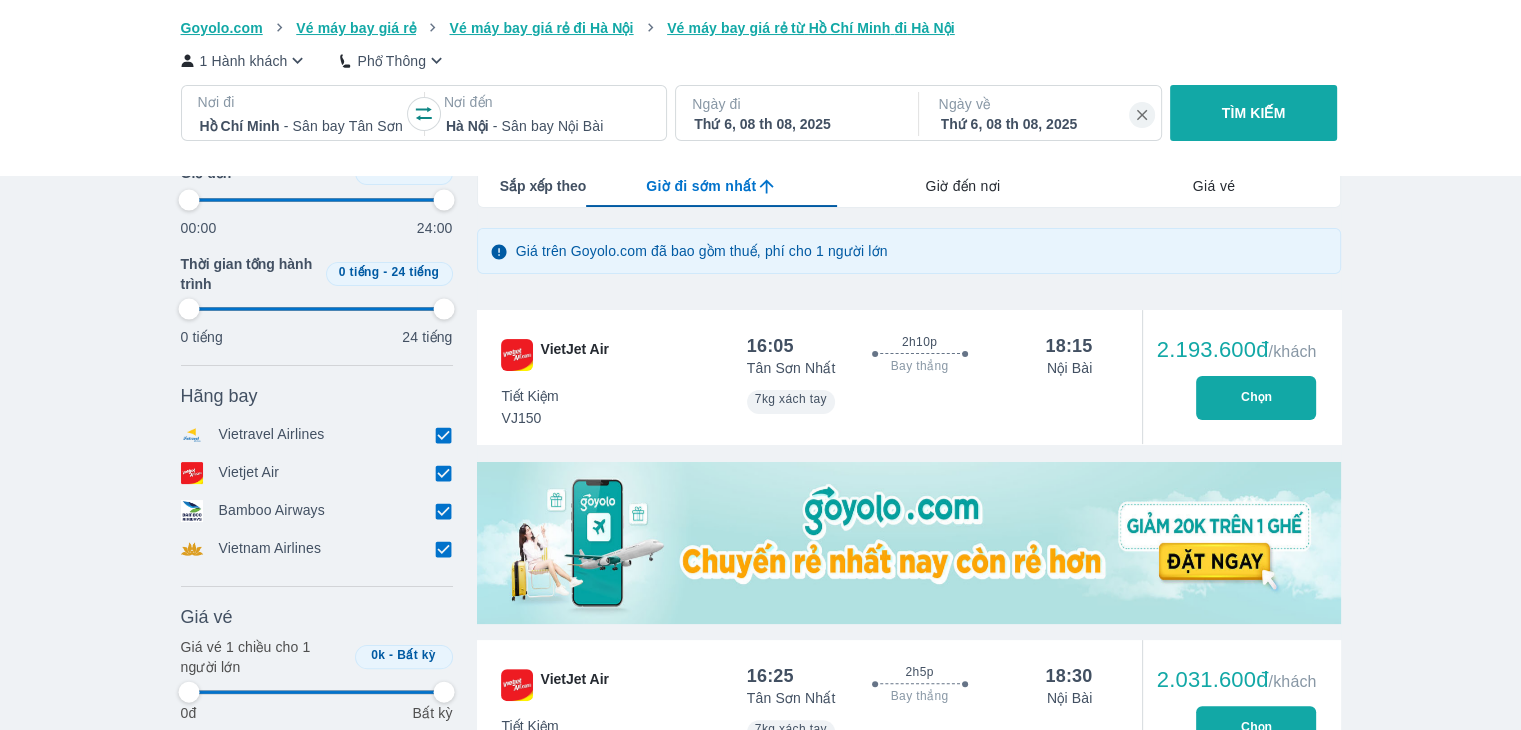 type on "97.9166666666667" 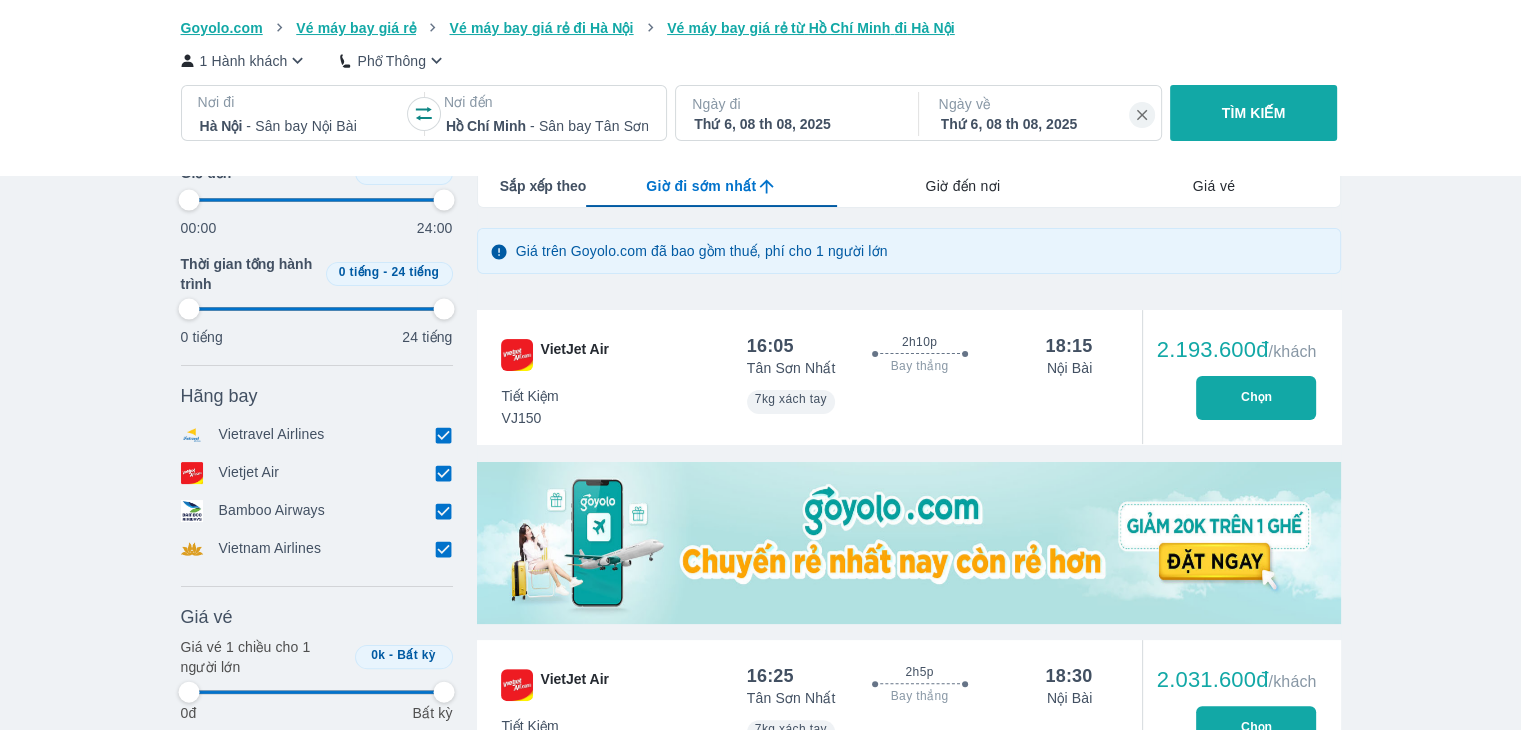 click at bounding box center (547, 126) 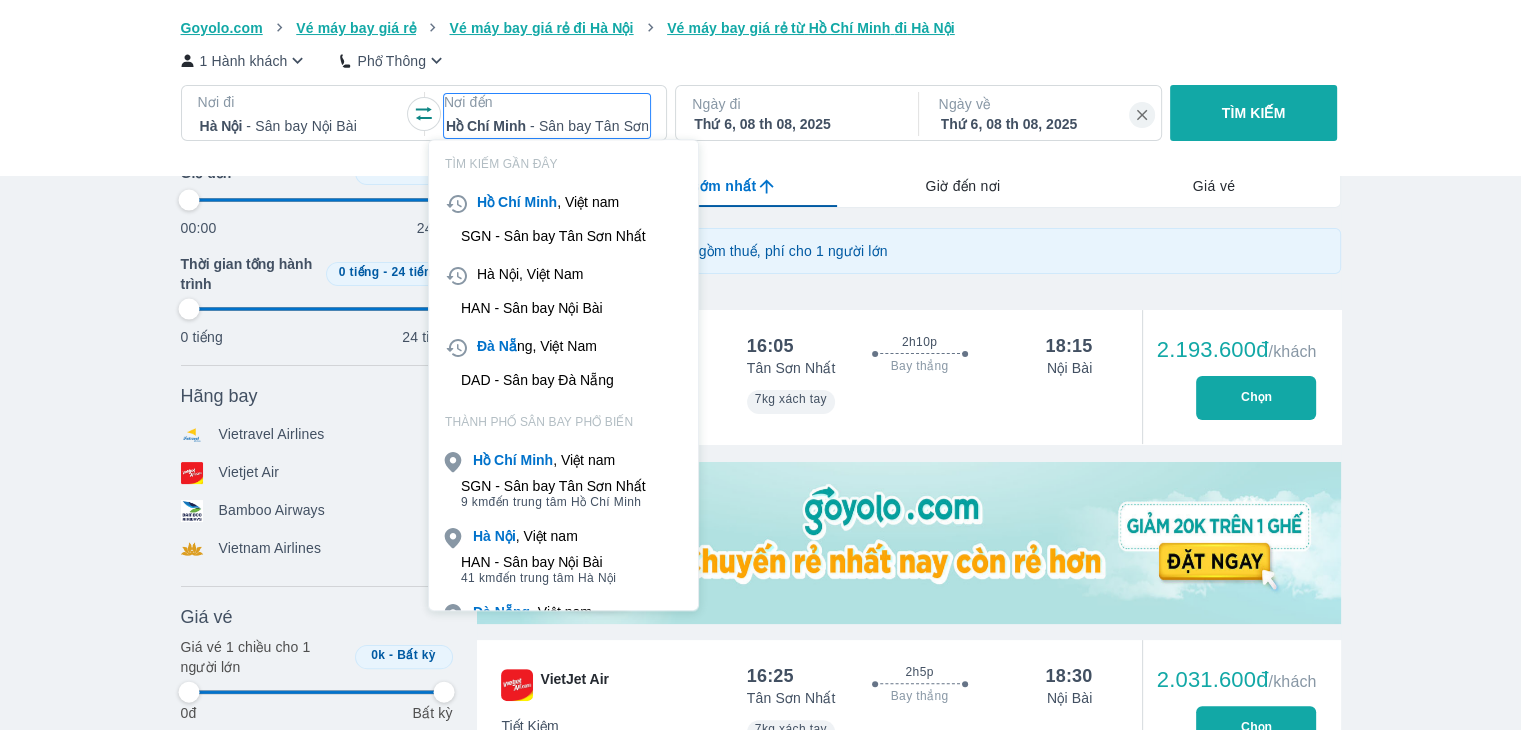click at bounding box center (547, 126) 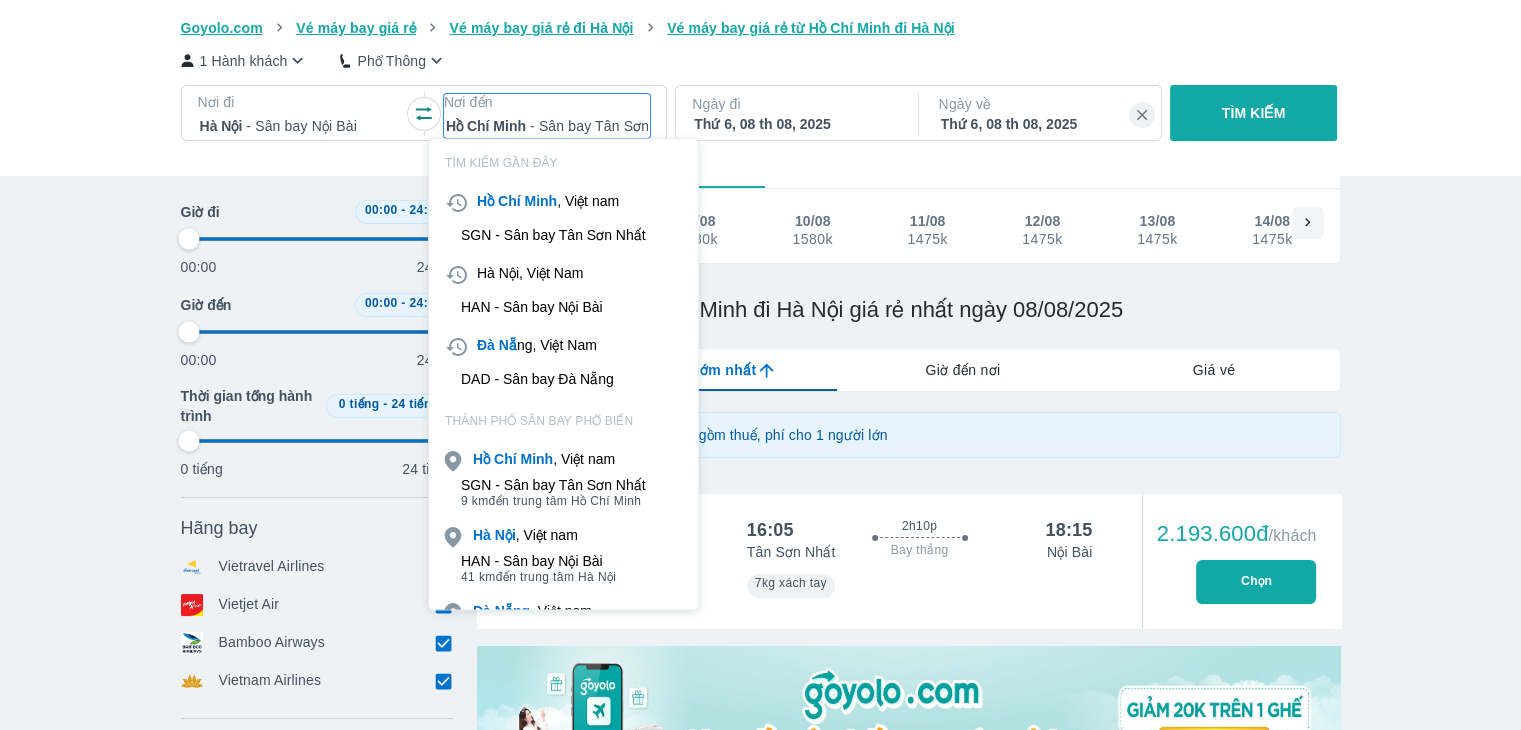 scroll, scrollTop: 115, scrollLeft: 0, axis: vertical 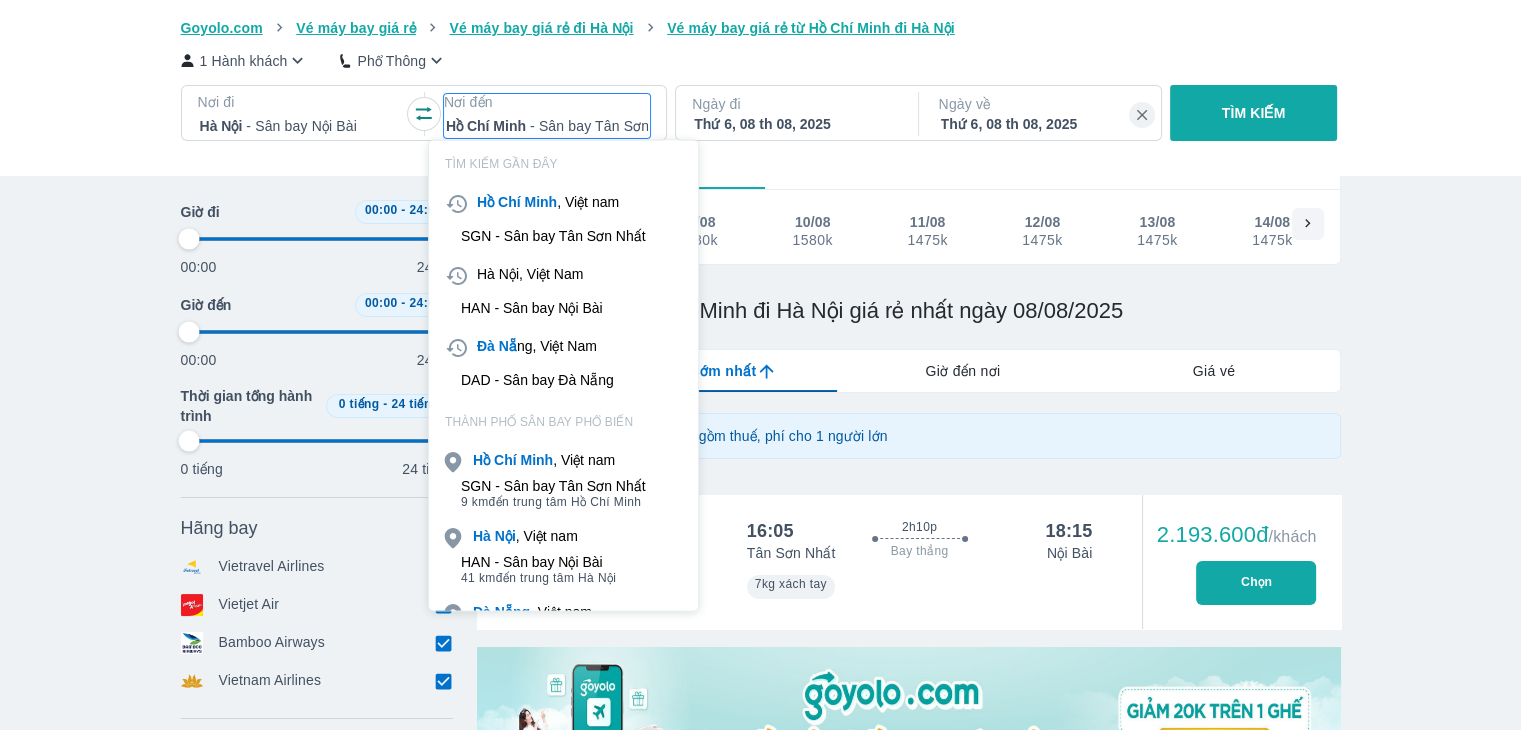 type on "d" 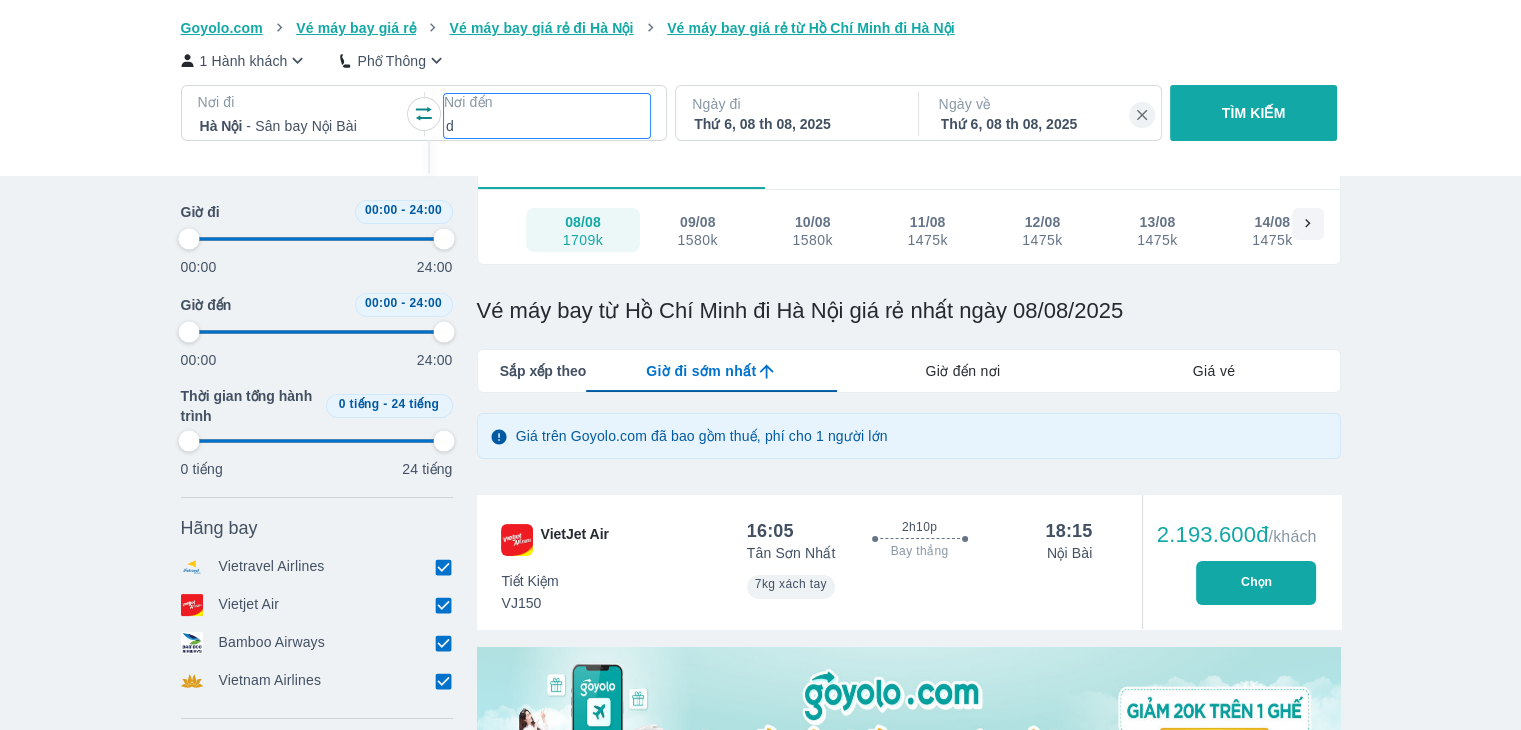 type on "97.9166666666667" 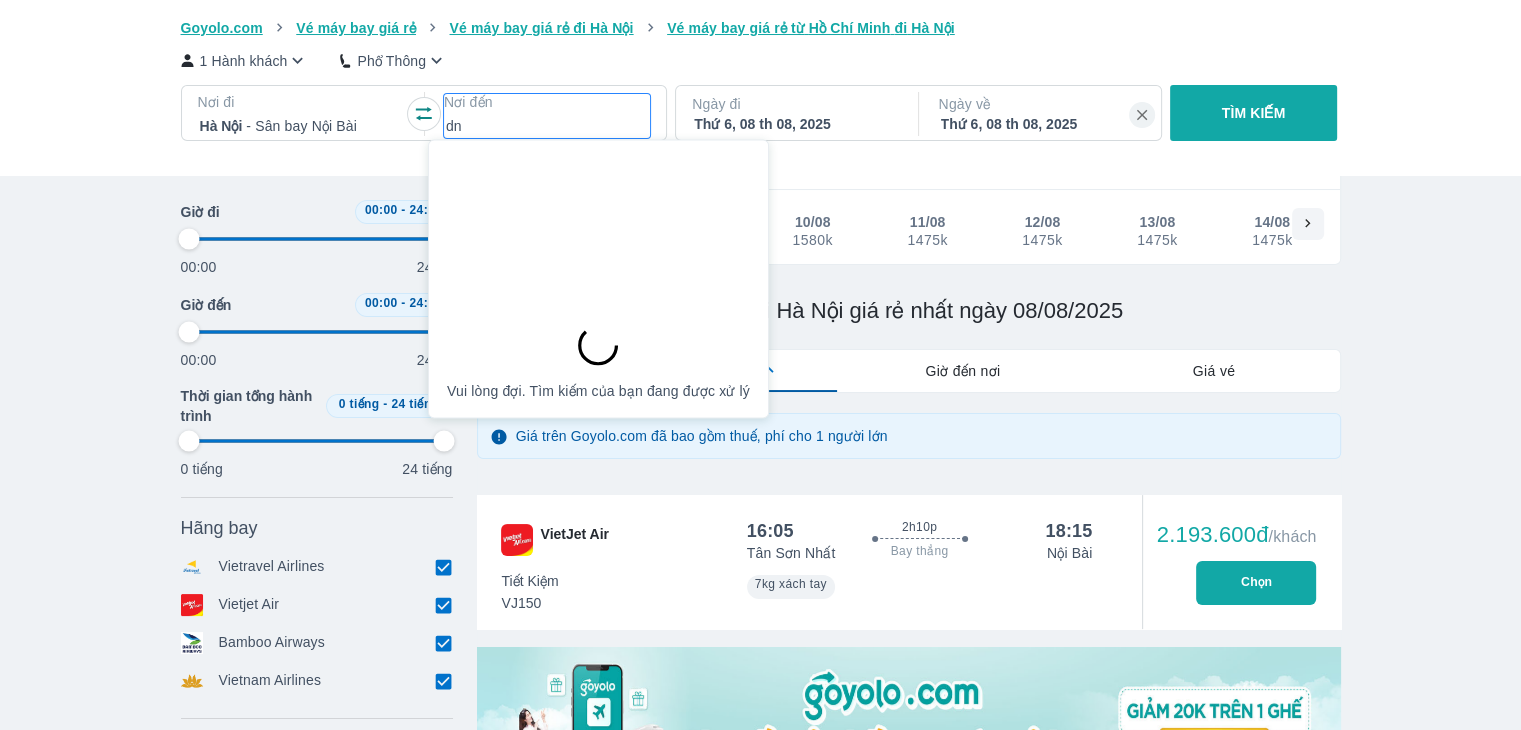 type on "97.9166666666667" 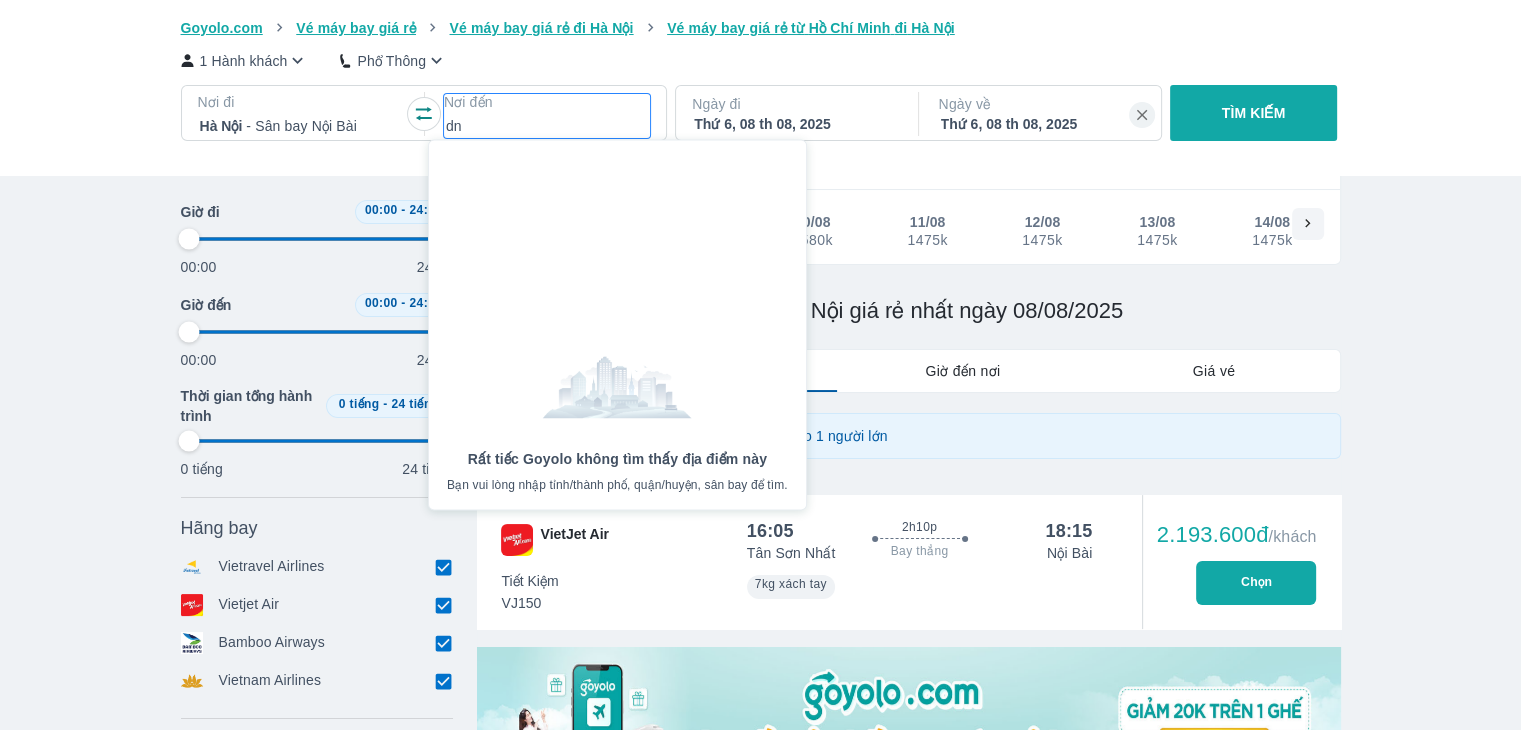 type on "97.9166666666667" 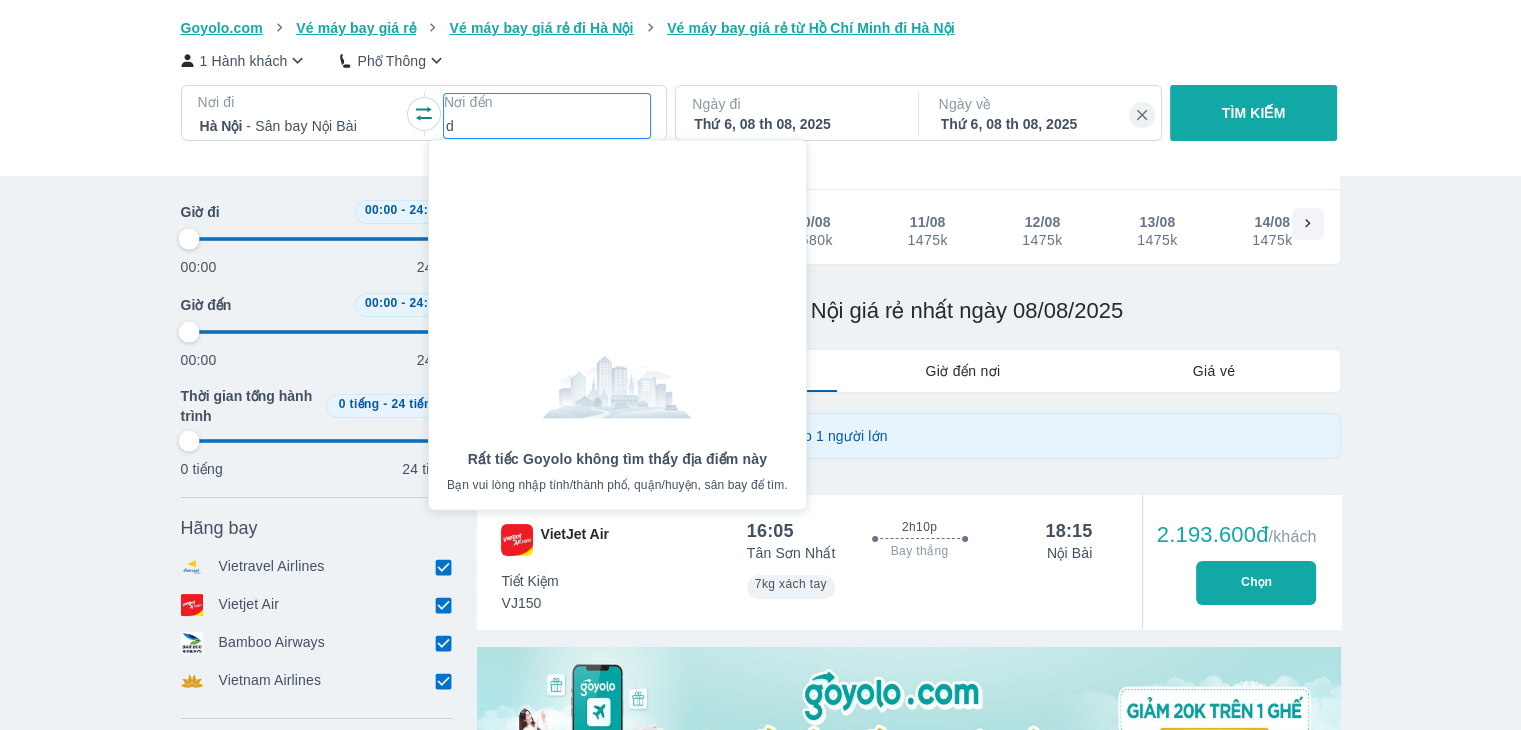 type on "97.9166666666667" 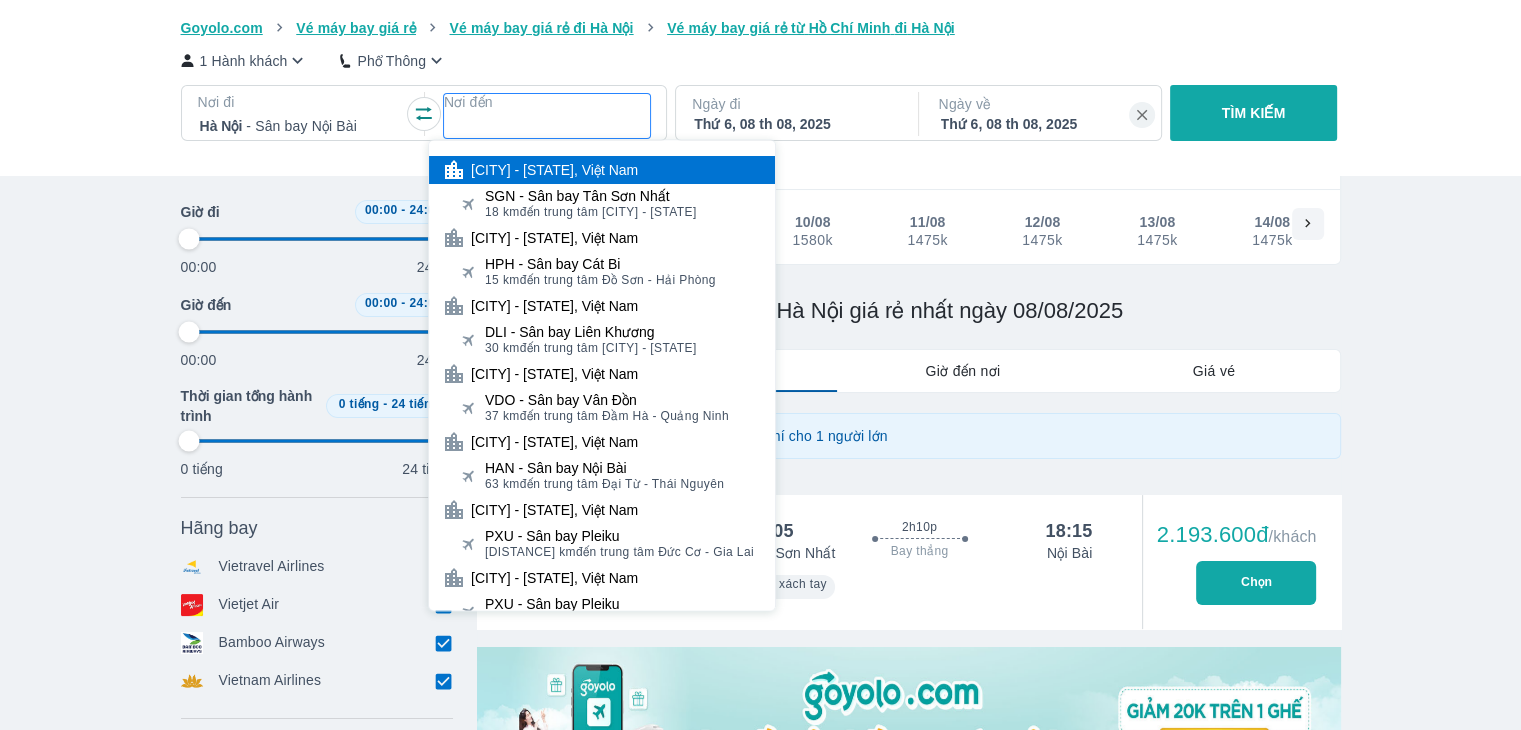 type on "đ" 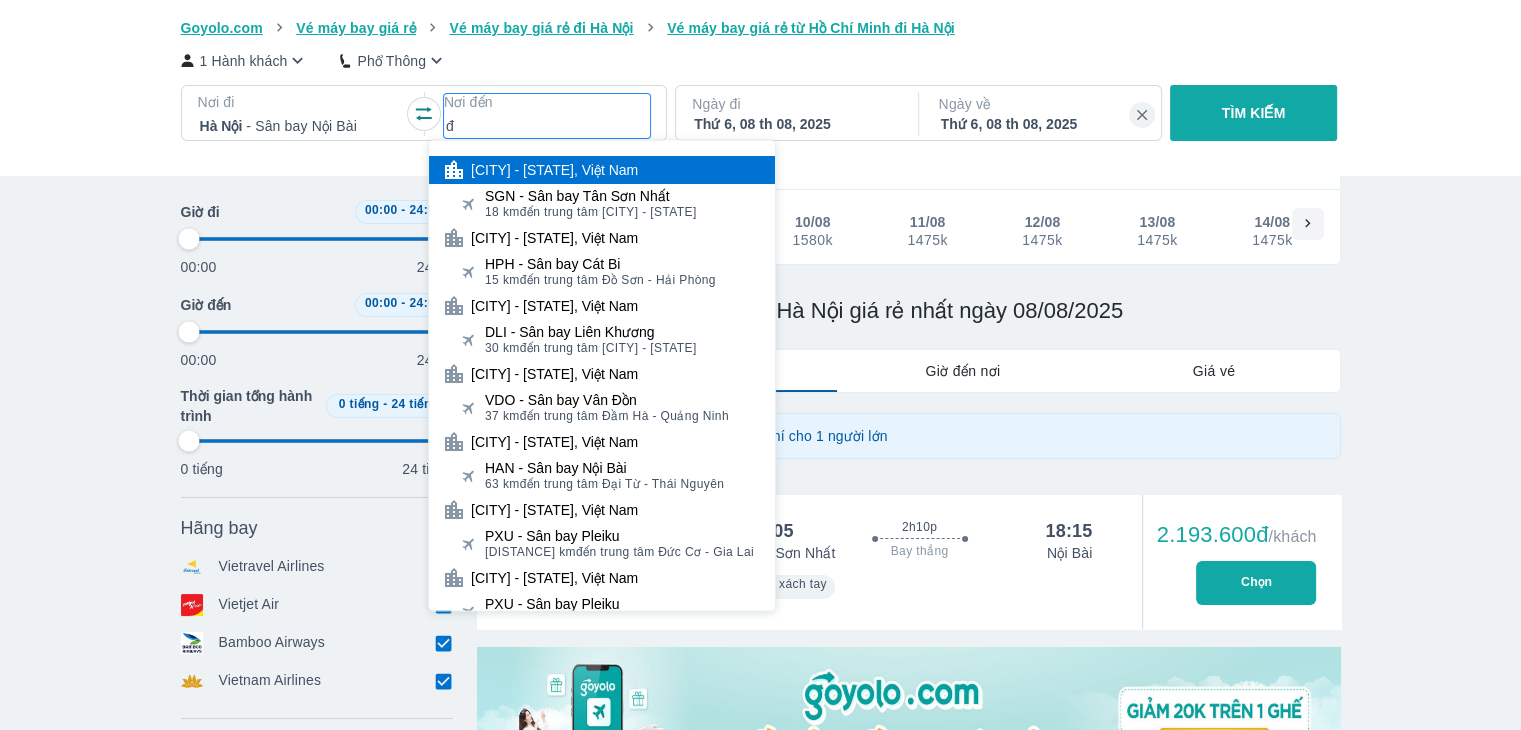 type on "97.9166666666667" 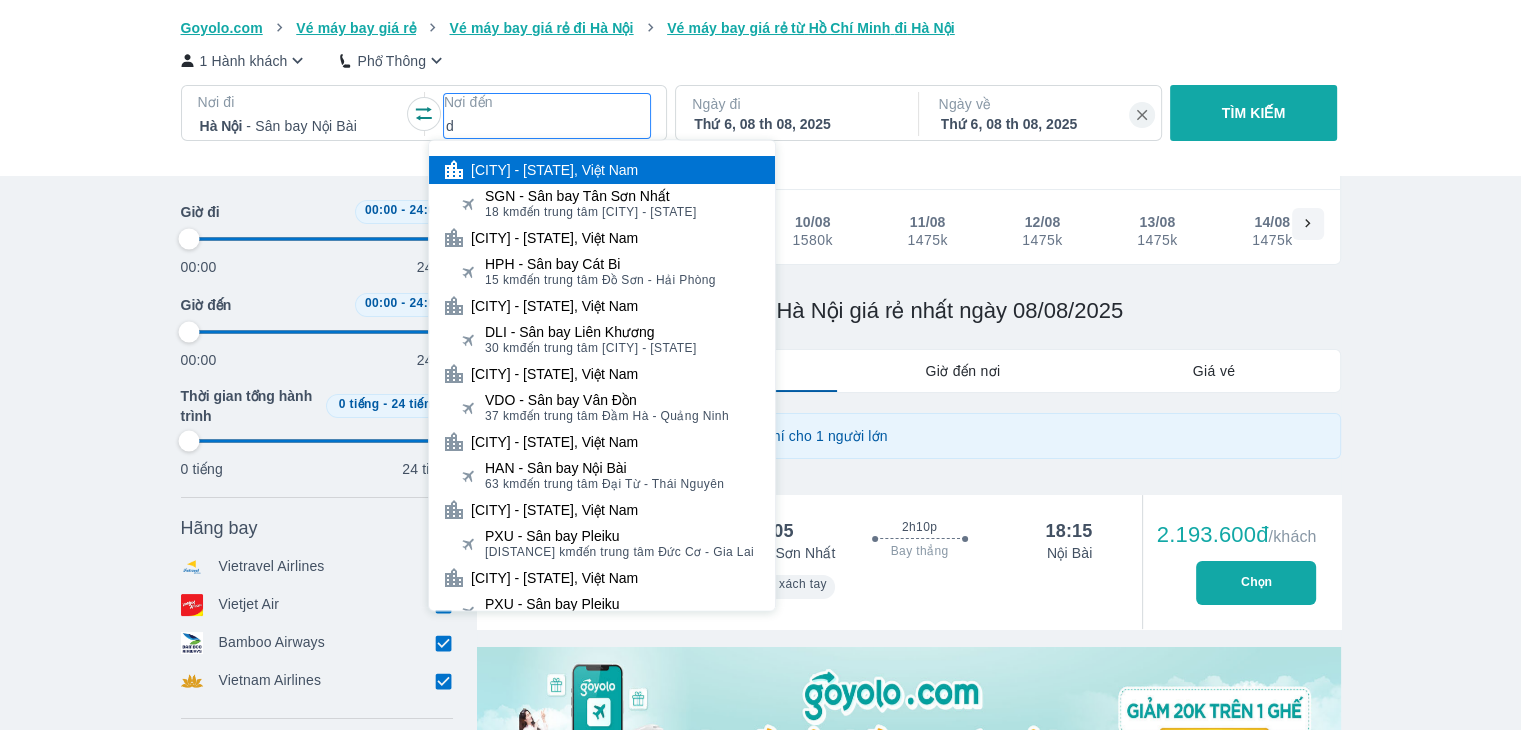 type on "dd" 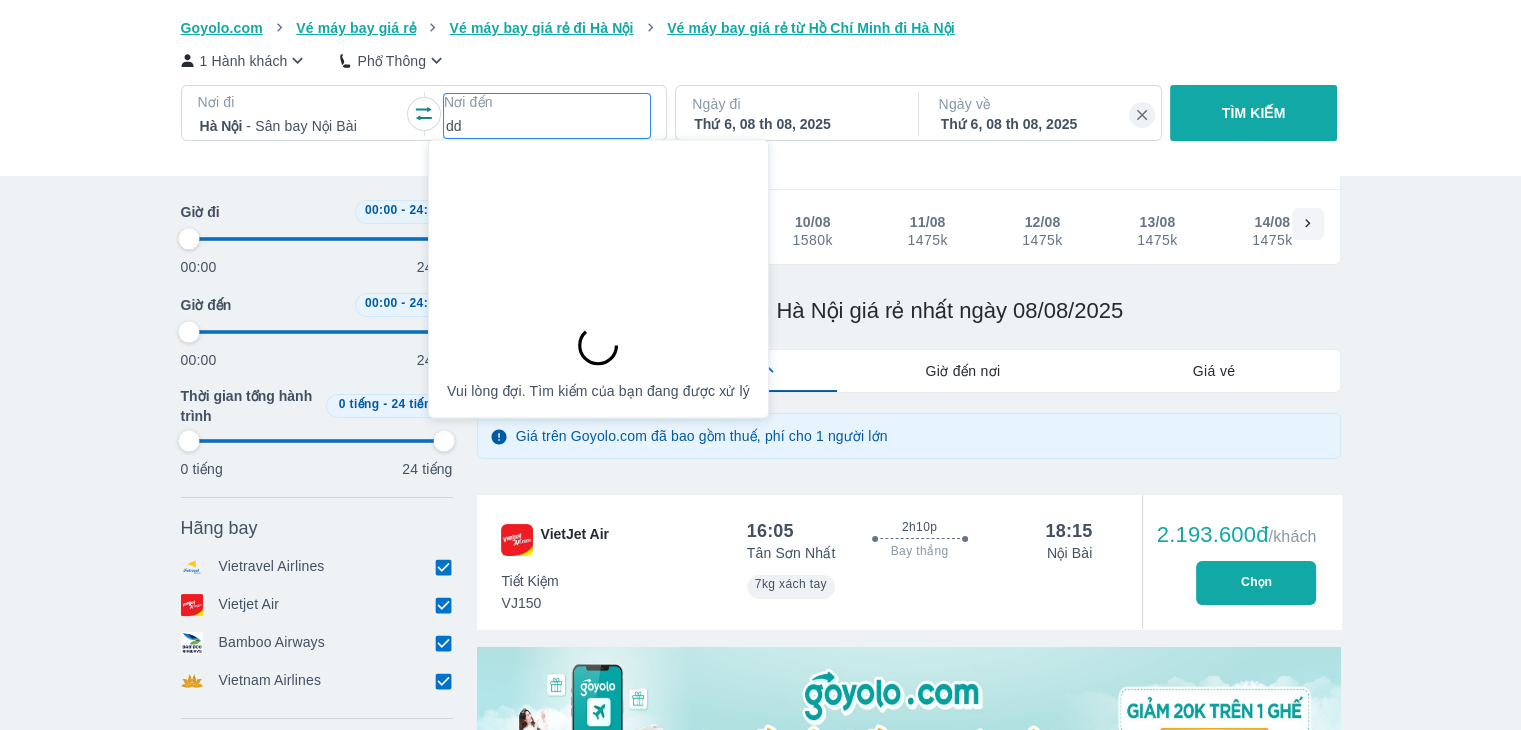 type on "97.9166666666667" 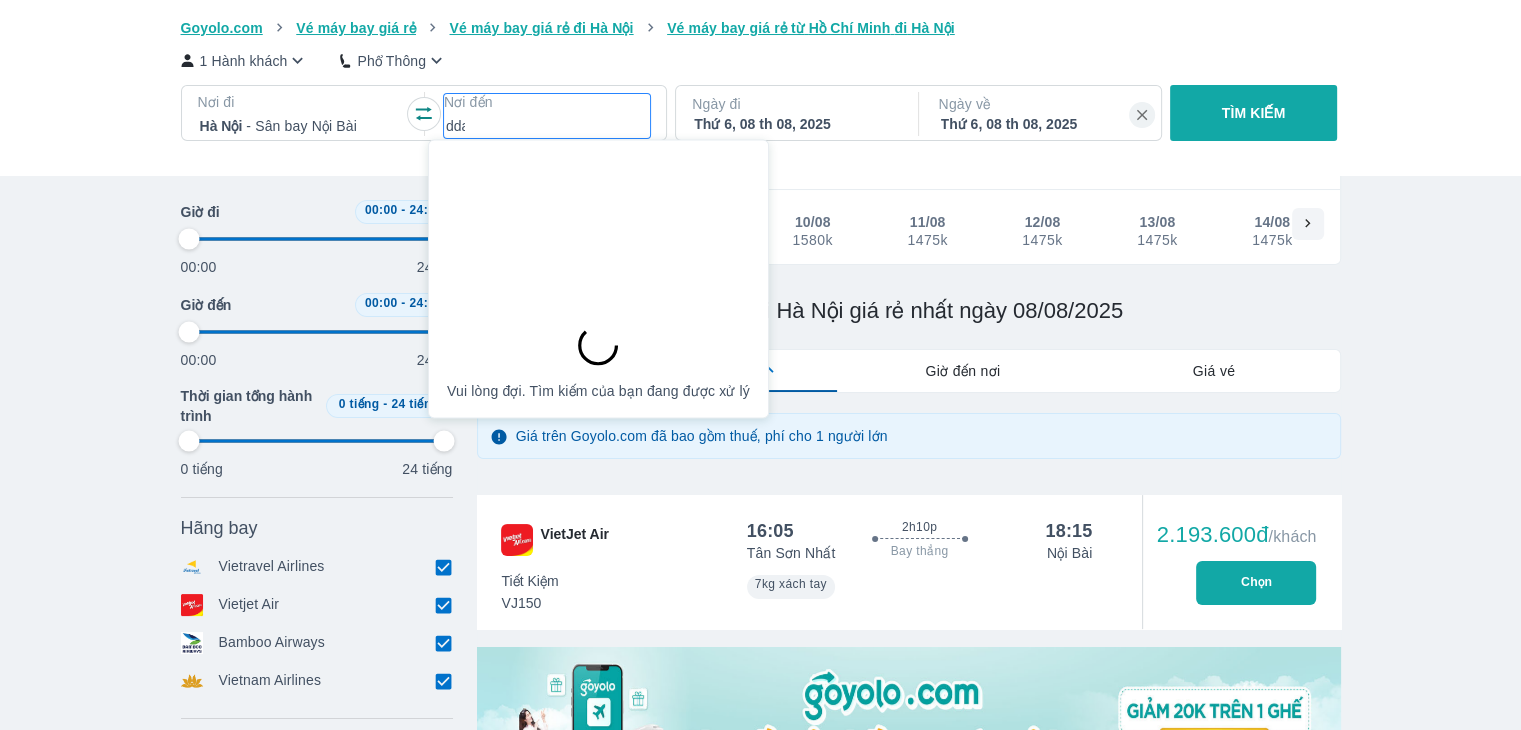 type on "97.9166666666667" 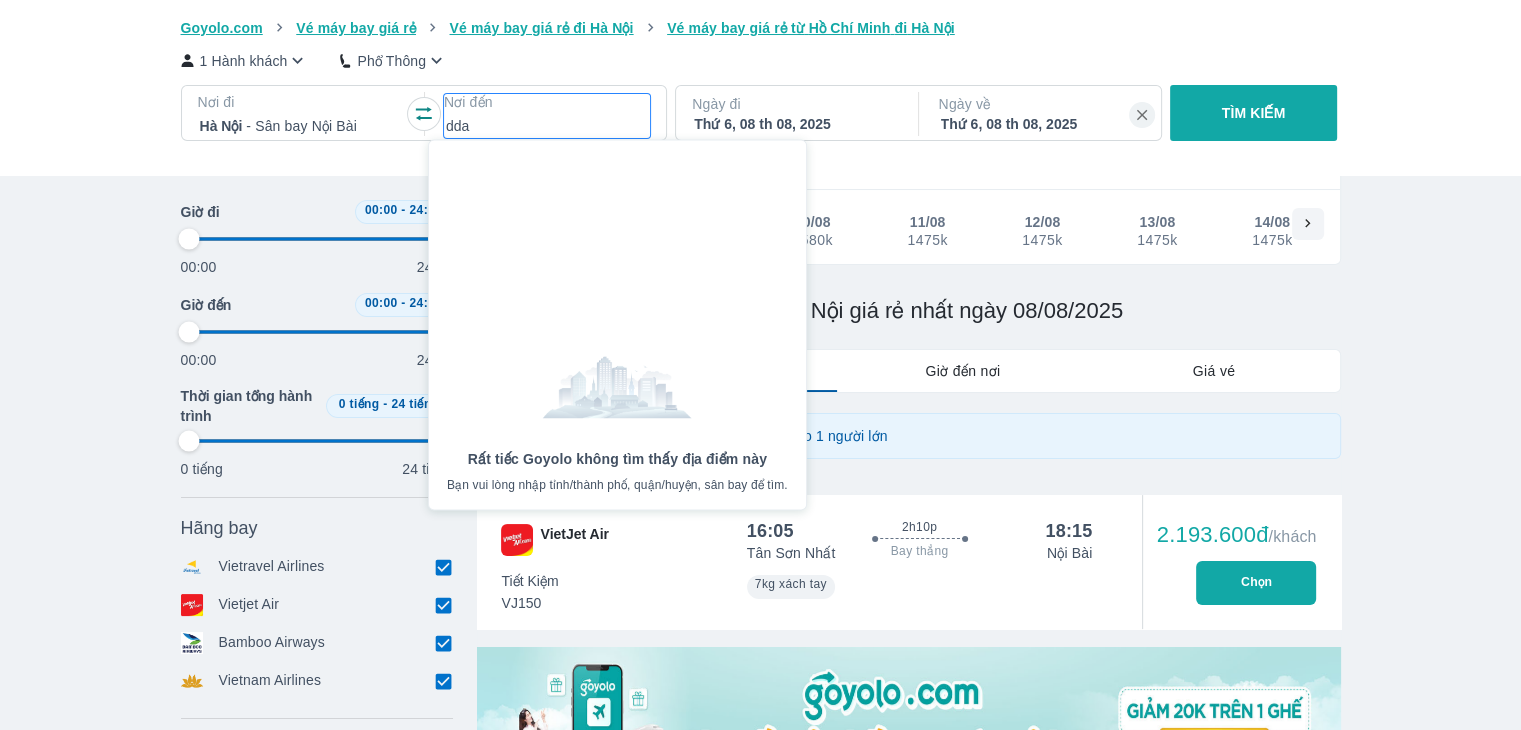 type on "97.9166666666667" 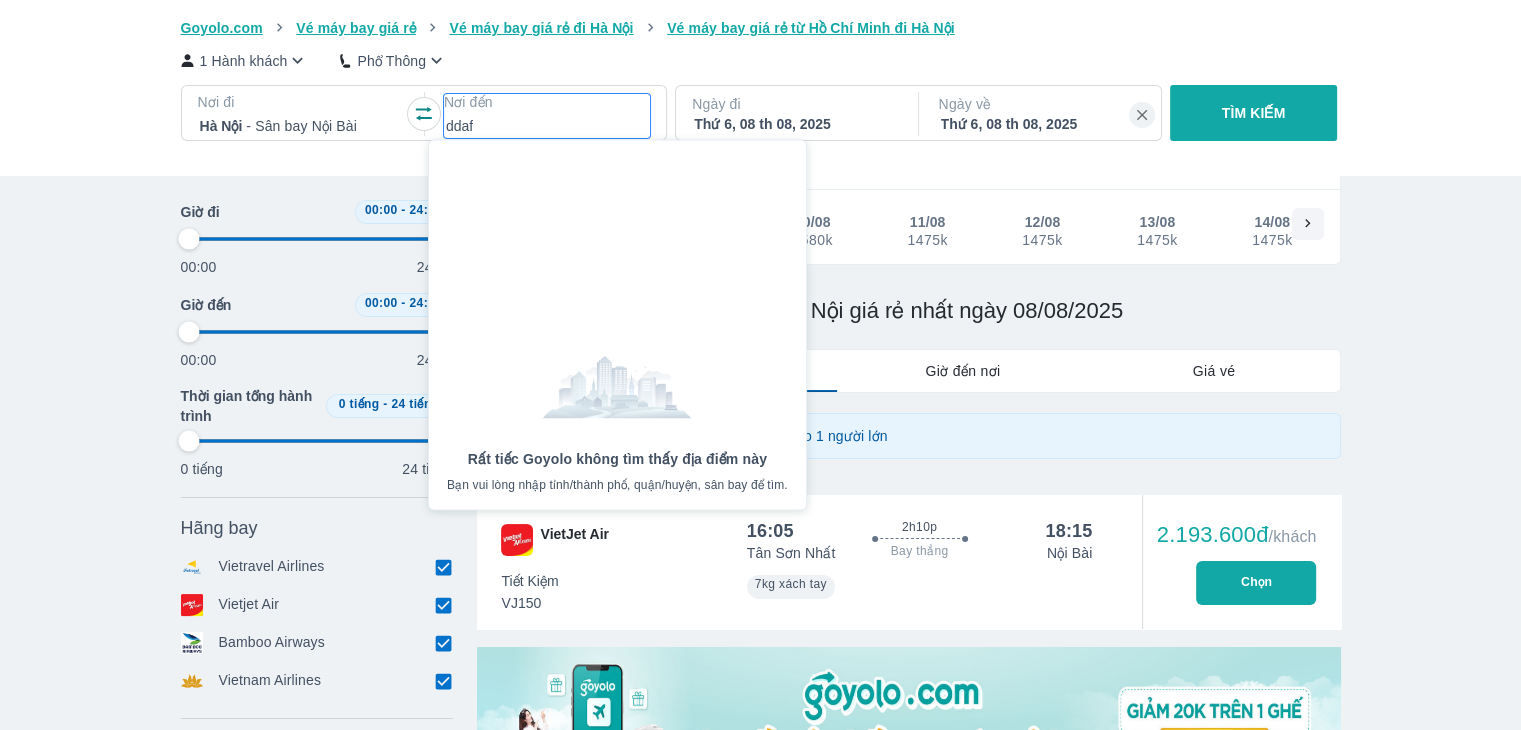 type on "97.9166666666667" 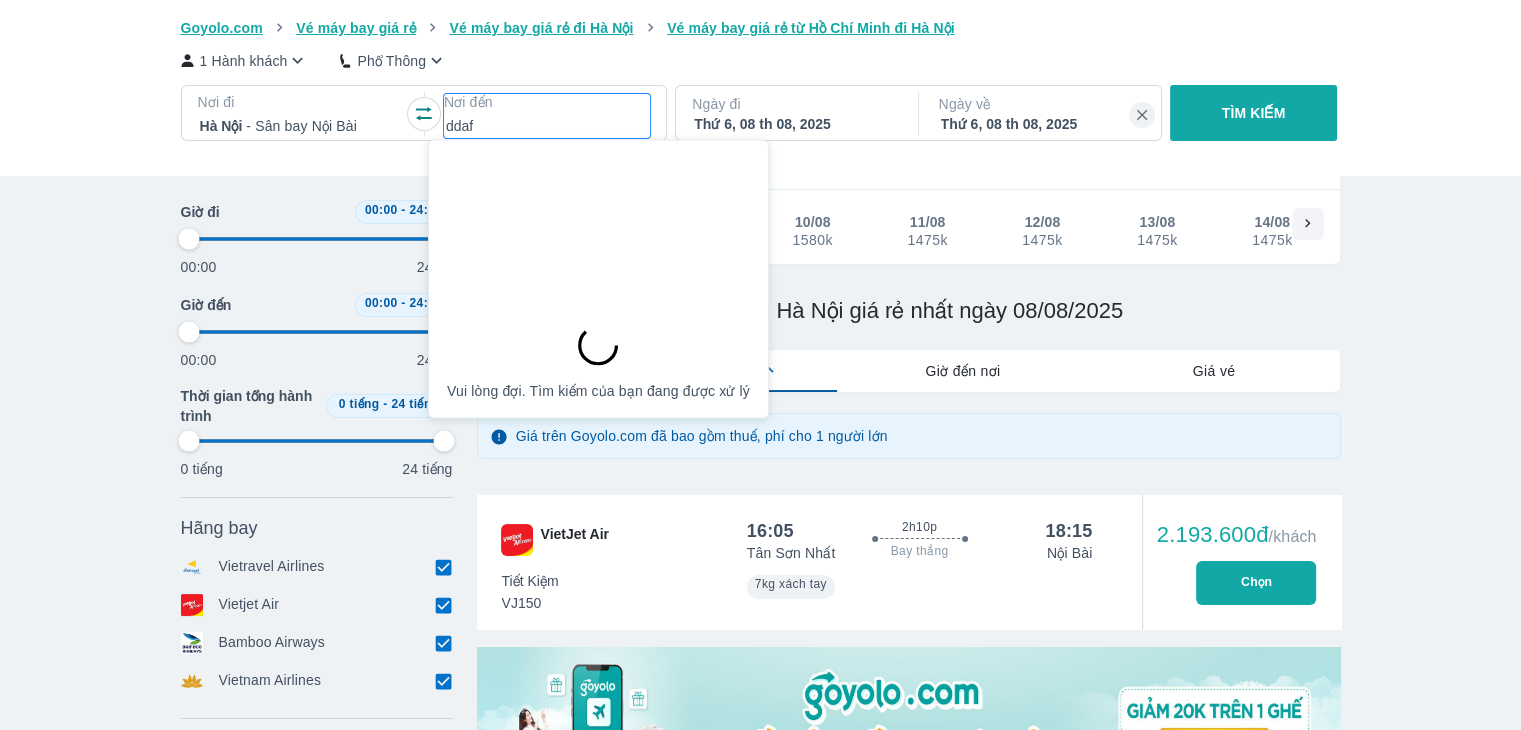 type on "97.9166666666667" 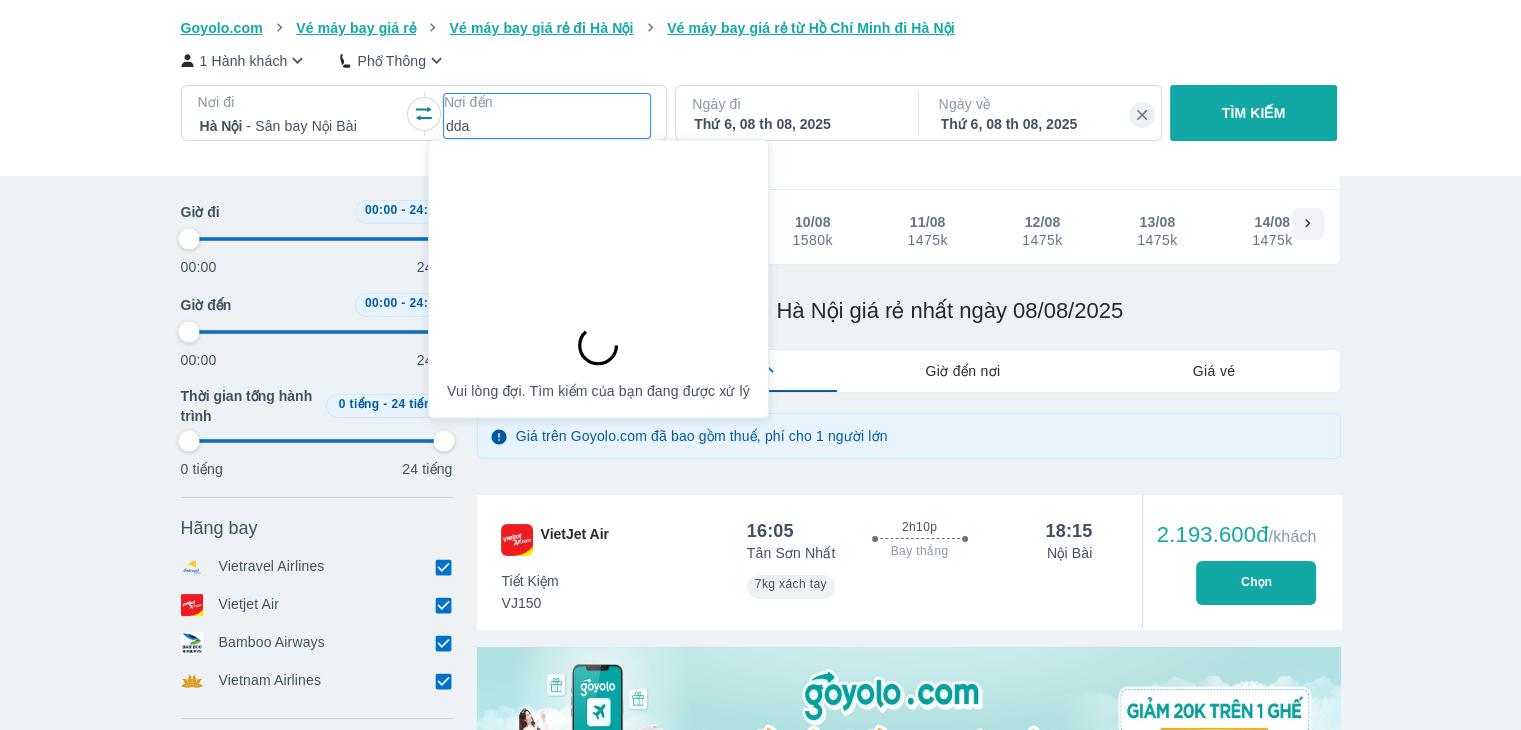 type on "97.9166666666667" 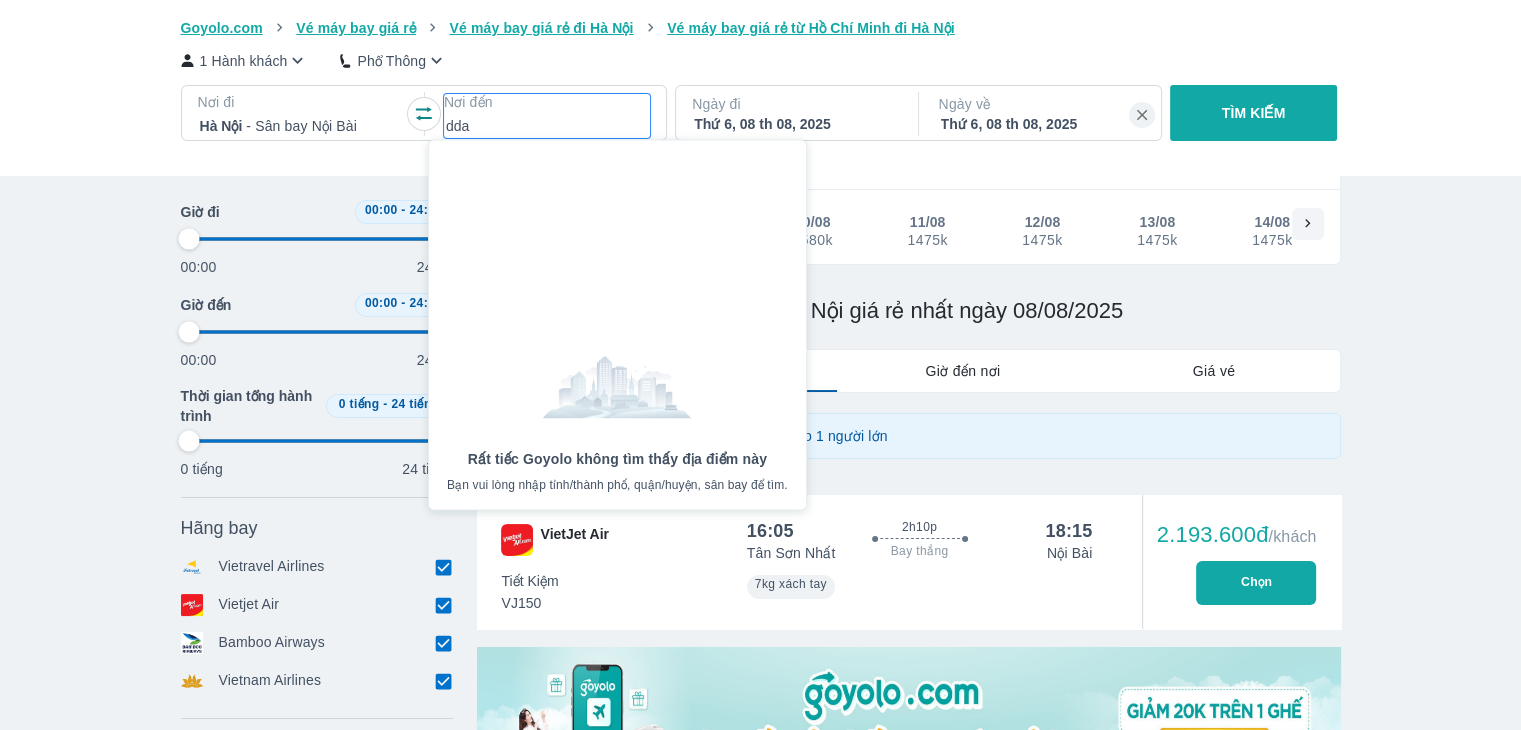 type on "dd" 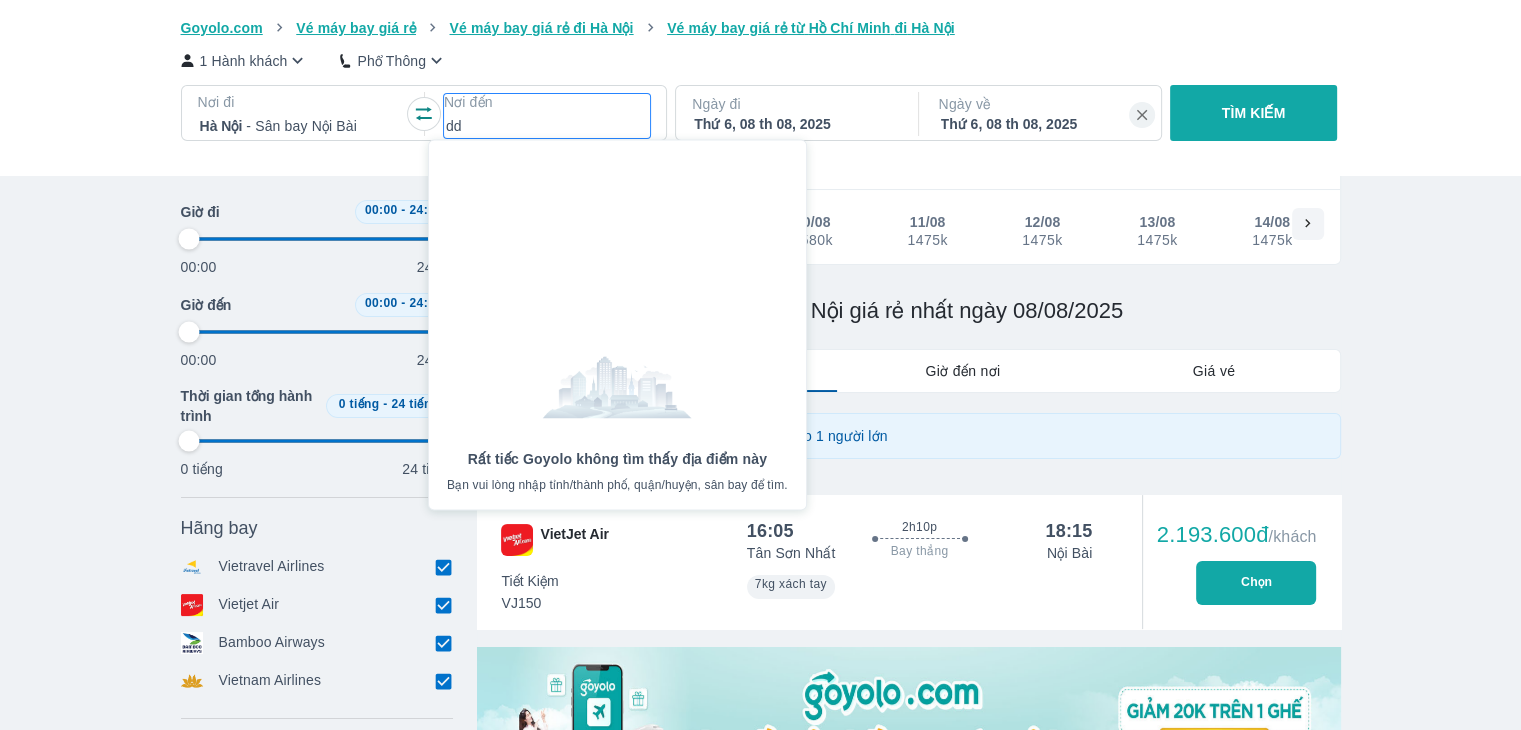 type on "d" 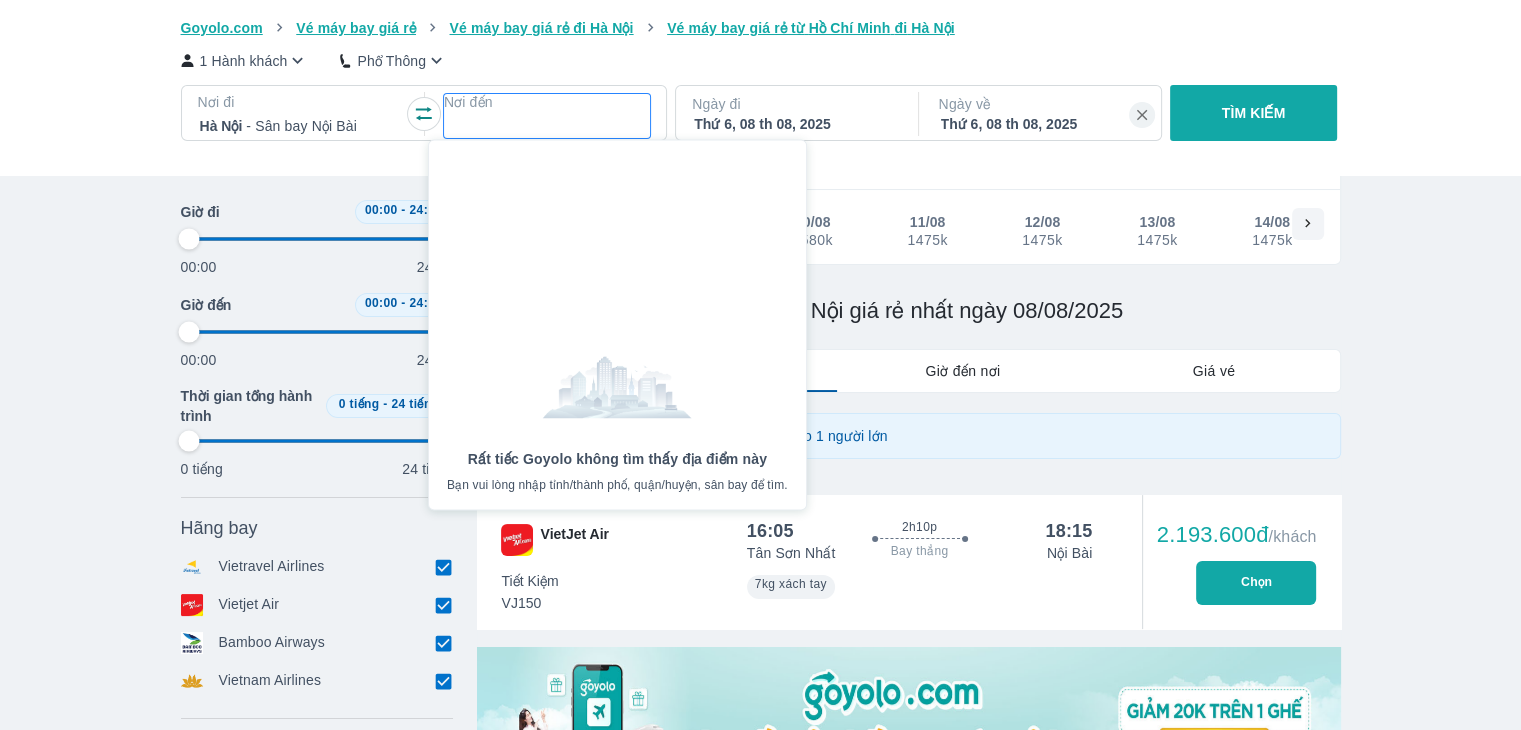 type on "đ" 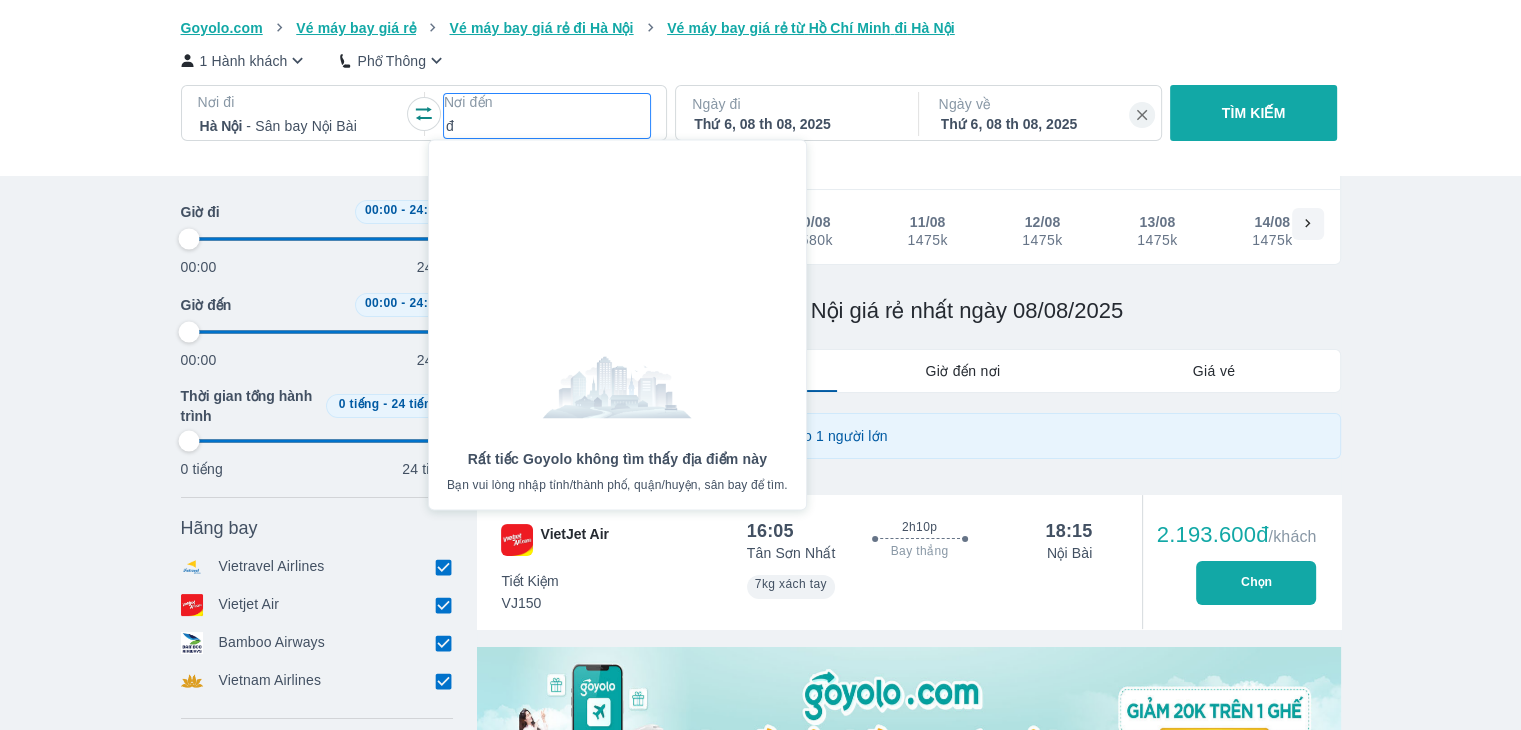 type on "97.9166666666667" 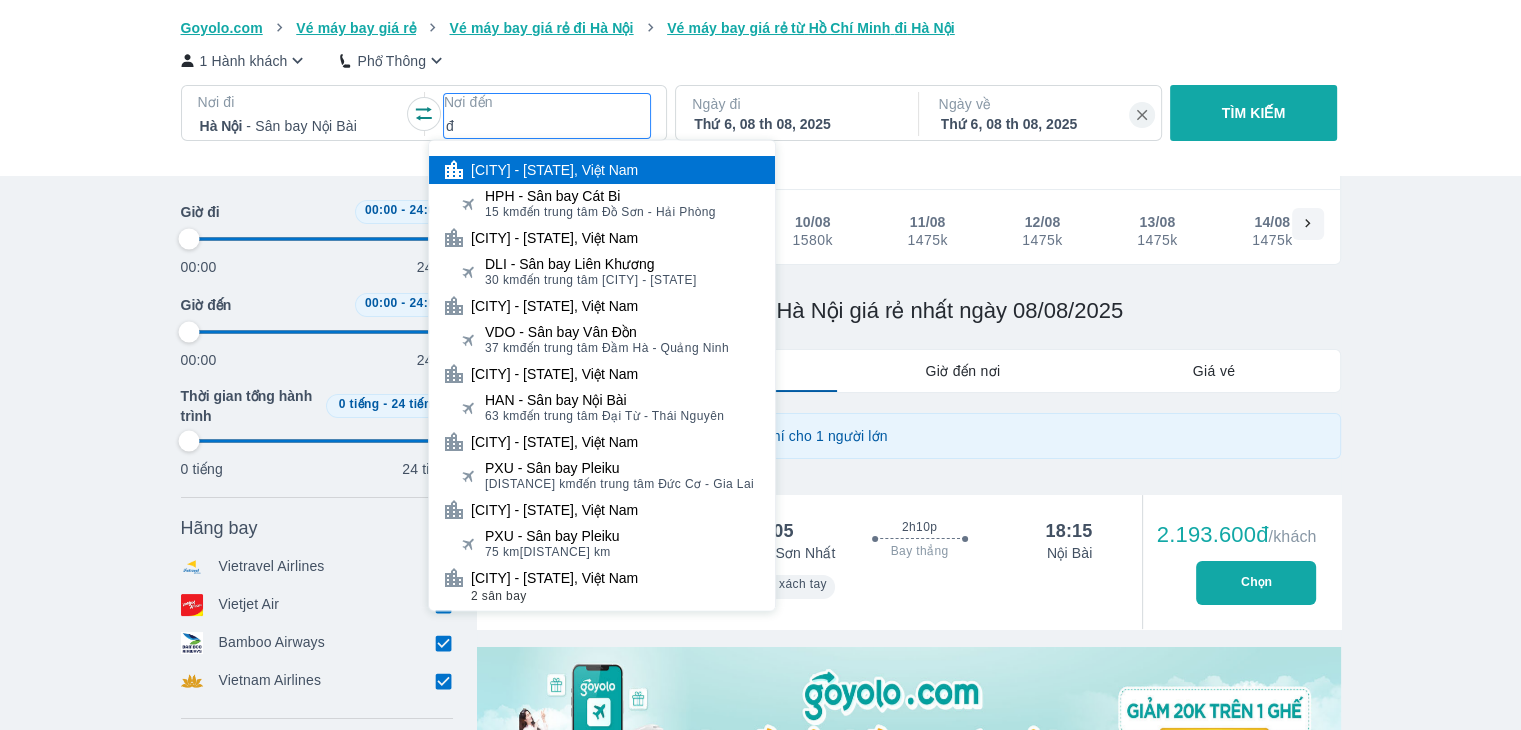 type on "97.9166666666667" 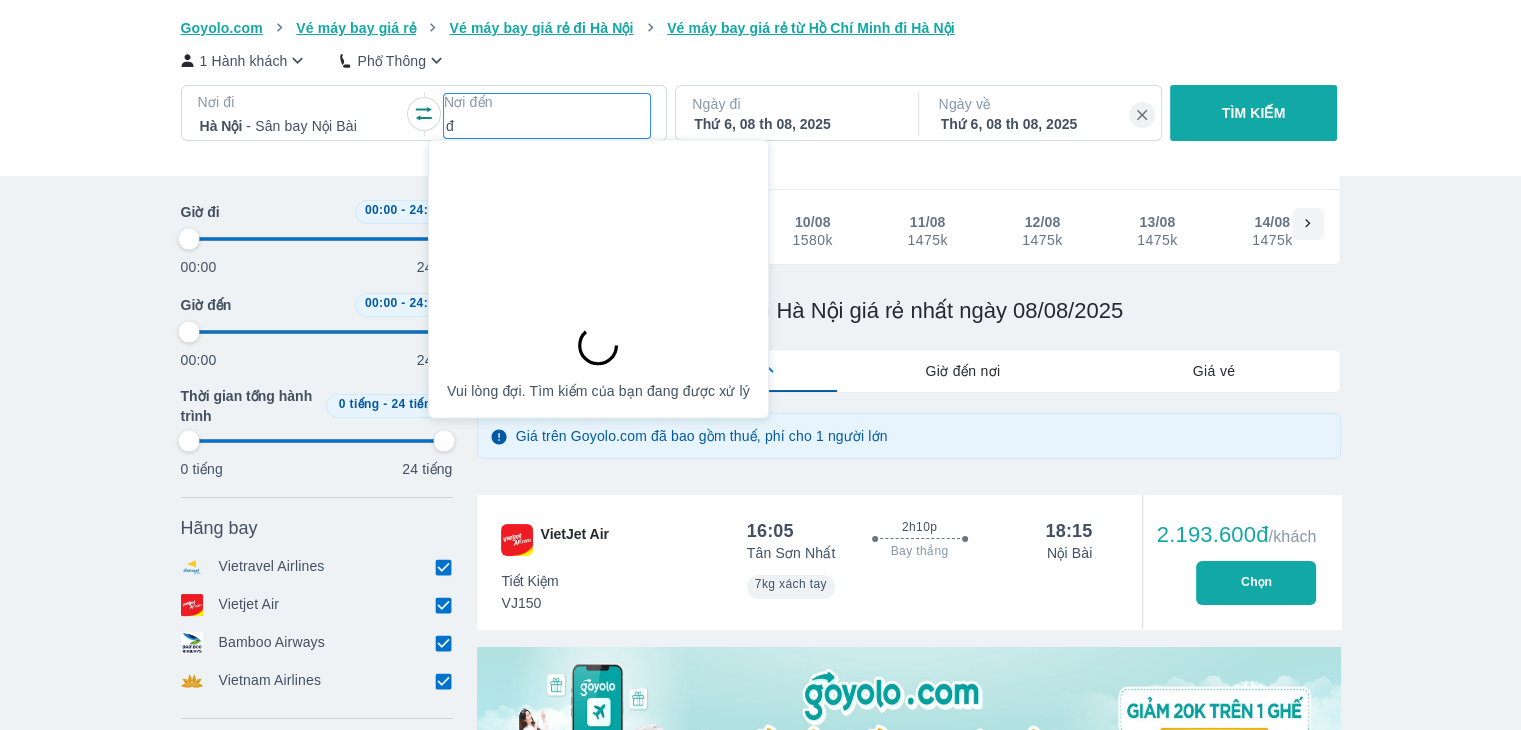 type on "97.9166666666667" 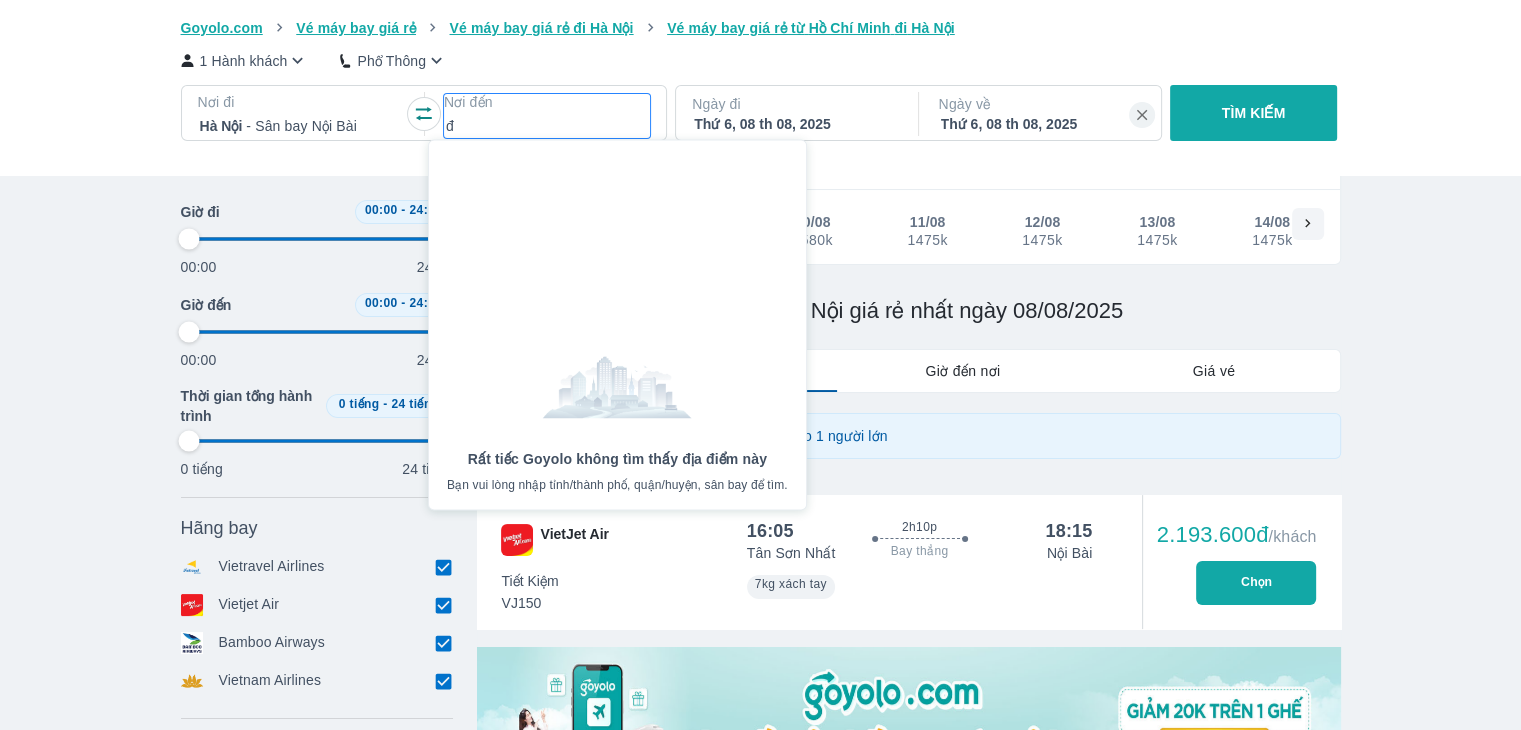type on "đ a" 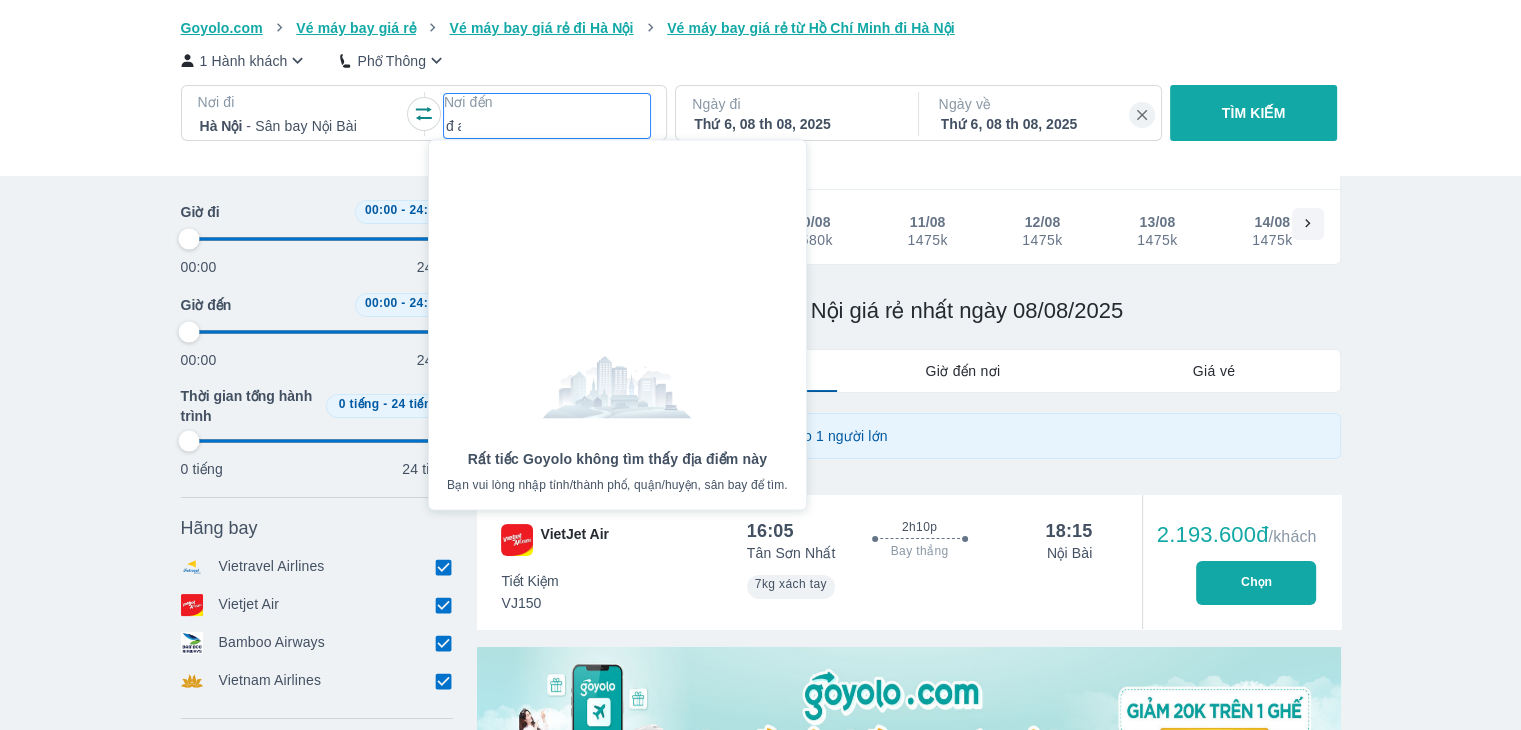 type on "97.9166666666667" 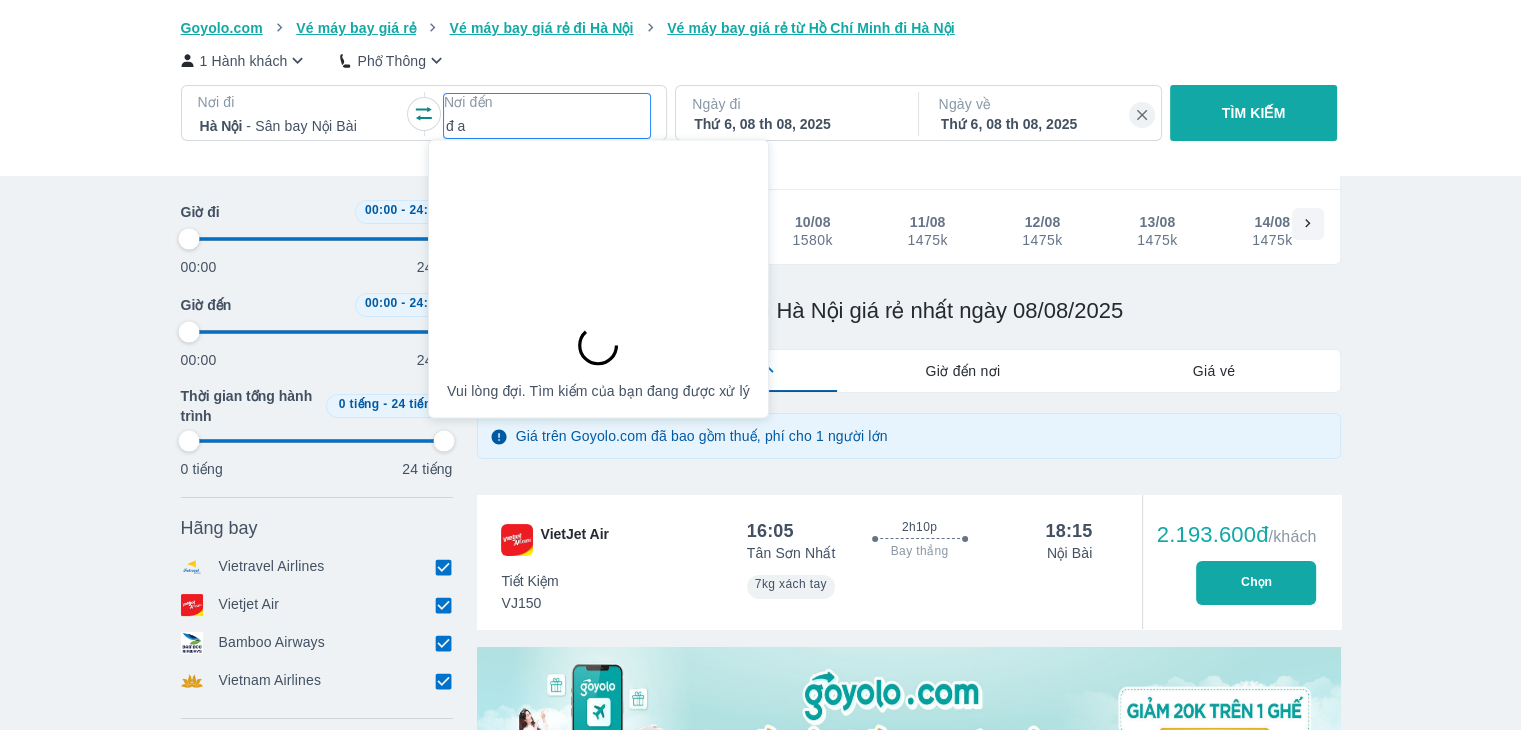 type on "97.9166666666667" 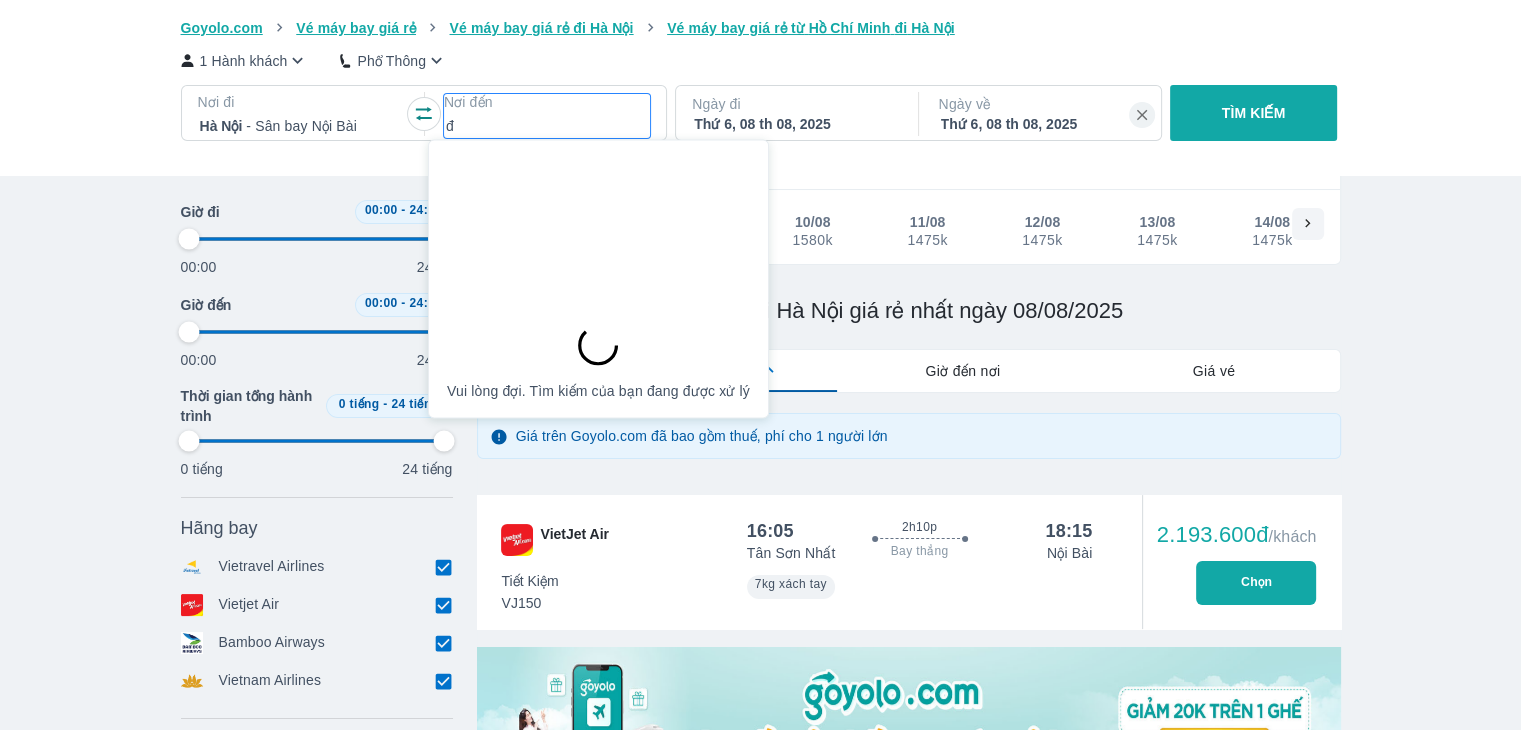 type on "đ" 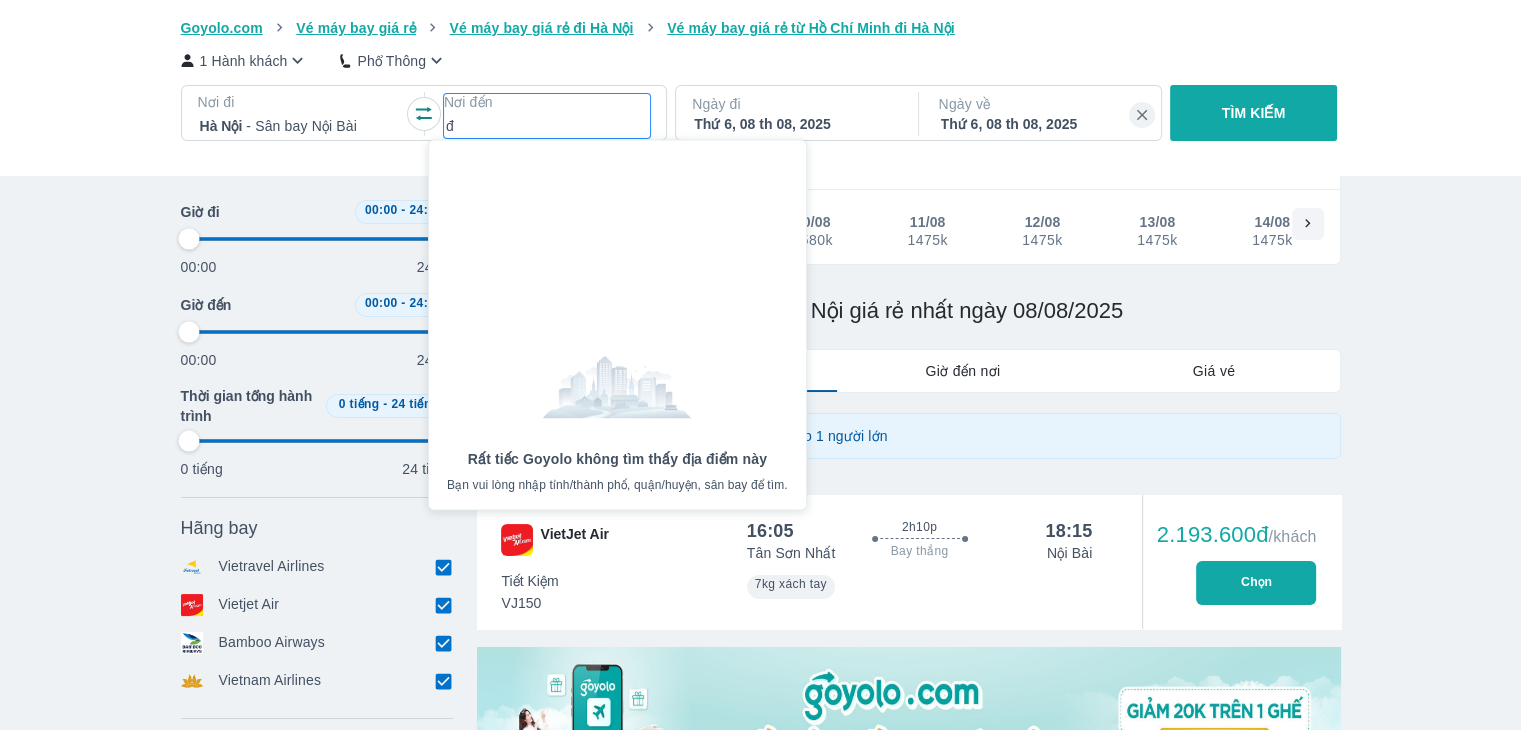type on "đa" 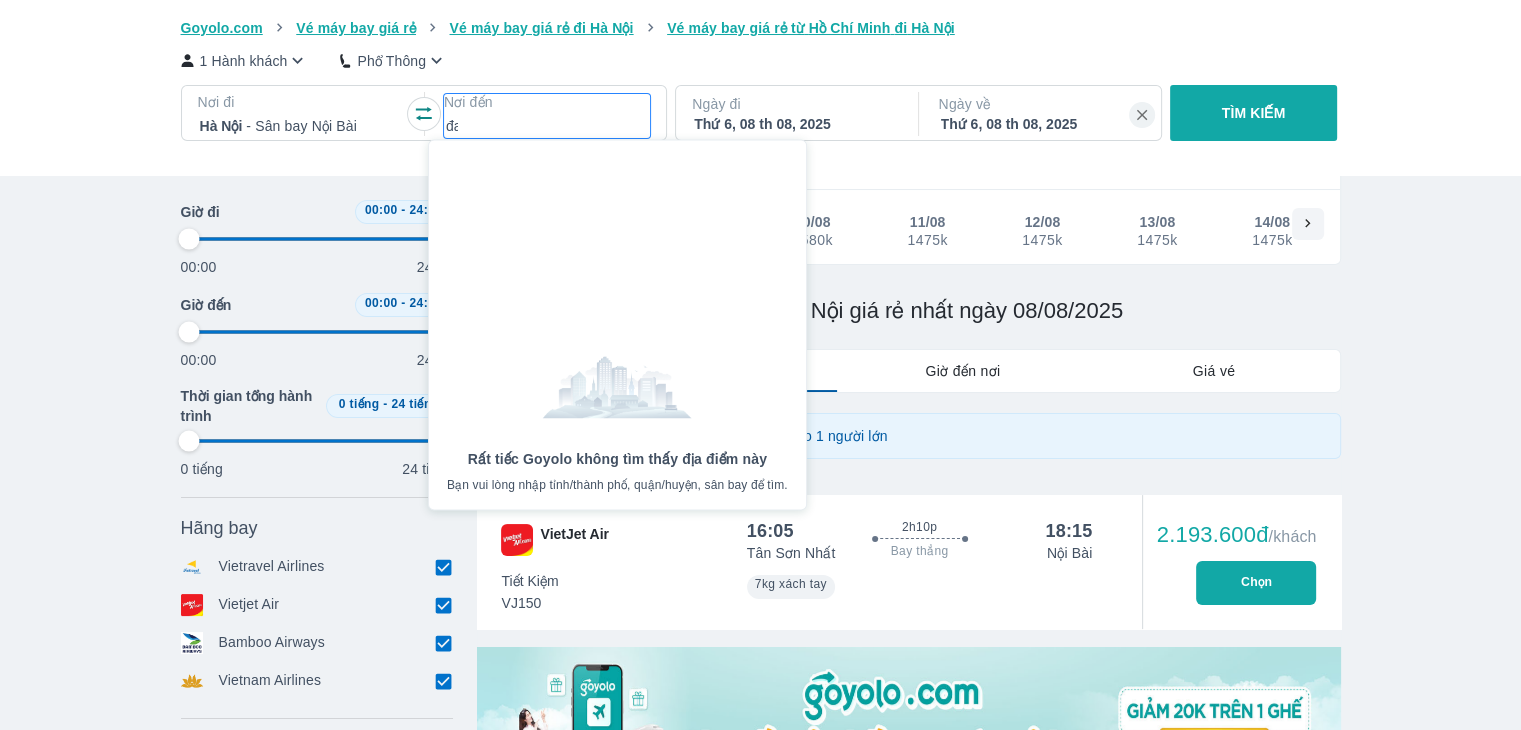 type on "97.9166666666667" 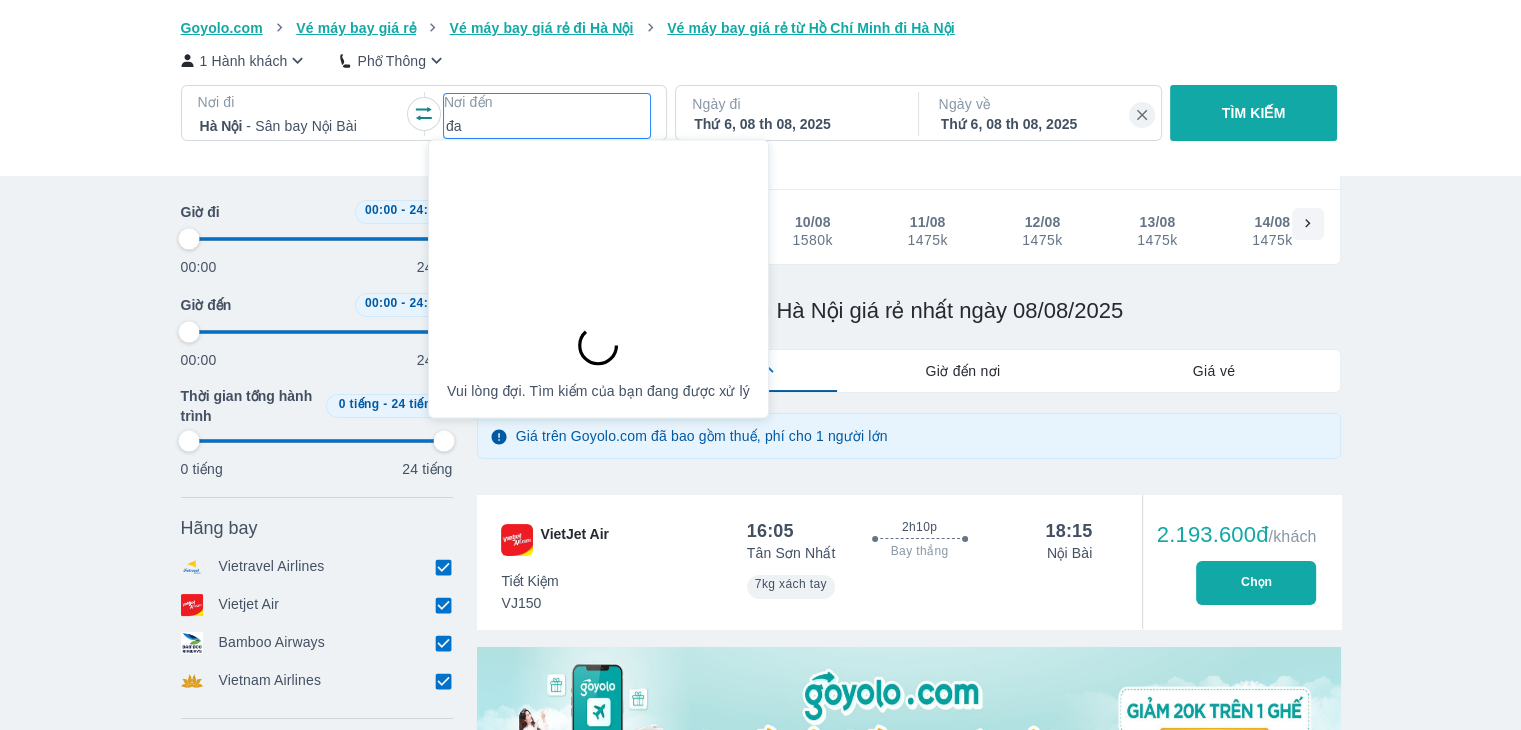 type on "đa" 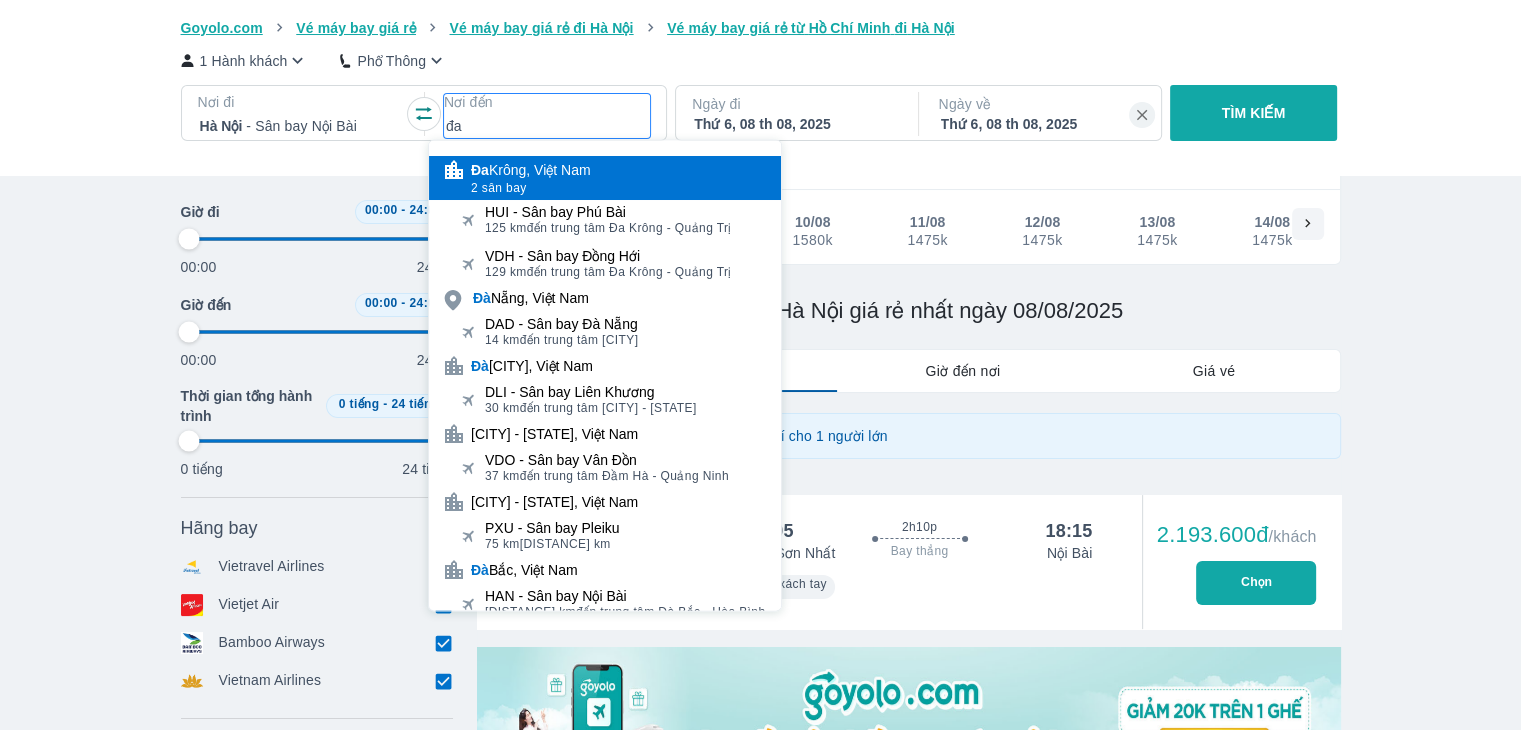 type on "97.9166666666667" 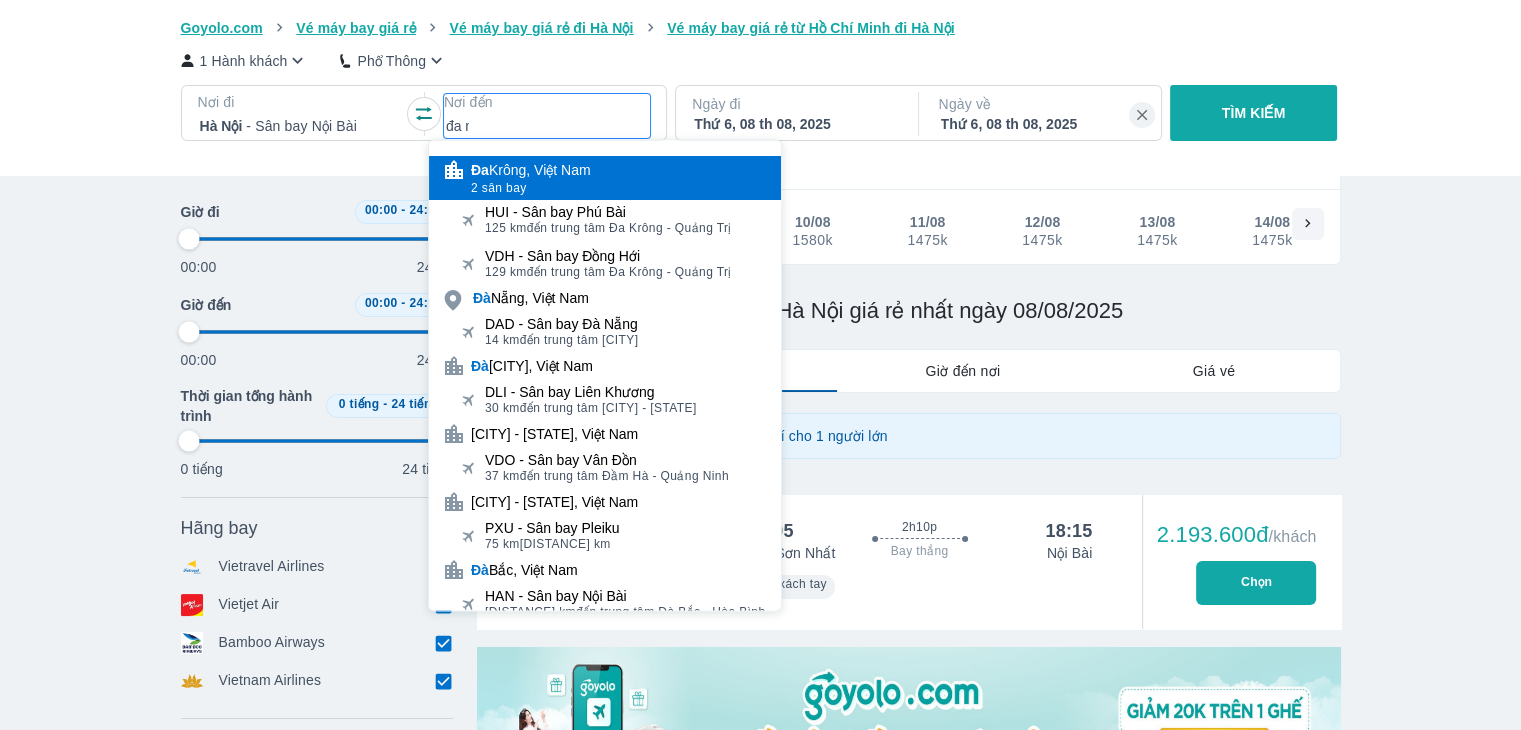 type on "97.9166666666667" 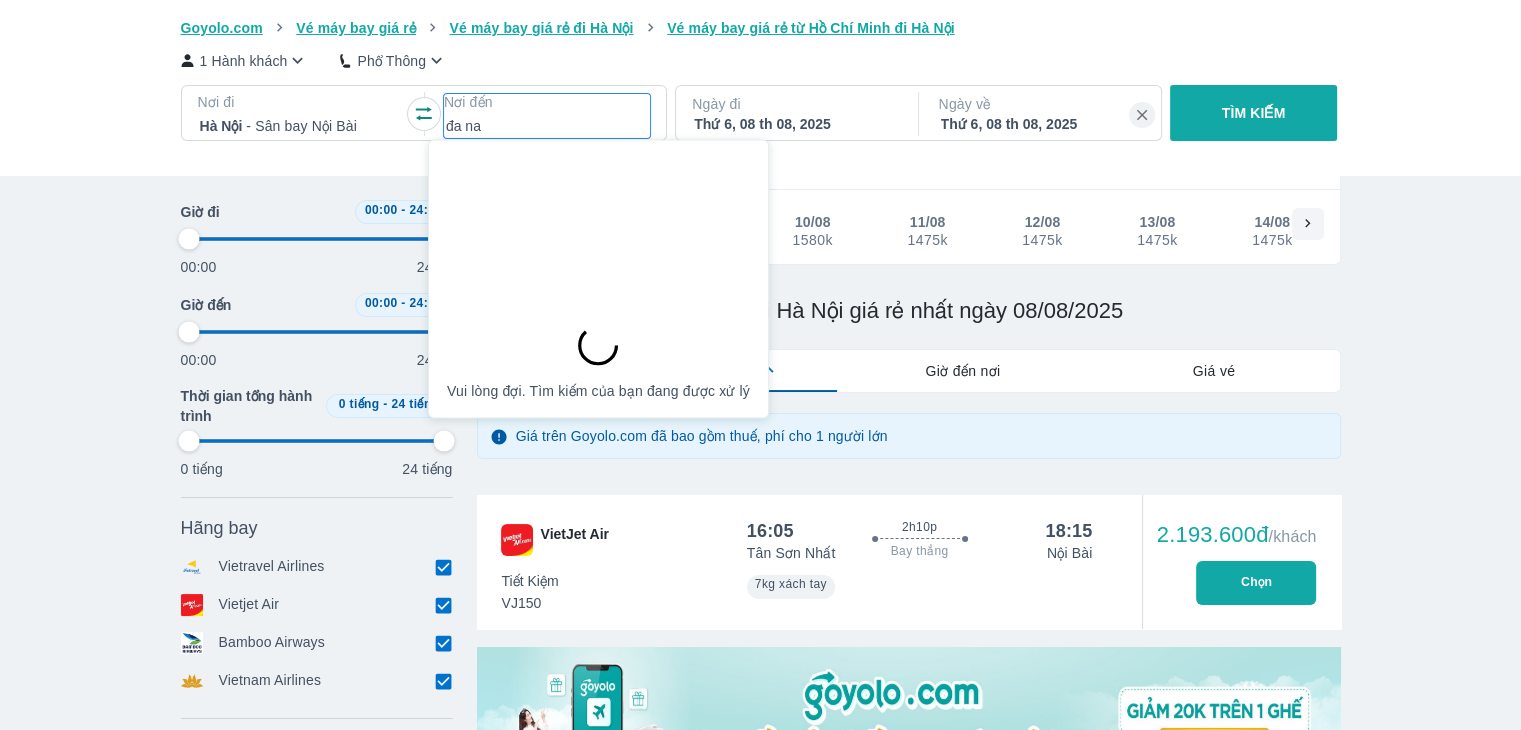 type on "97.9166666666667" 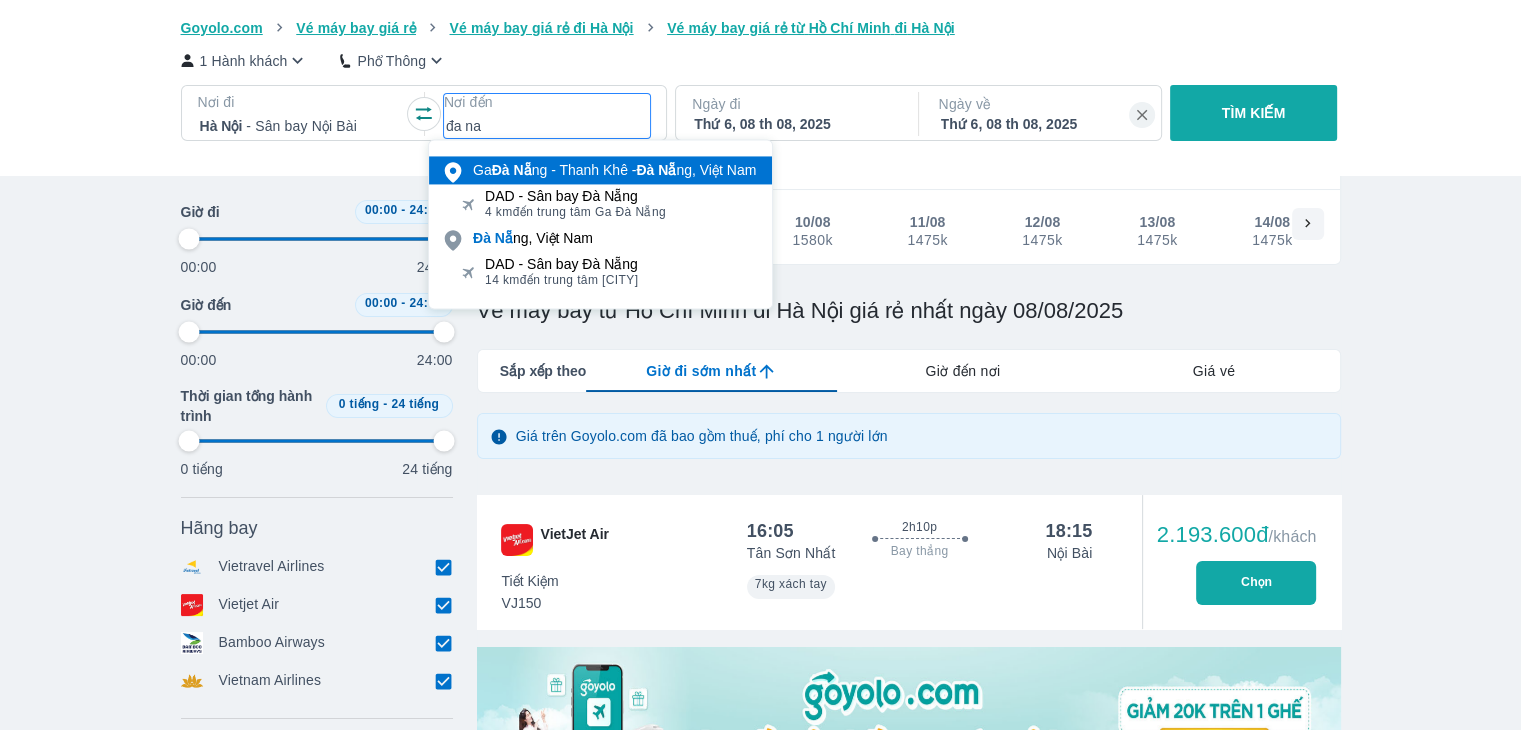 type on "97.9166666666667" 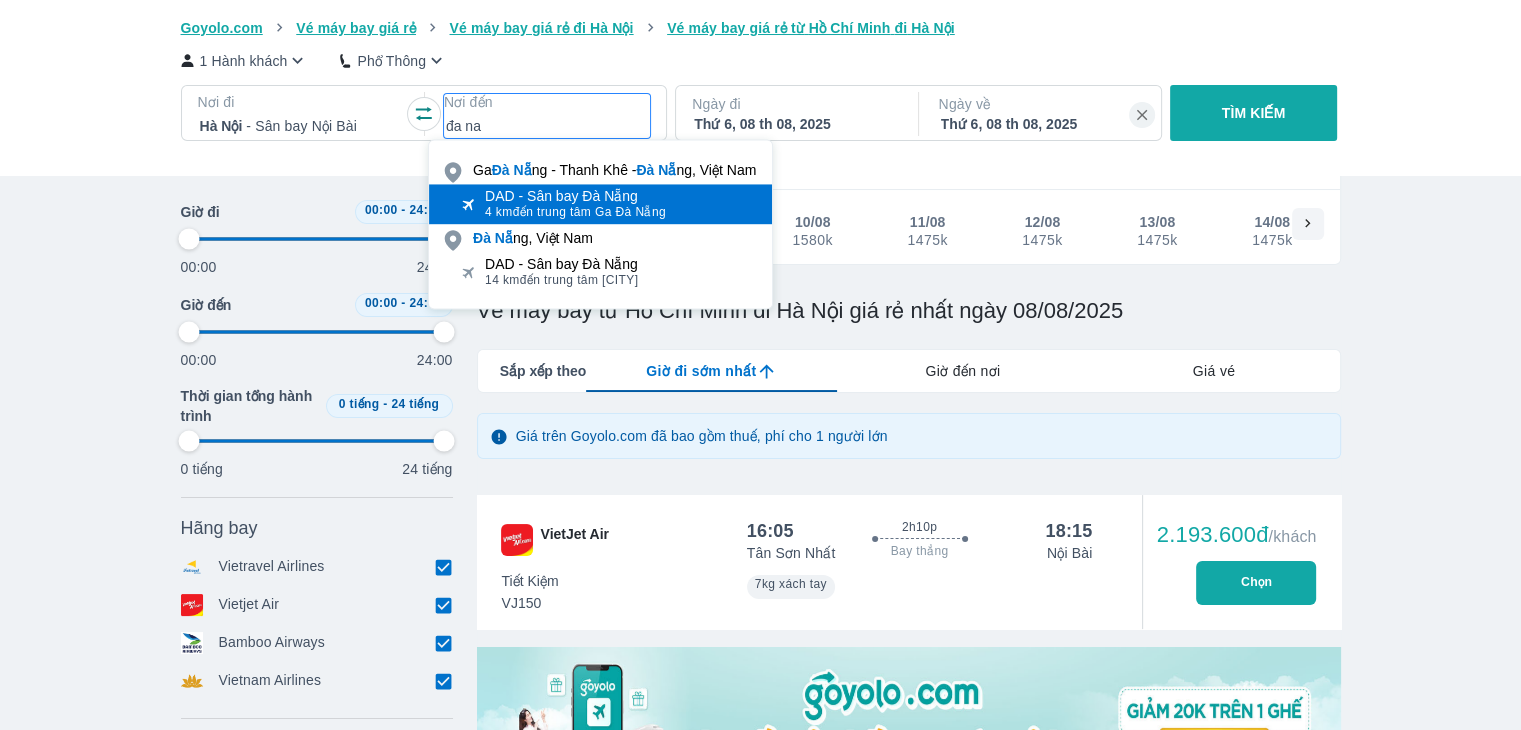 type on "97.9166666666667" 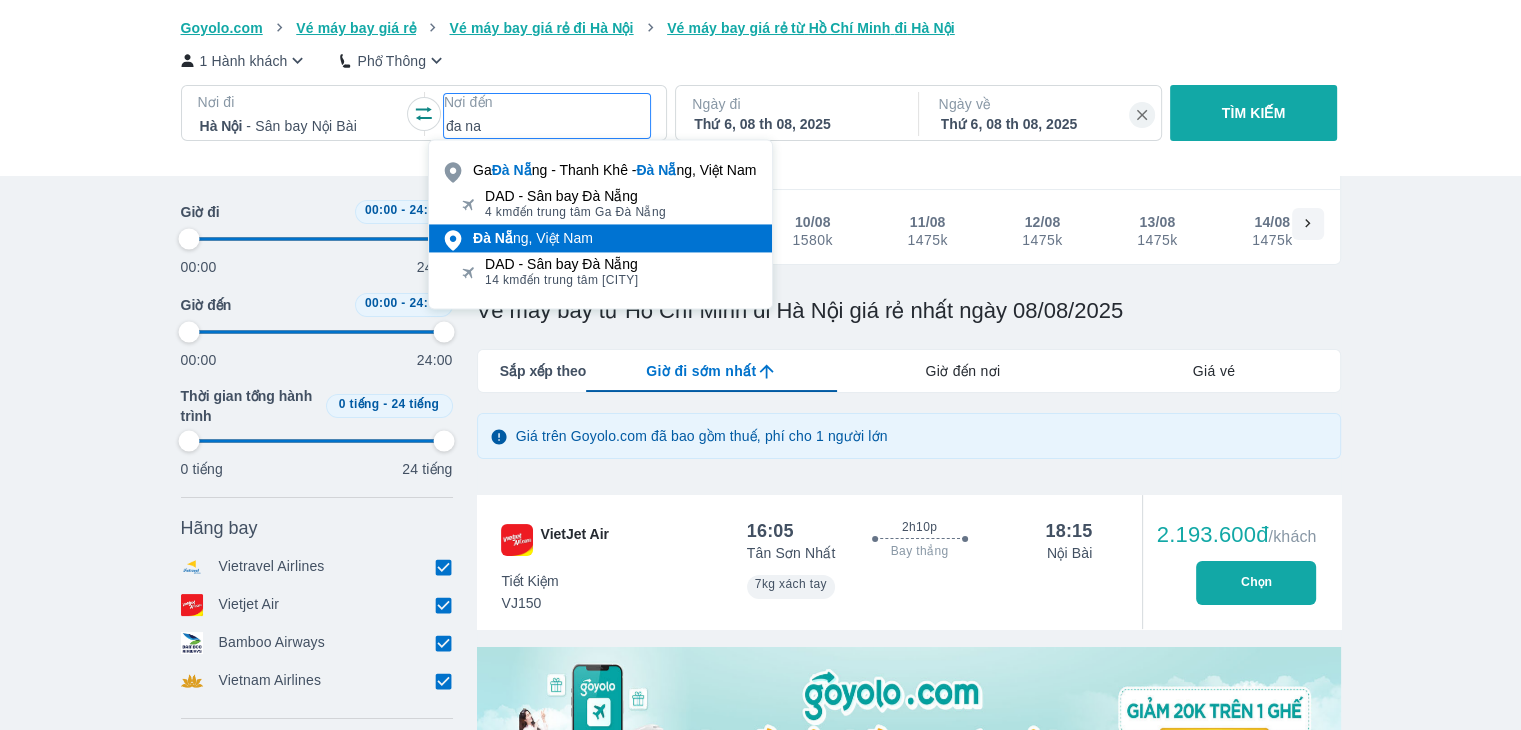 type on "đa na" 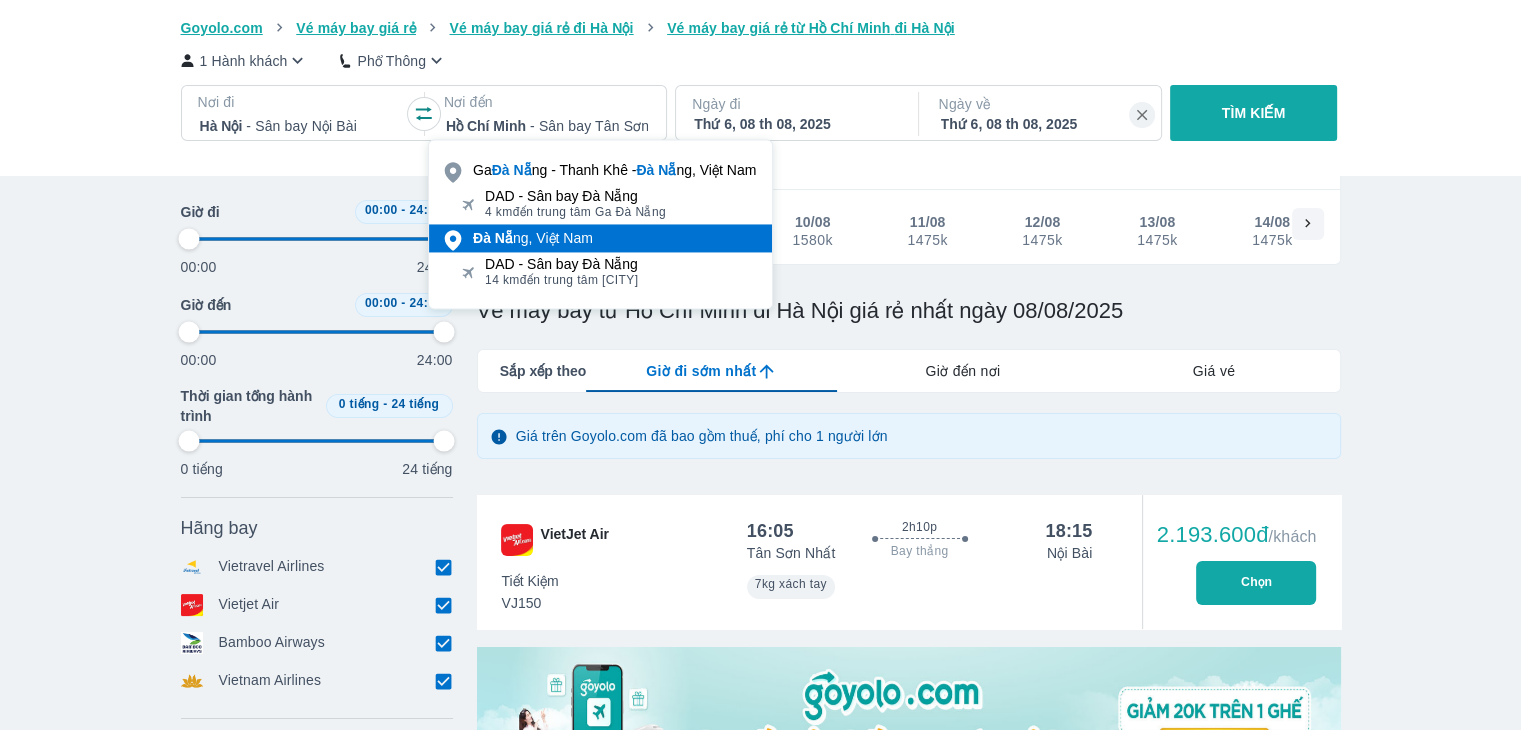 click on "Đà Nẵng, Việt Nam" at bounding box center [533, 238] 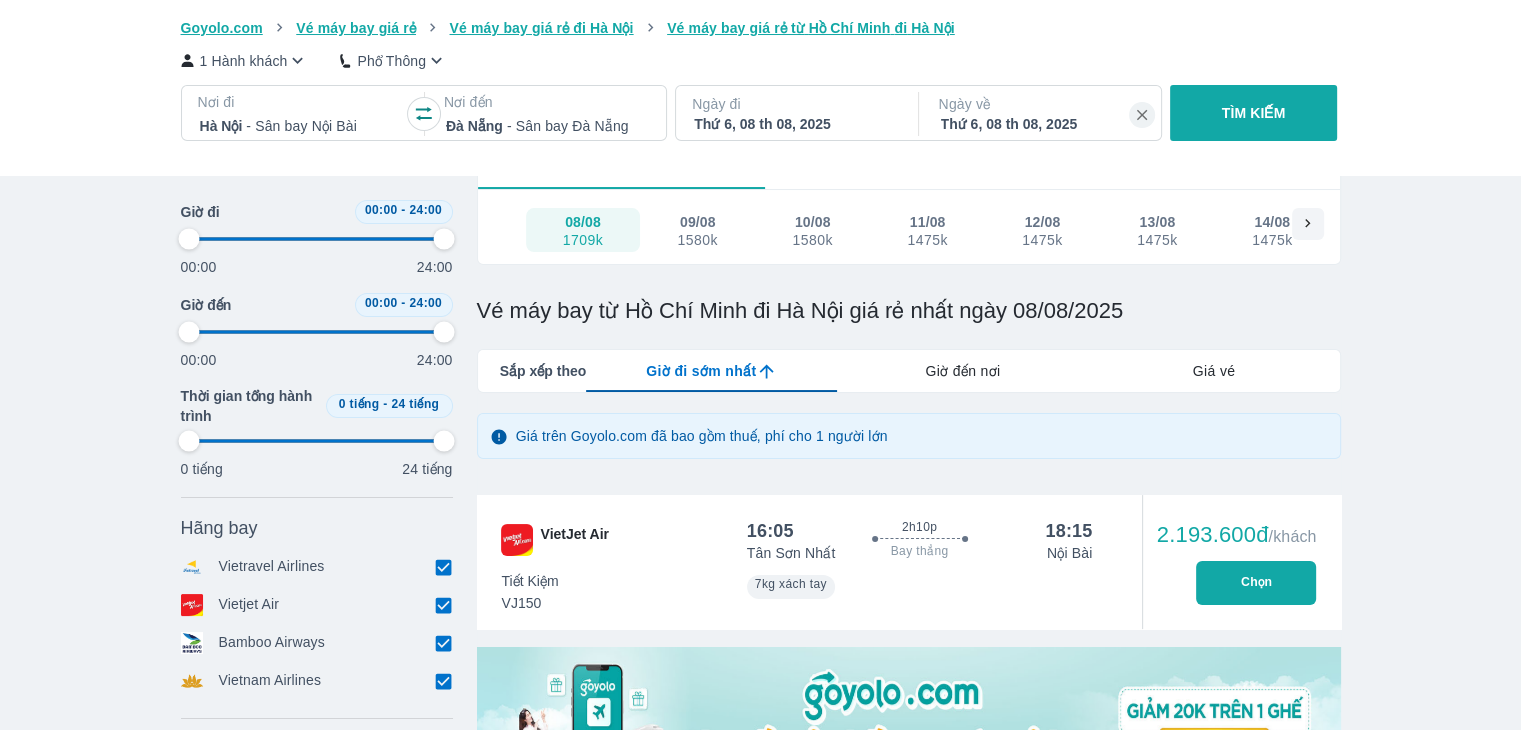 click on "TÌM KIẾM" at bounding box center [1253, 113] 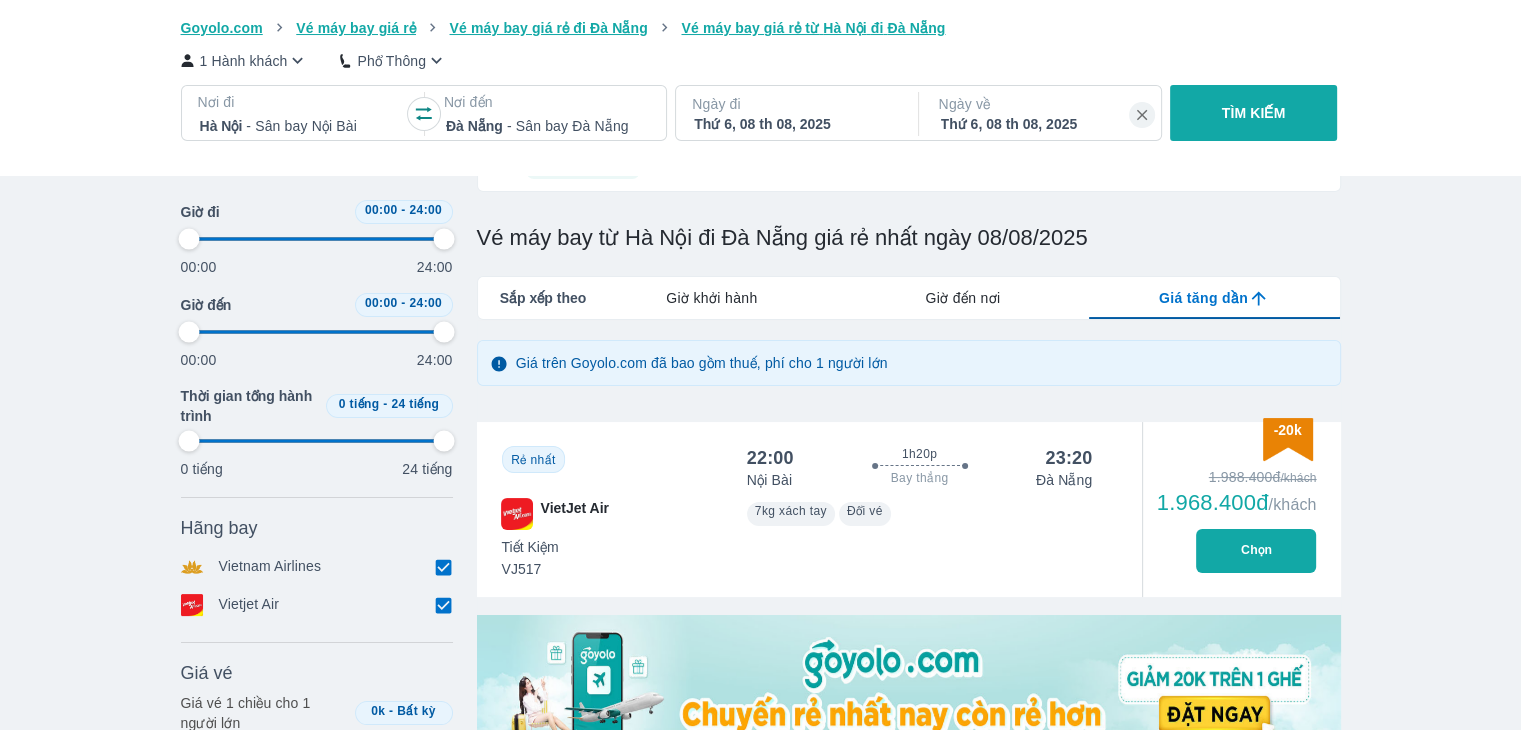 scroll, scrollTop: 0, scrollLeft: 0, axis: both 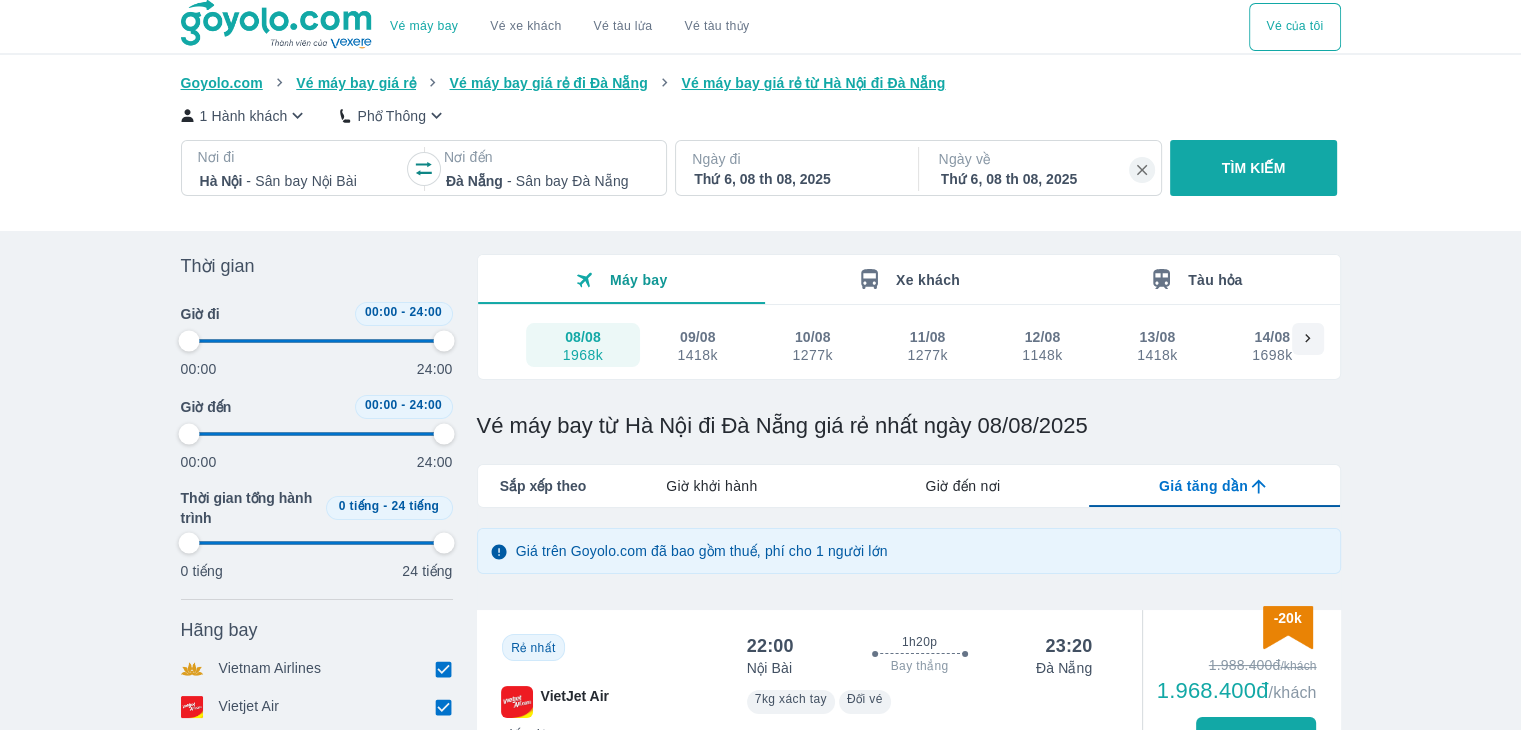 click on "Giờ khởi hành" at bounding box center (711, 486) 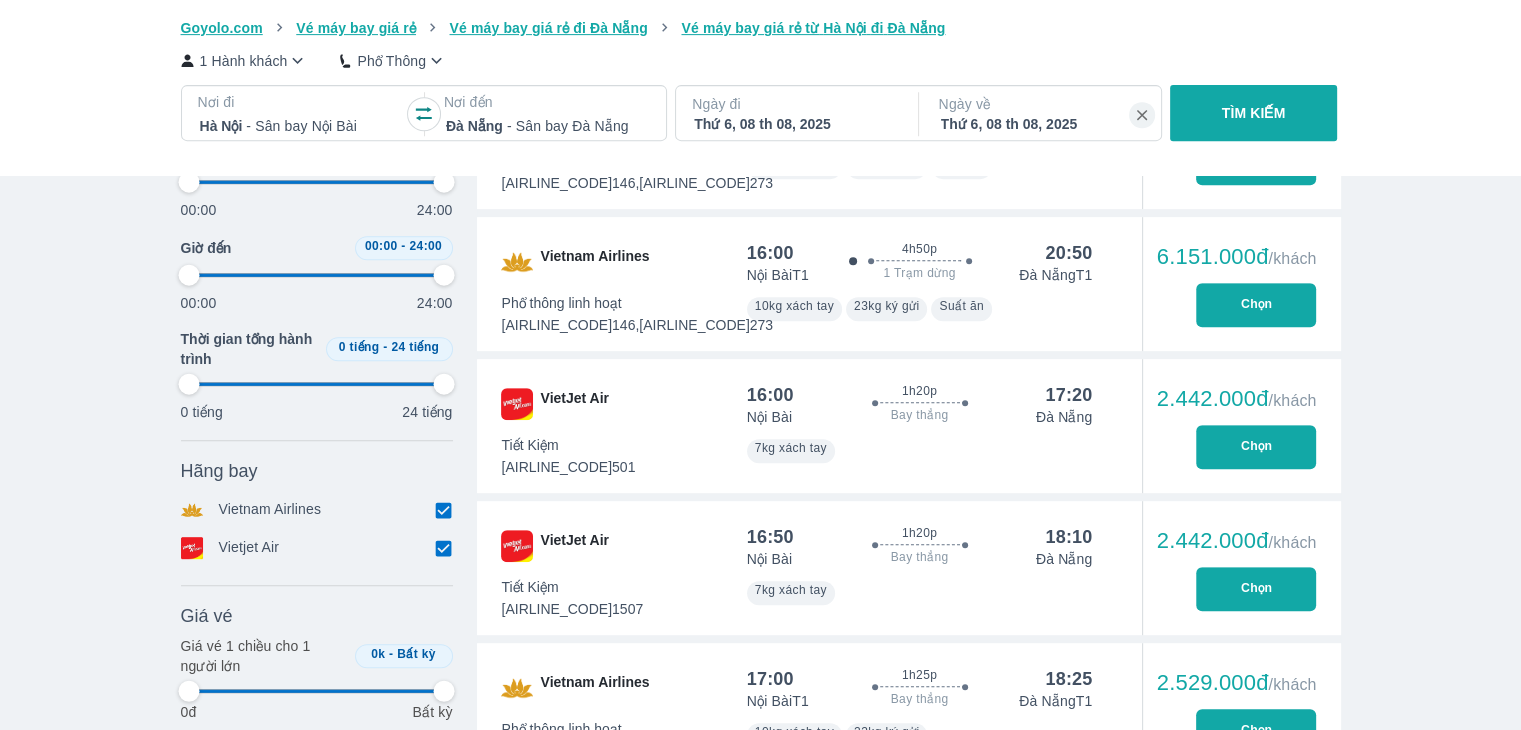 scroll, scrollTop: 900, scrollLeft: 0, axis: vertical 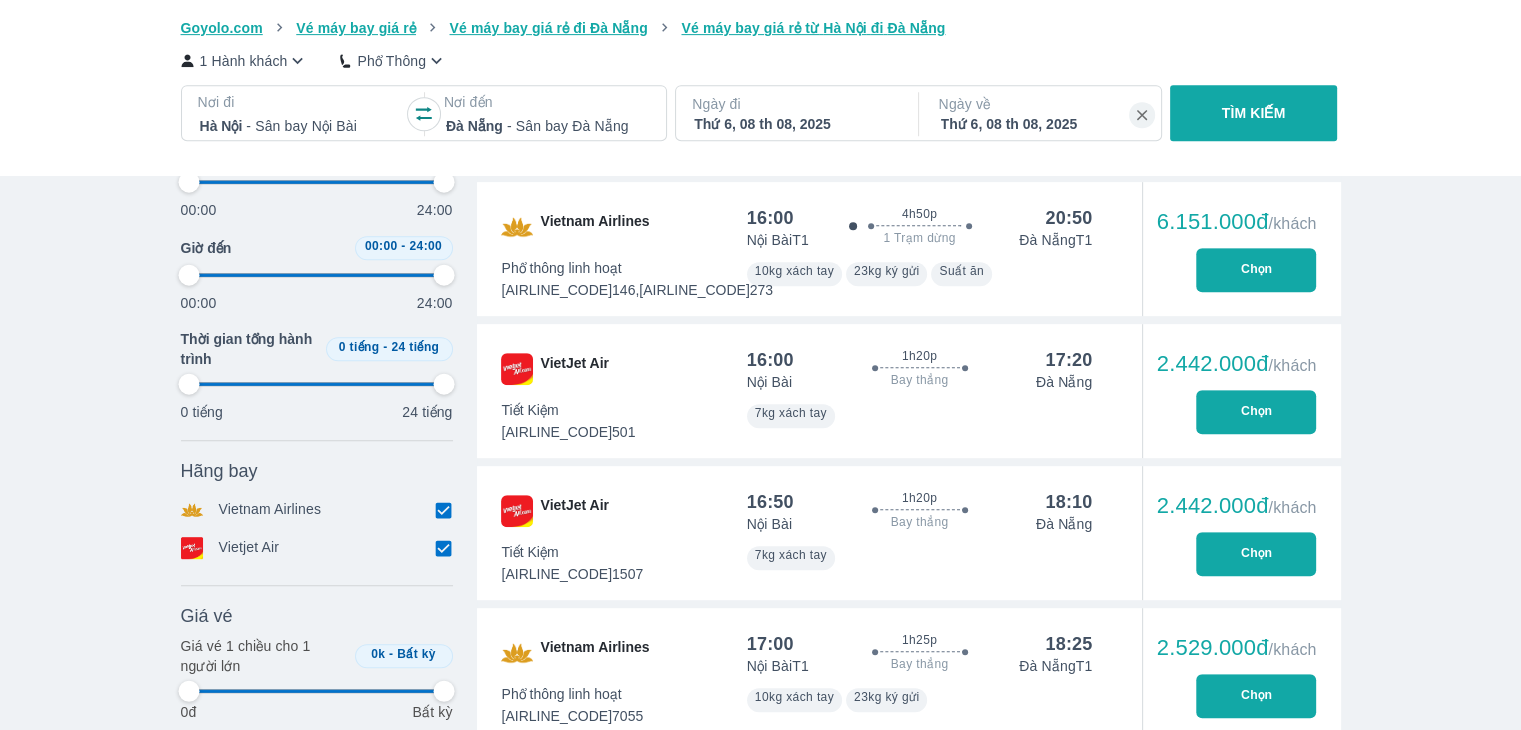 click on "Chọn" at bounding box center (1256, 412) 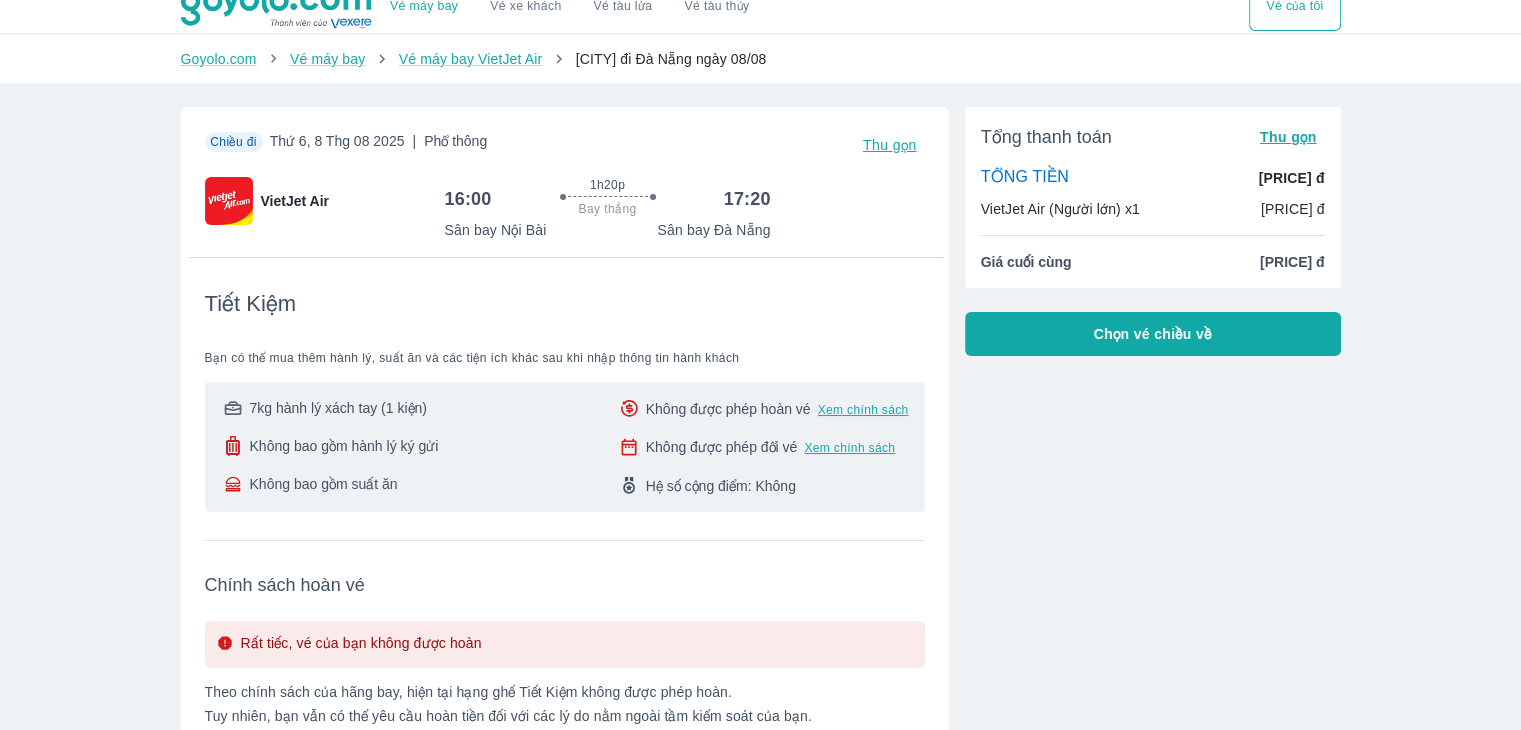 scroll, scrollTop: 0, scrollLeft: 0, axis: both 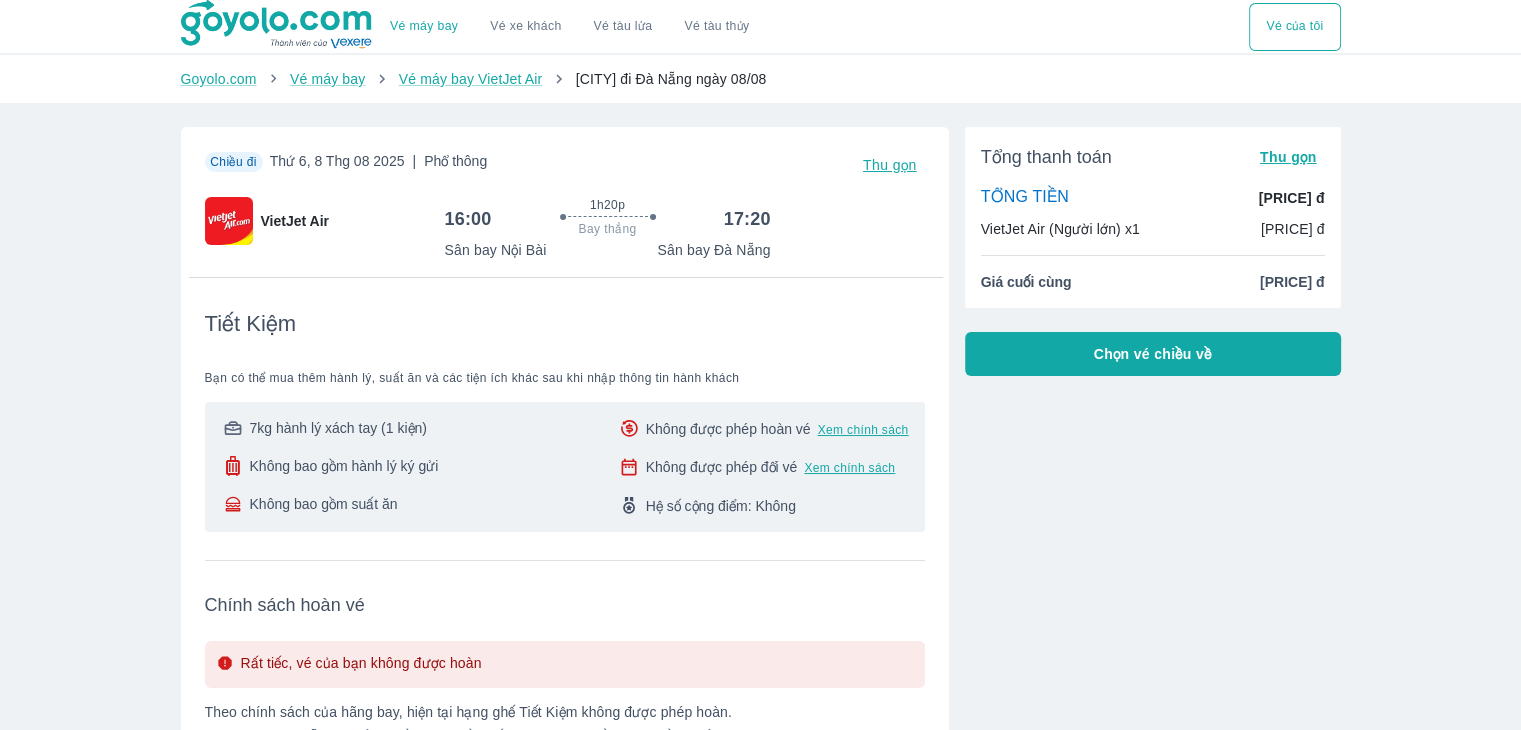 click on "Chọn vé chiều về" at bounding box center [1153, 354] 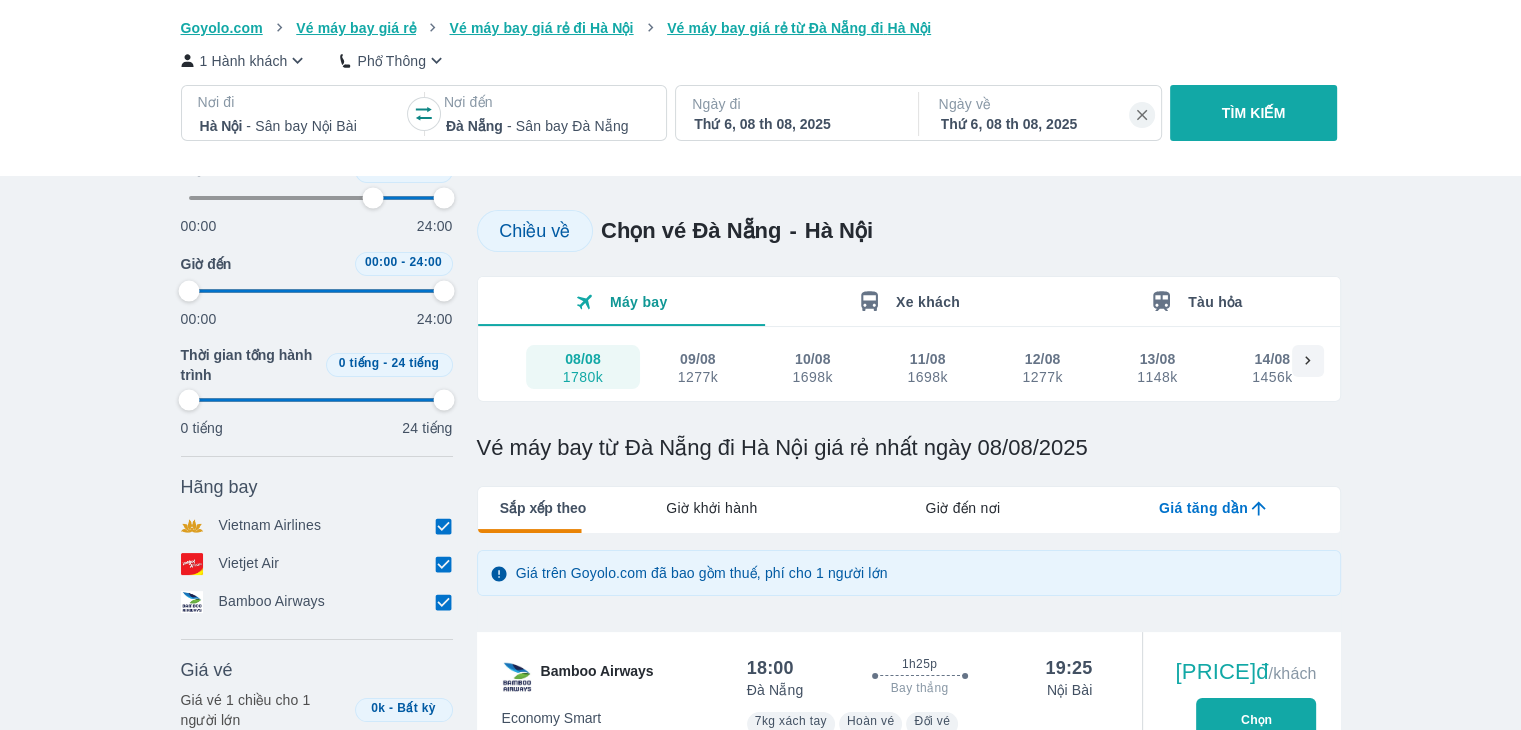 scroll, scrollTop: 200, scrollLeft: 0, axis: vertical 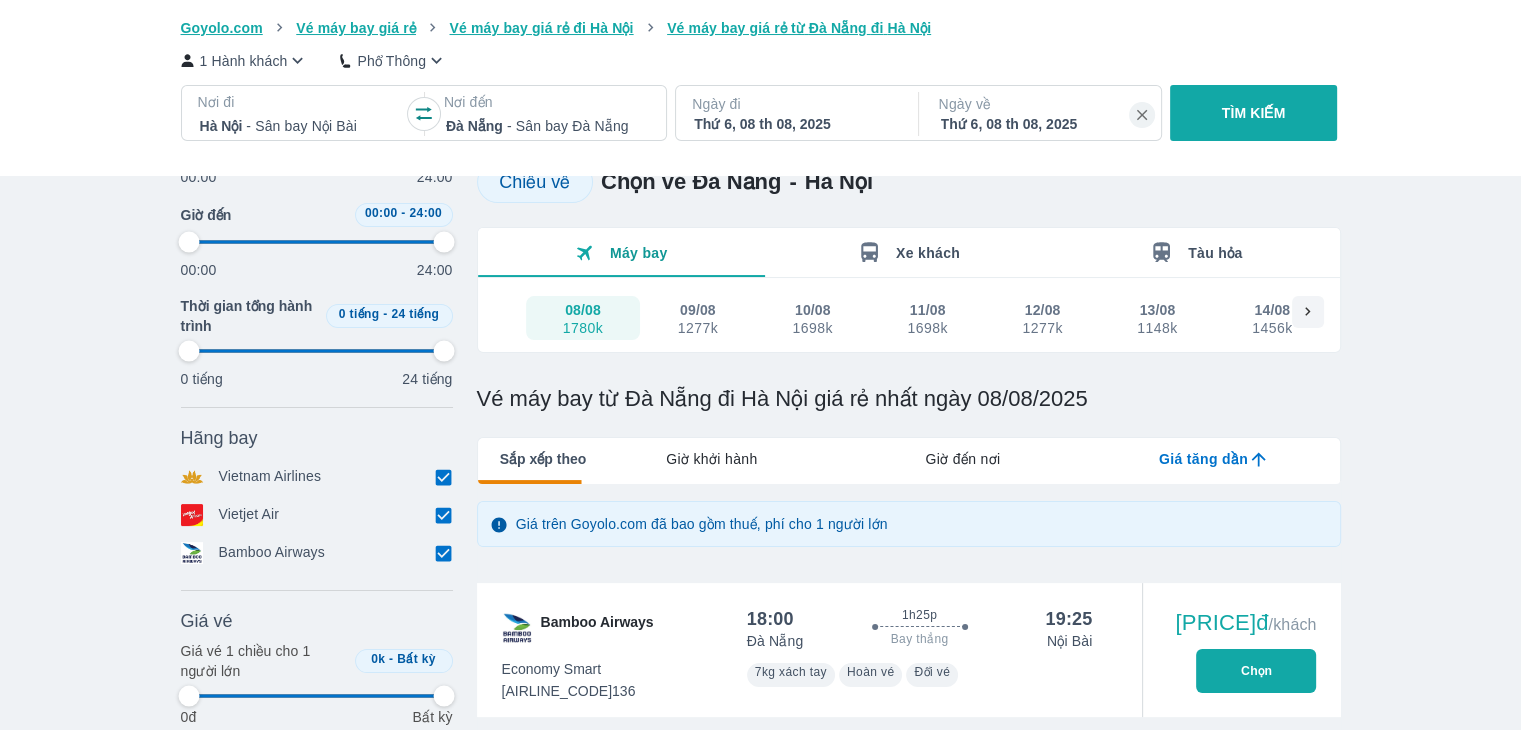 click on "Giờ khởi hành" at bounding box center [711, 459] 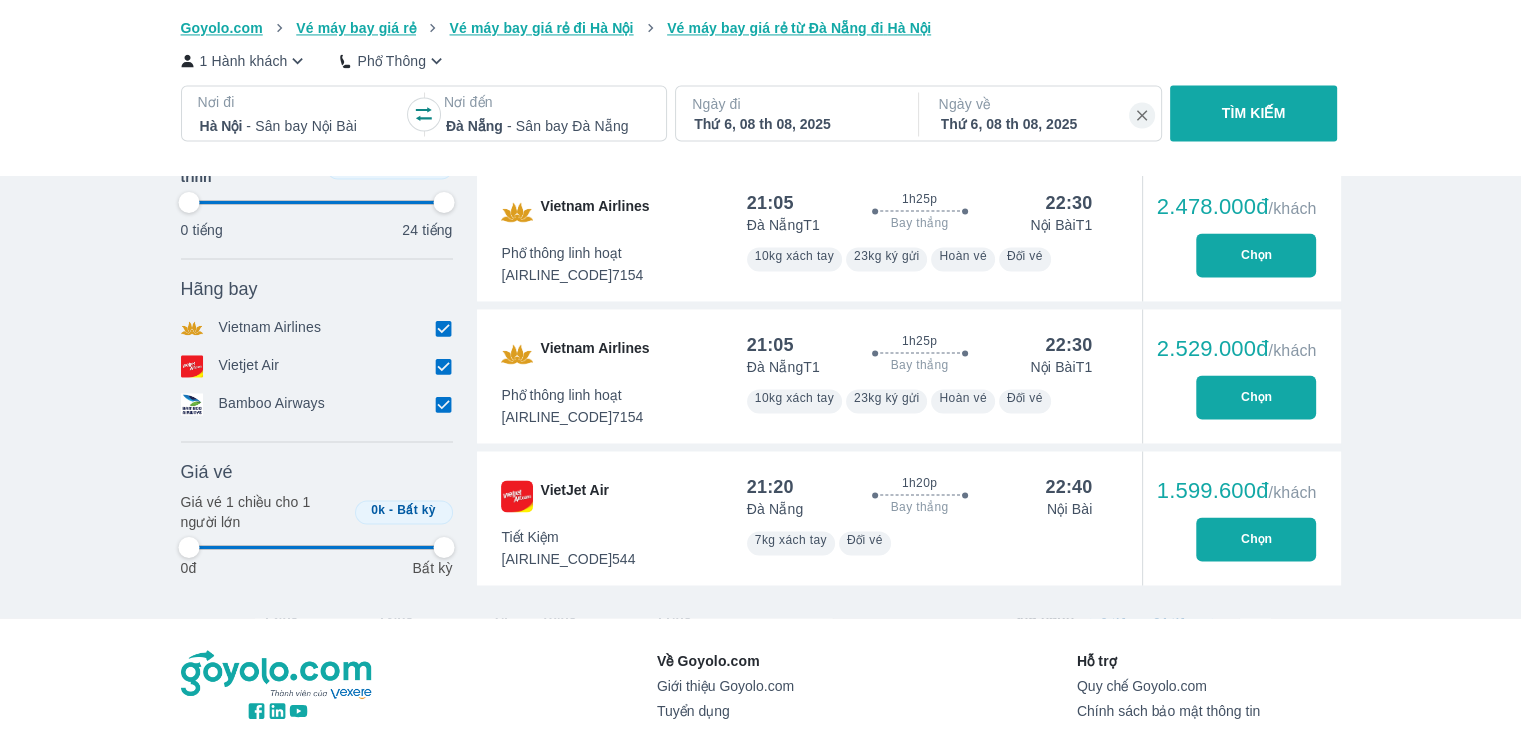 scroll, scrollTop: 3300, scrollLeft: 0, axis: vertical 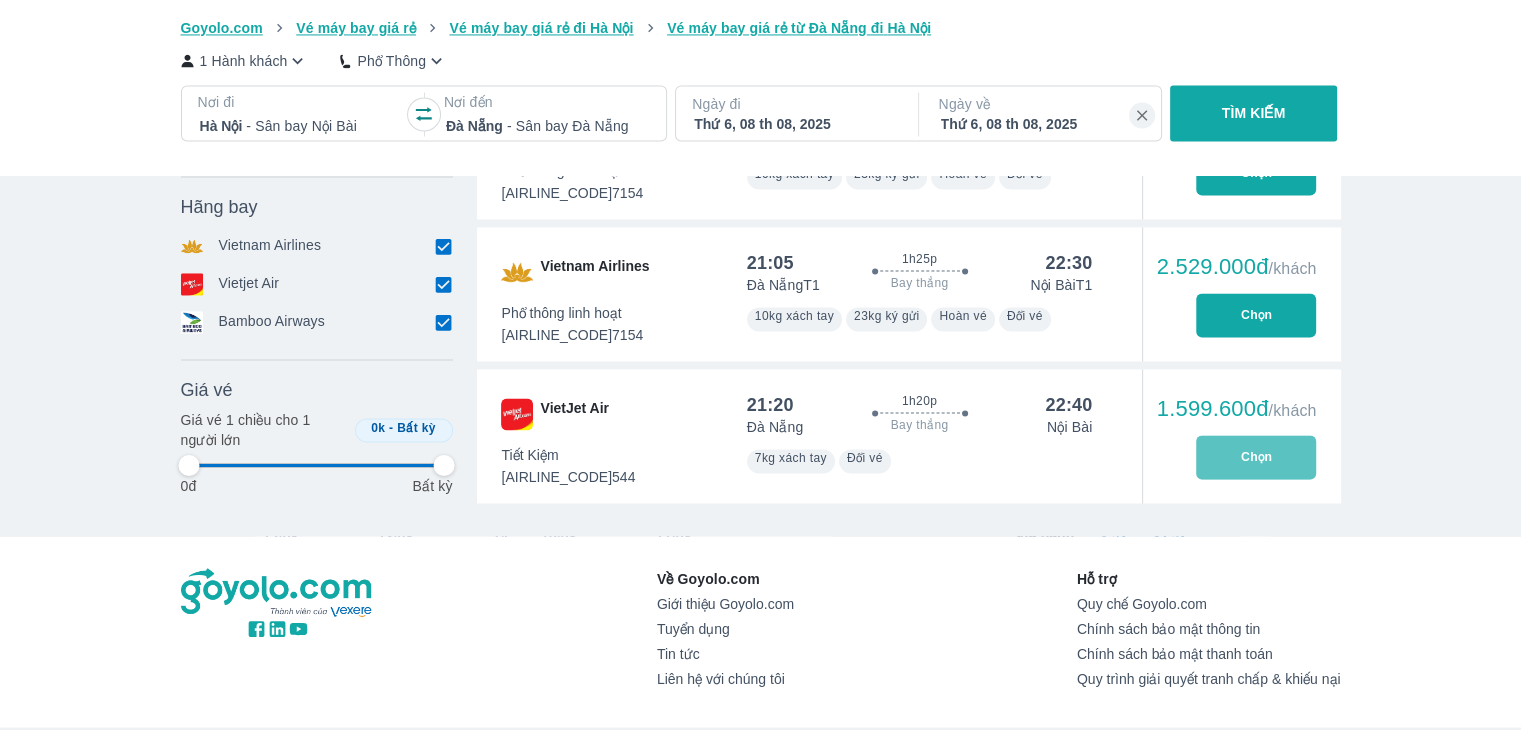 click on "Chọn" at bounding box center [1256, 457] 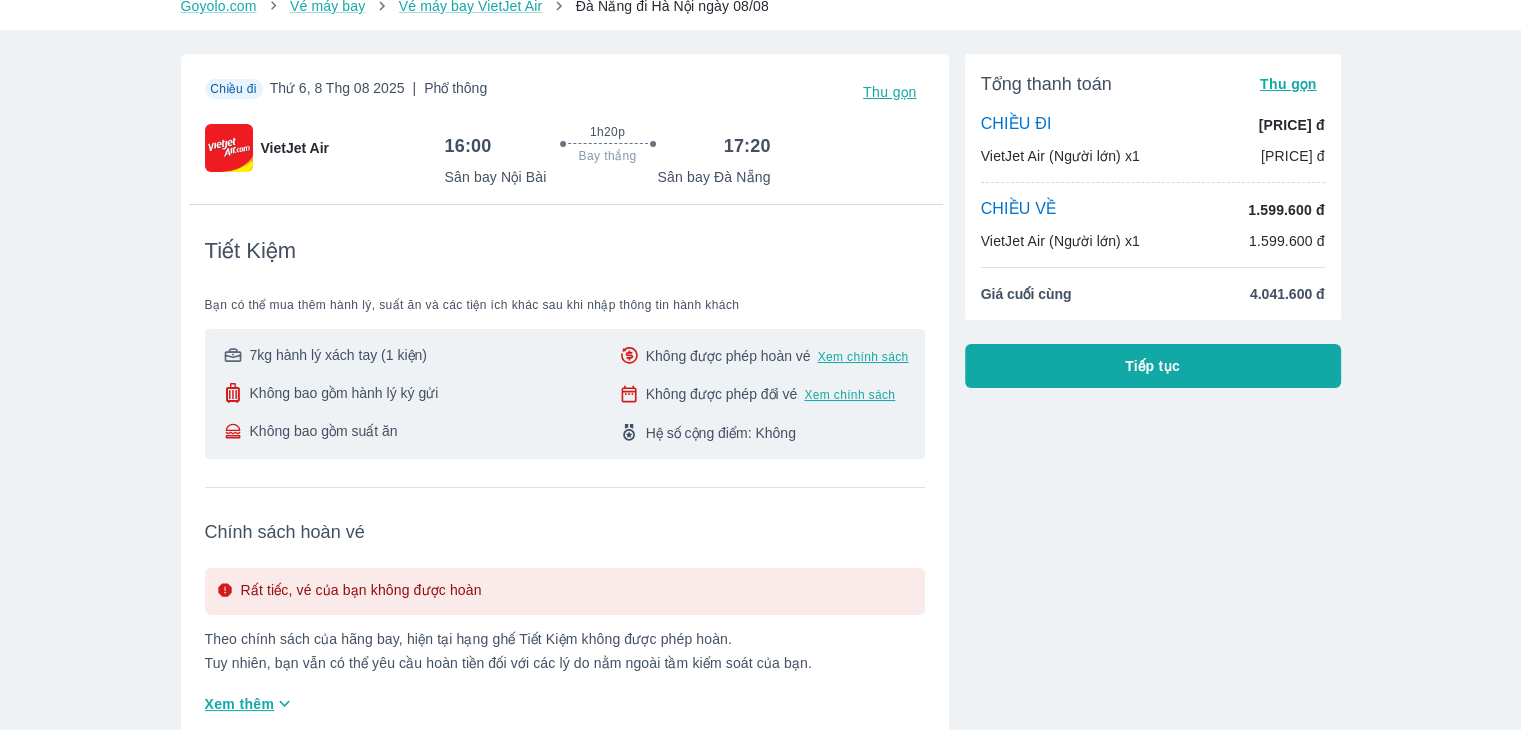 scroll, scrollTop: 0, scrollLeft: 0, axis: both 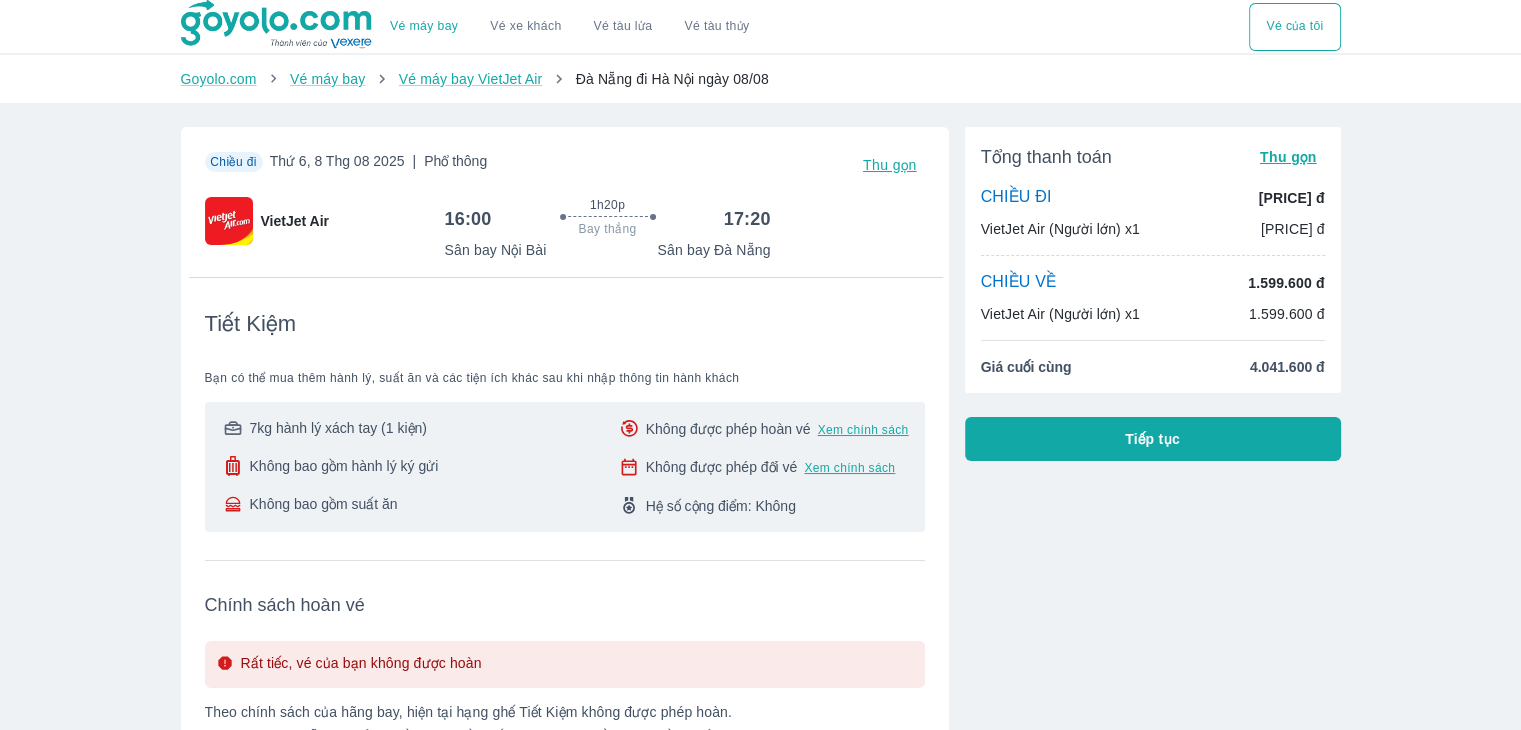 click on "Tiếp tục" at bounding box center (1153, 439) 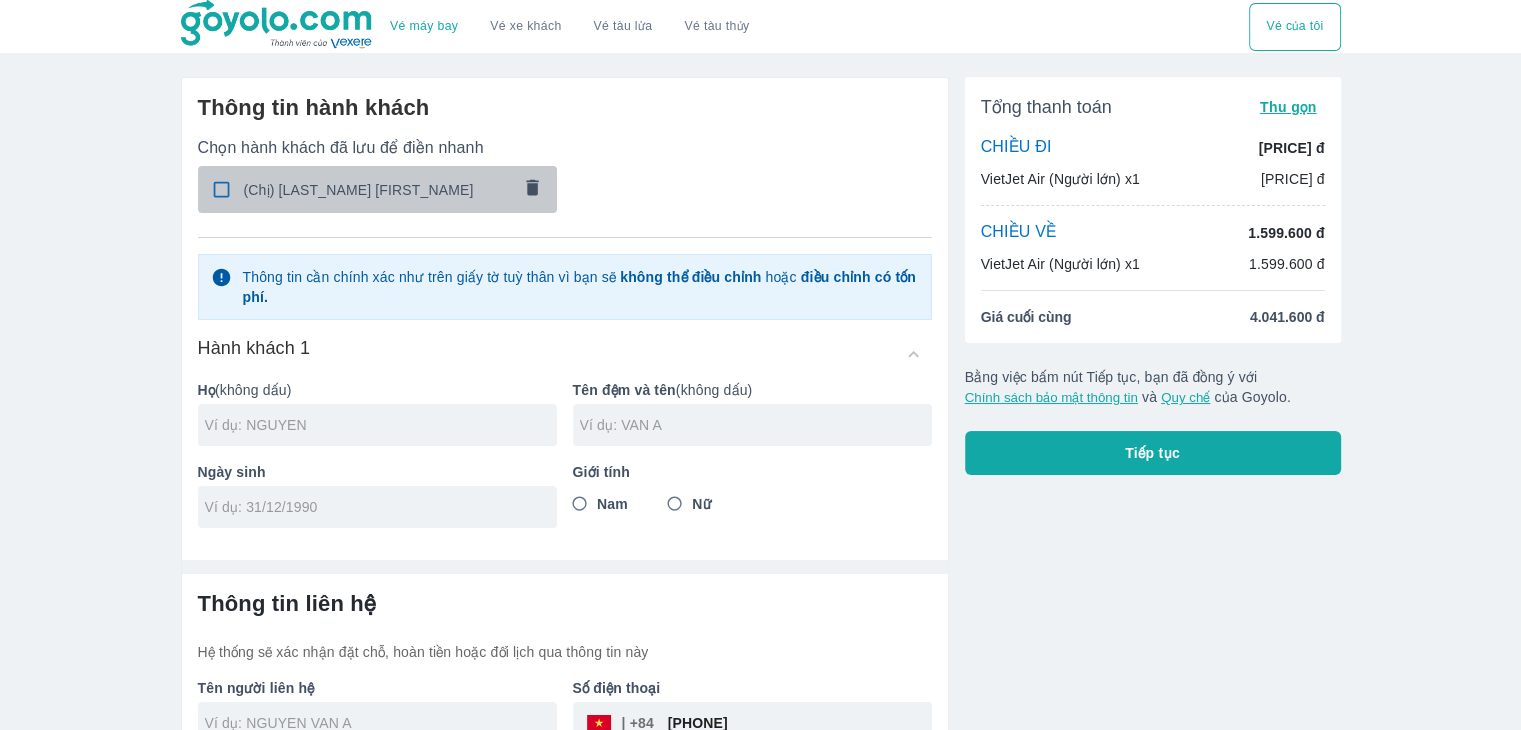 click on "(Chị) [LAST_NAME] [FIRST_NAME]" at bounding box center [377, 190] 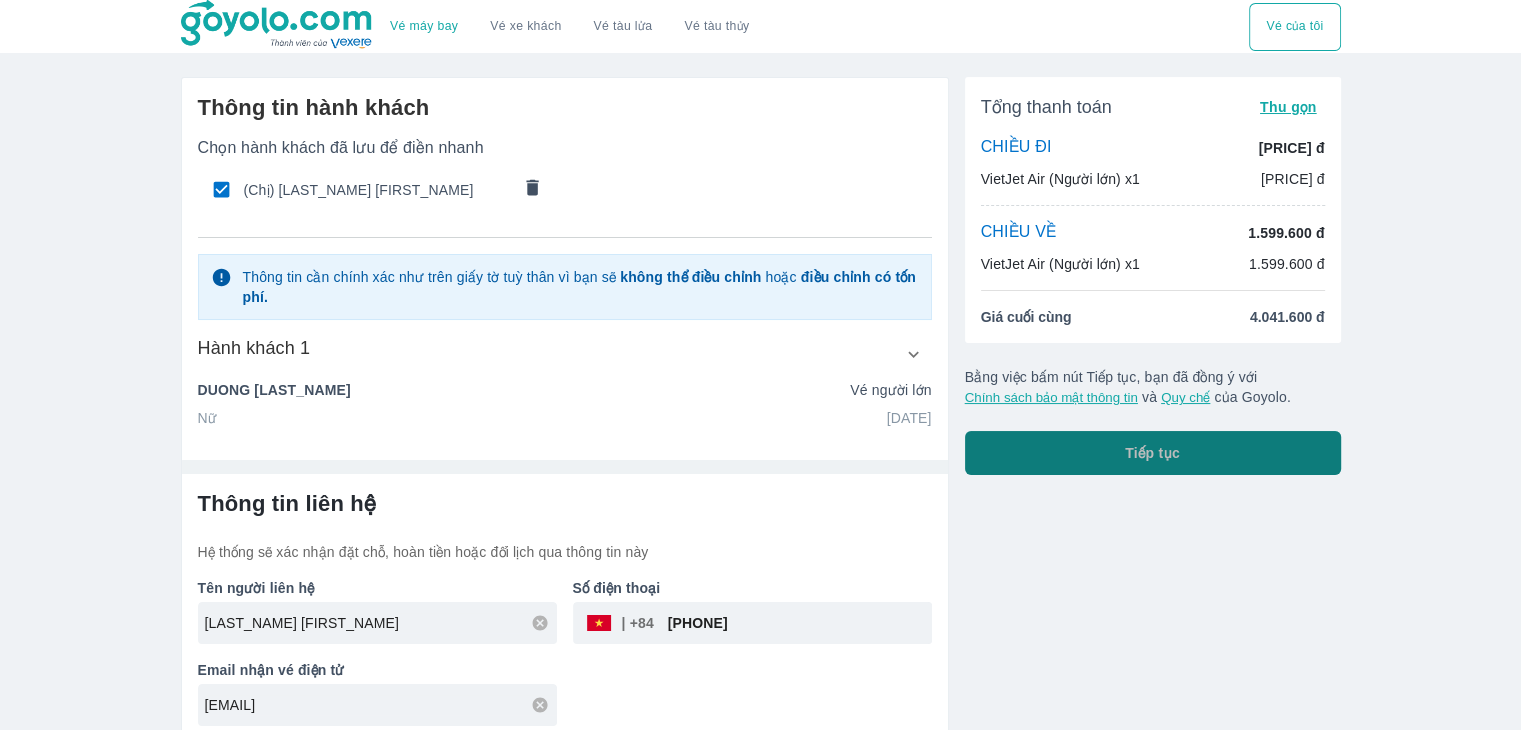 click on "Tiếp tục" at bounding box center (1153, 453) 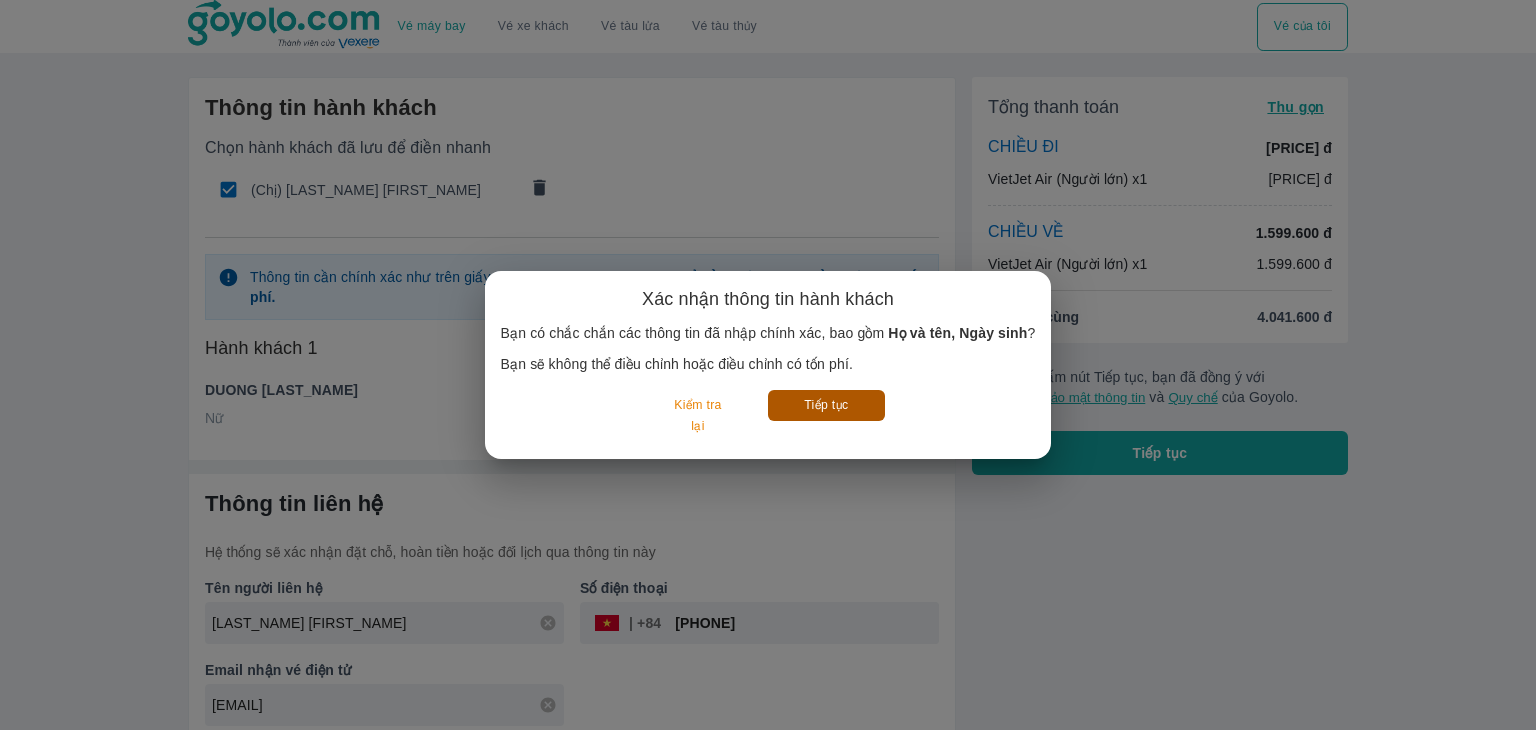 click on "Tiếp tục" at bounding box center (826, 405) 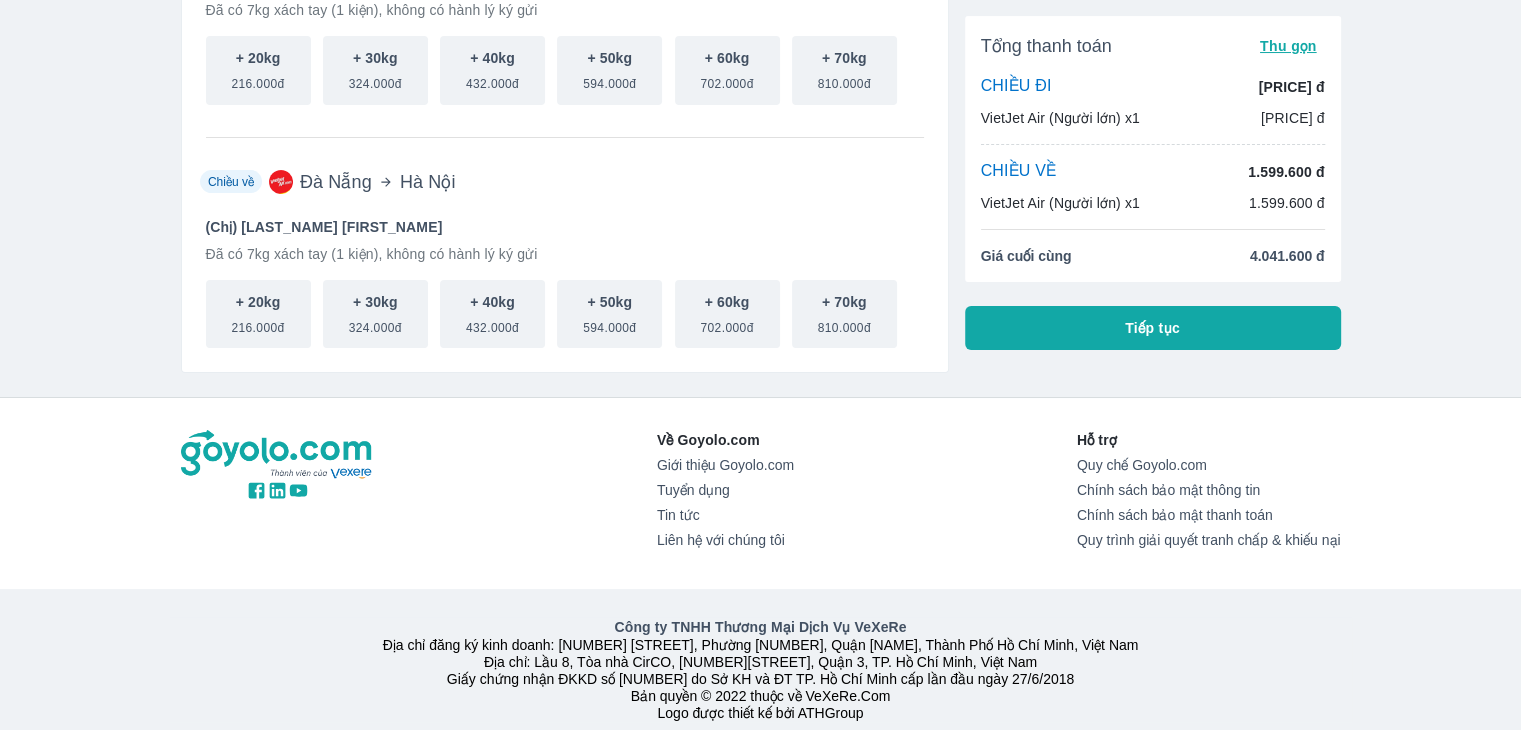 scroll, scrollTop: 292, scrollLeft: 0, axis: vertical 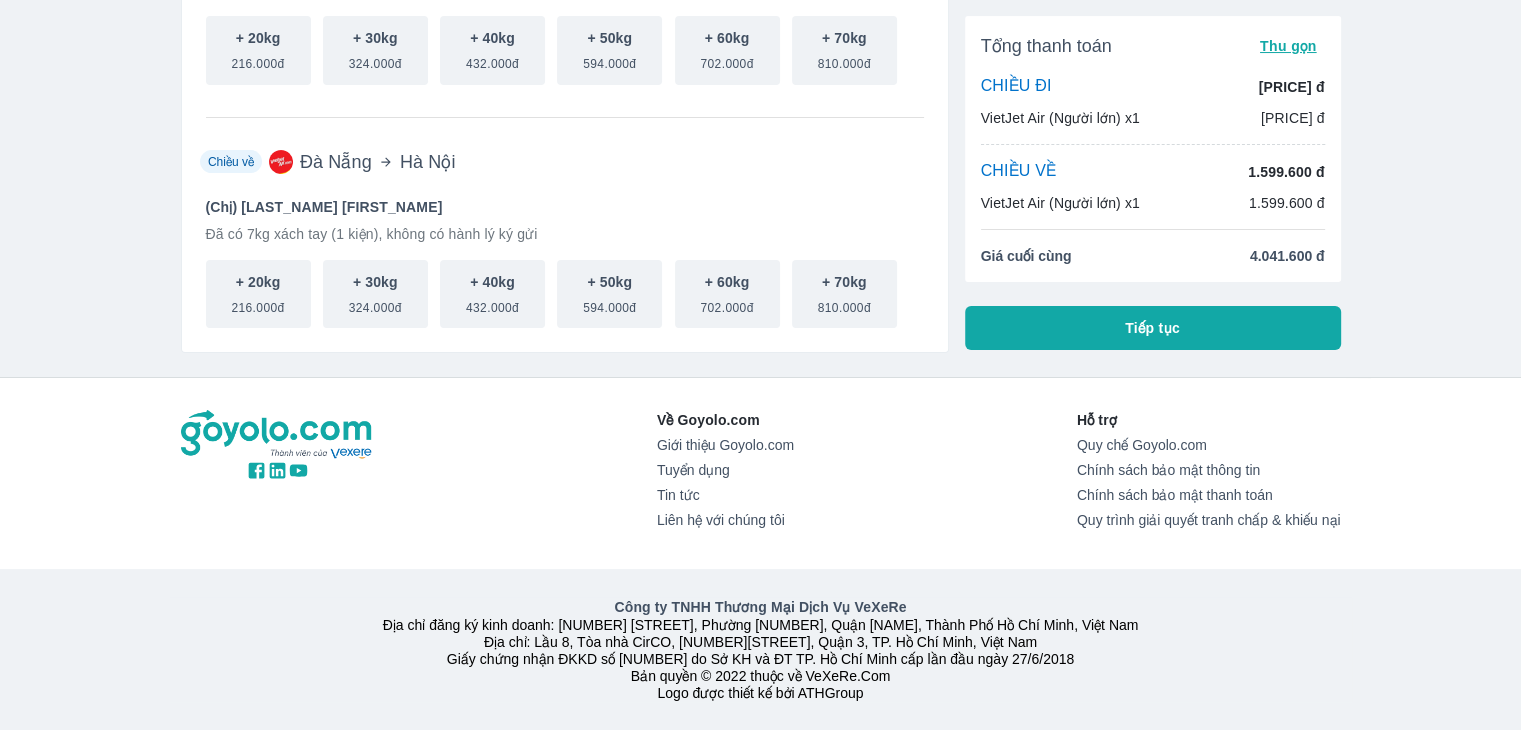 click on "Tiếp tục" at bounding box center (1152, 328) 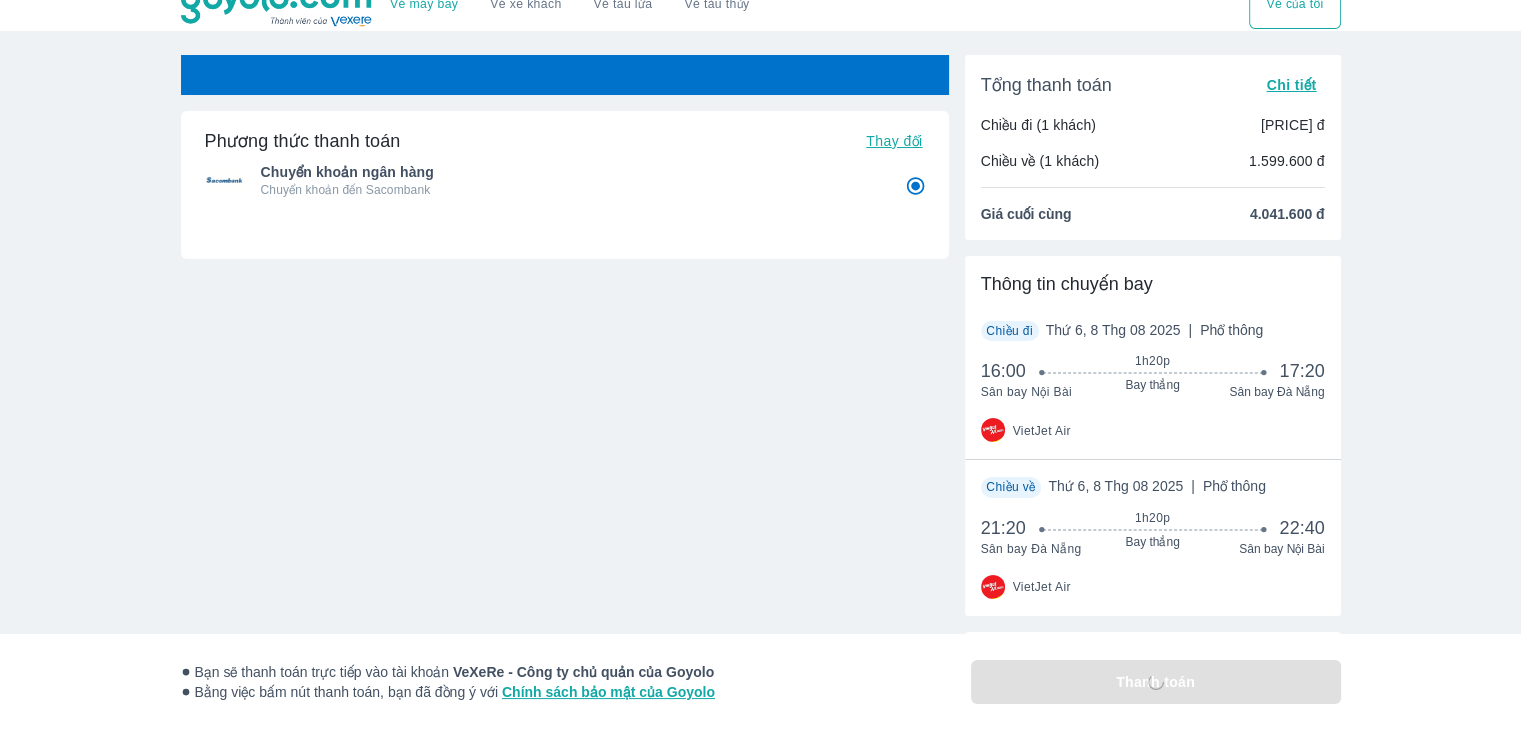 scroll, scrollTop: 0, scrollLeft: 0, axis: both 